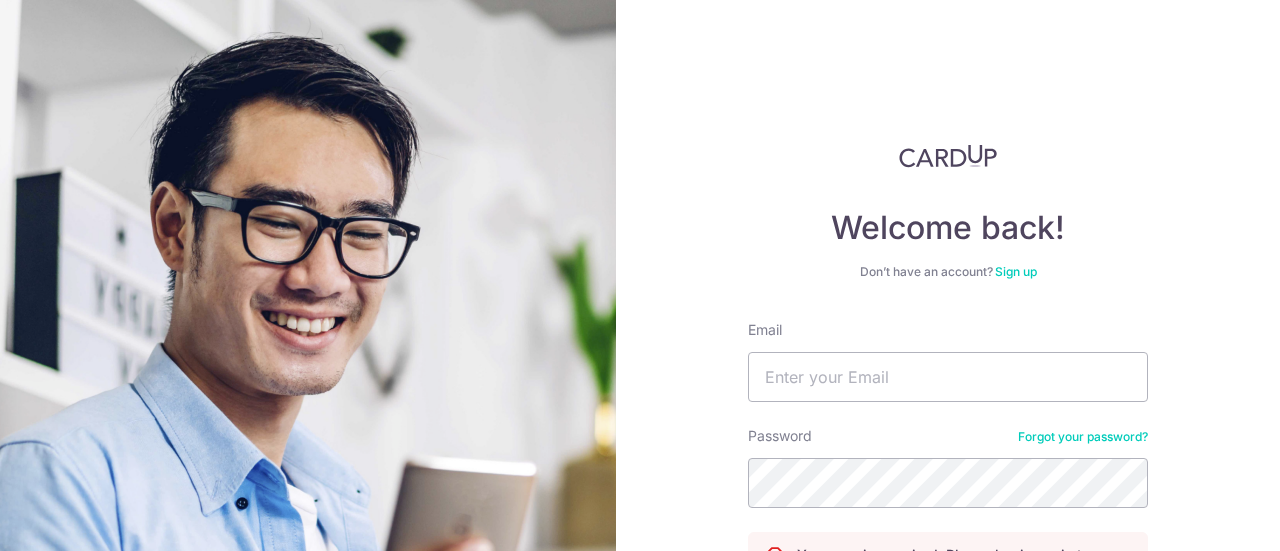 scroll, scrollTop: 0, scrollLeft: 0, axis: both 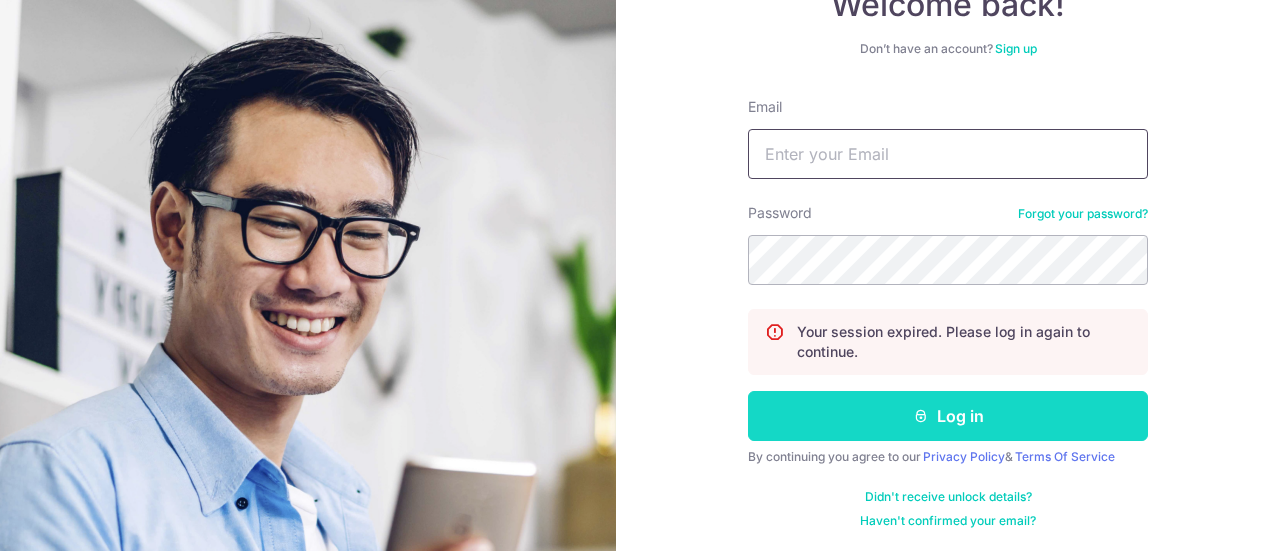 type on "[USERNAME]@example.com" 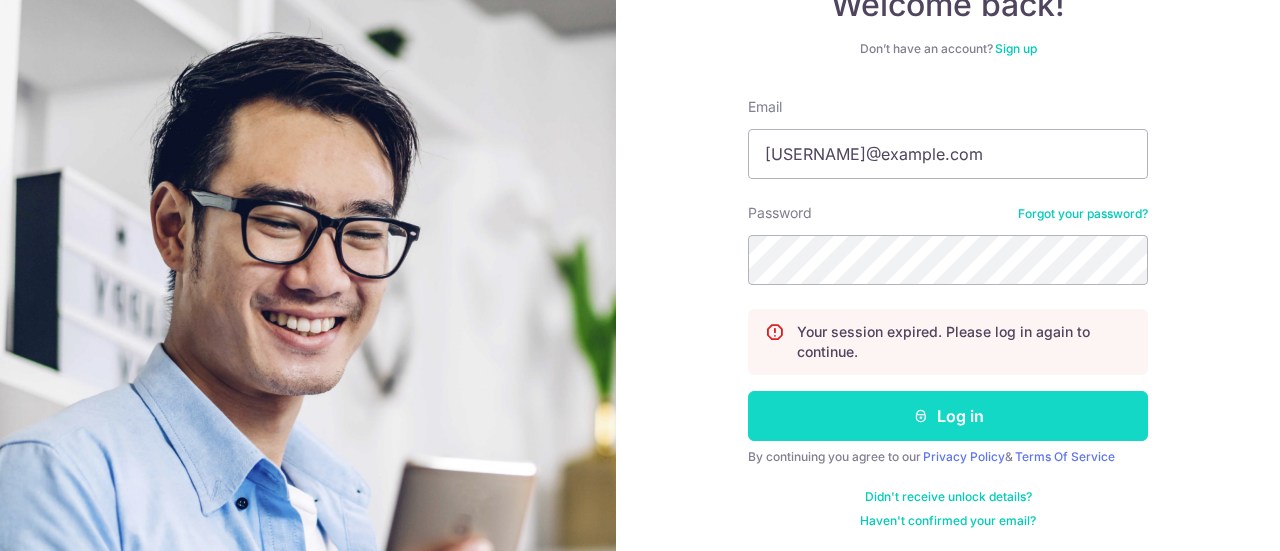 click on "Log in" at bounding box center (948, 416) 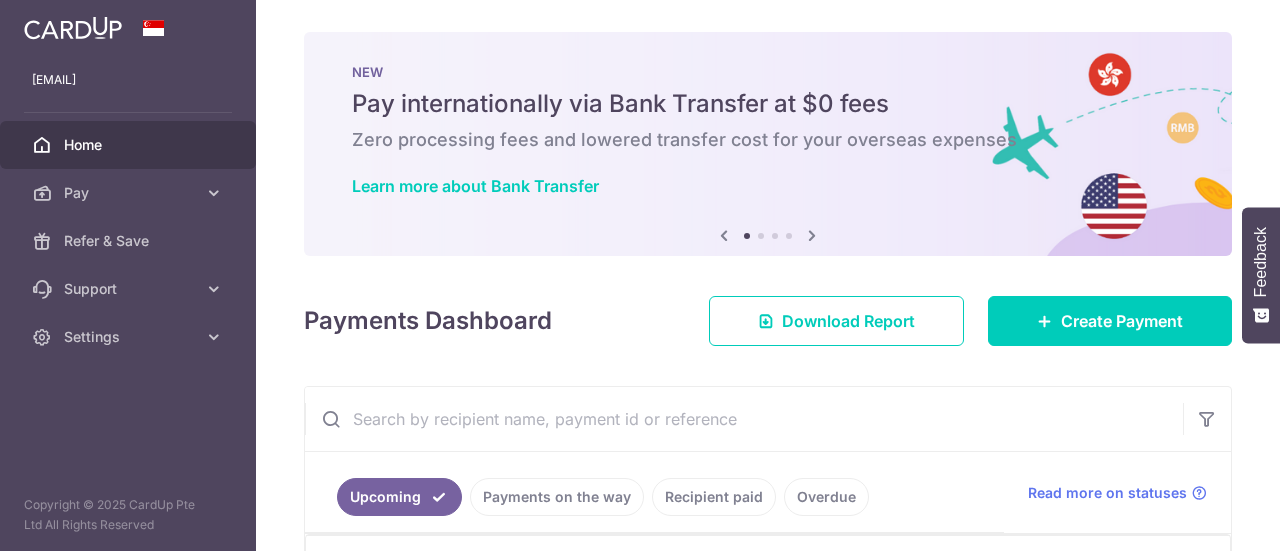 scroll, scrollTop: 0, scrollLeft: 0, axis: both 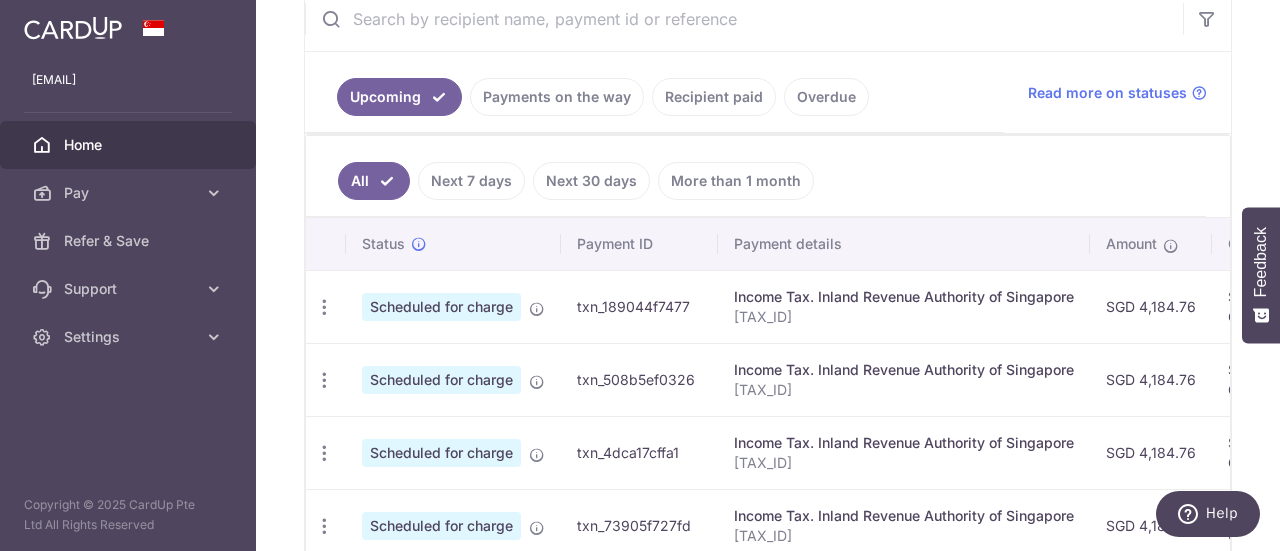 drag, startPoint x: 878, startPoint y: 483, endPoint x: 885, endPoint y: 512, distance: 29.832869 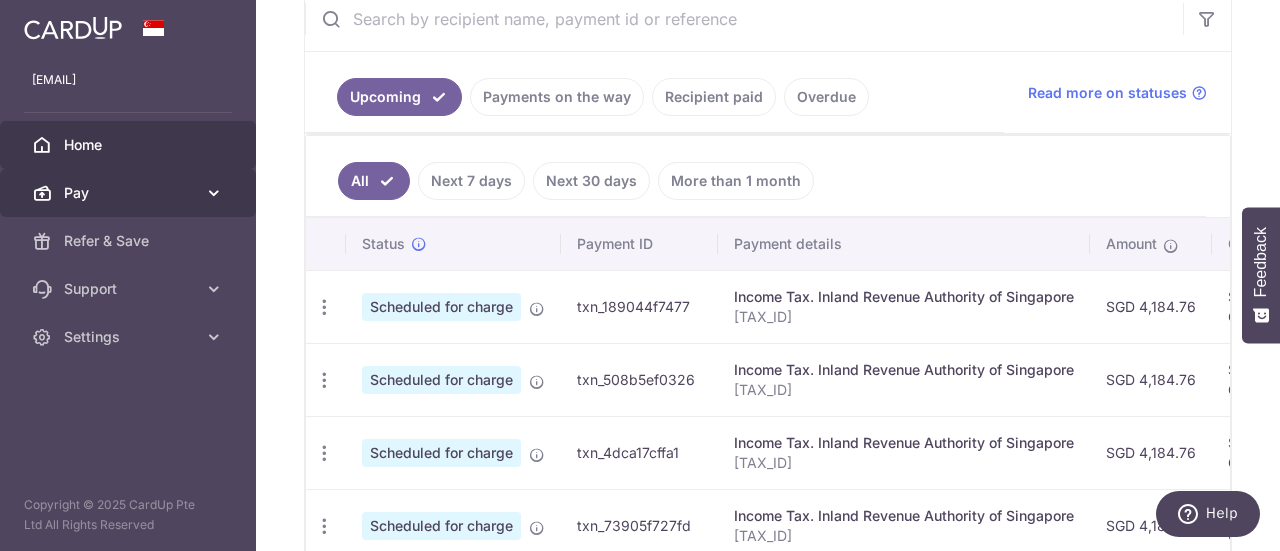 click on "Pay" at bounding box center (130, 193) 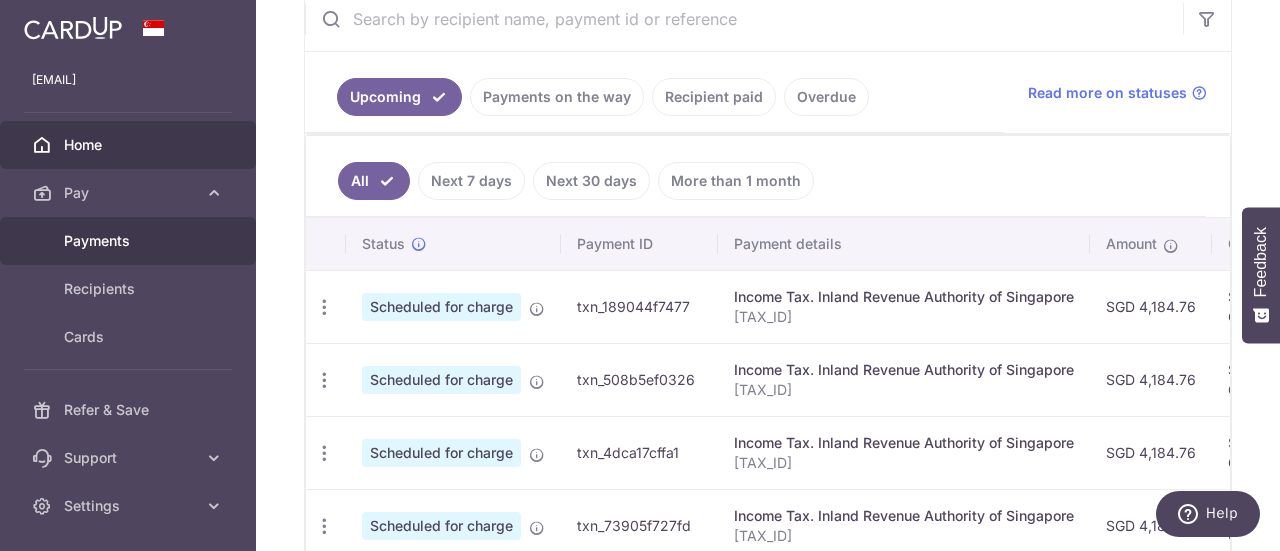click on "Payments" at bounding box center [130, 241] 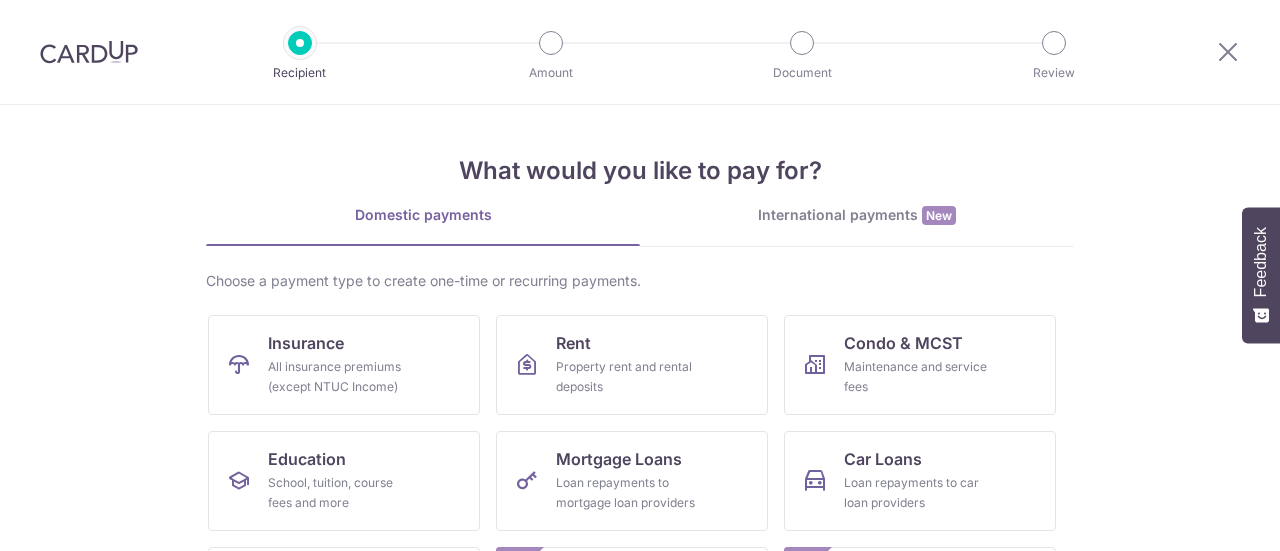 scroll, scrollTop: 0, scrollLeft: 0, axis: both 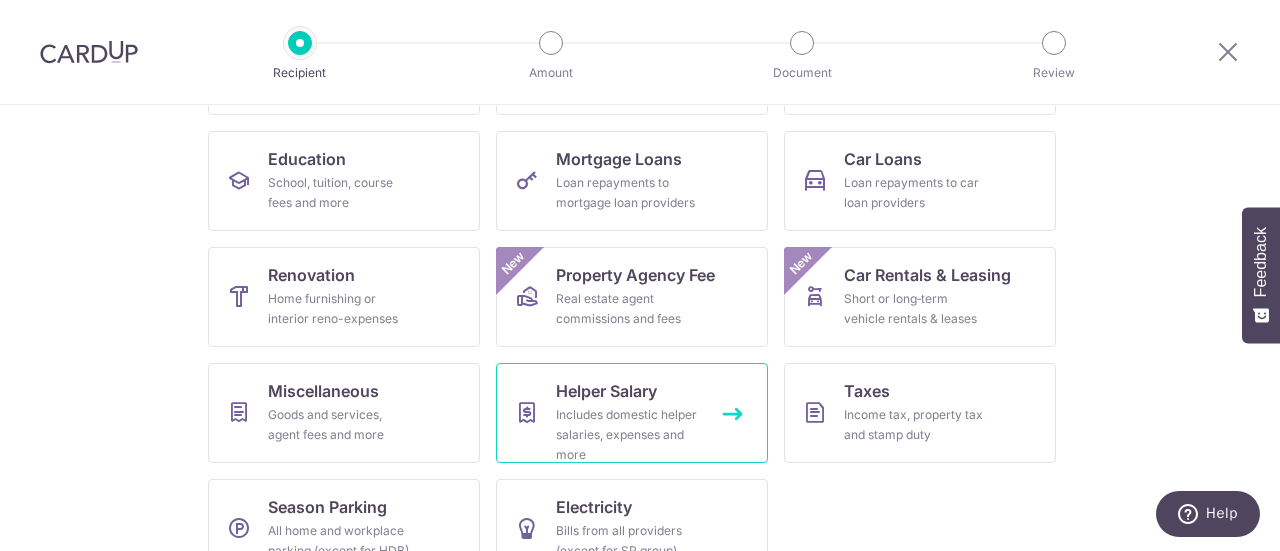 click on "Helper Salary" at bounding box center (606, 391) 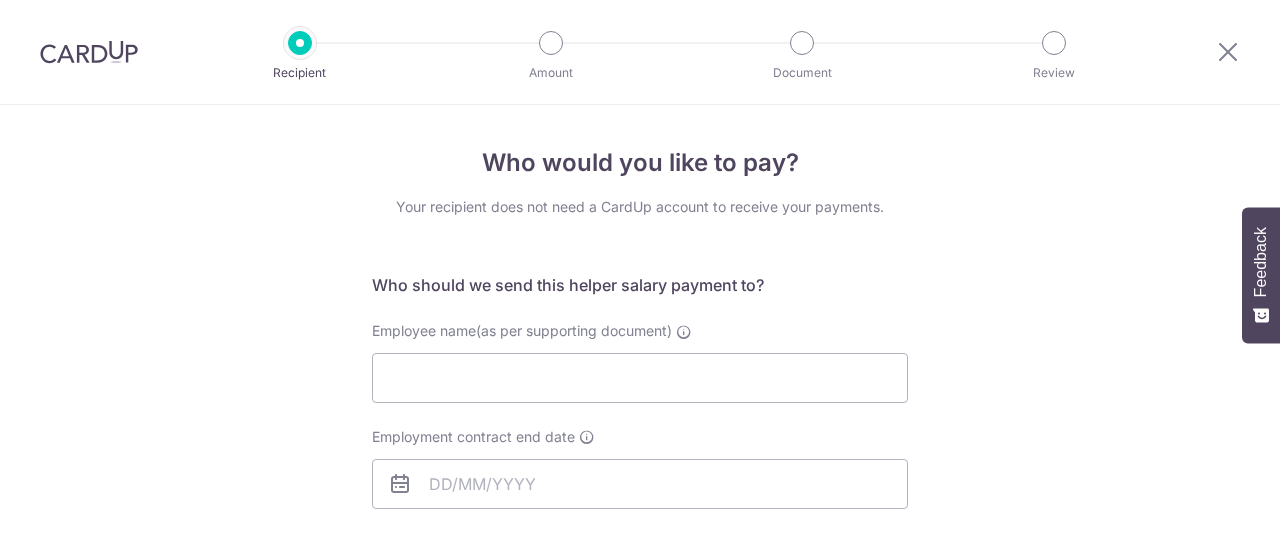scroll, scrollTop: 0, scrollLeft: 0, axis: both 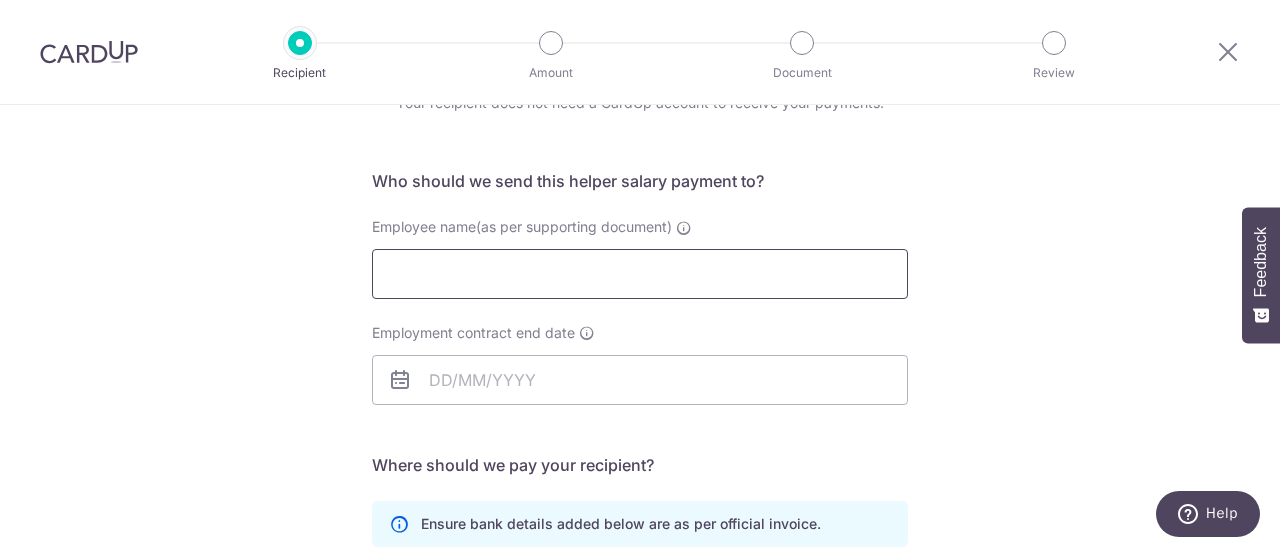 click on "Employee name(as per supporting document)" at bounding box center [640, 274] 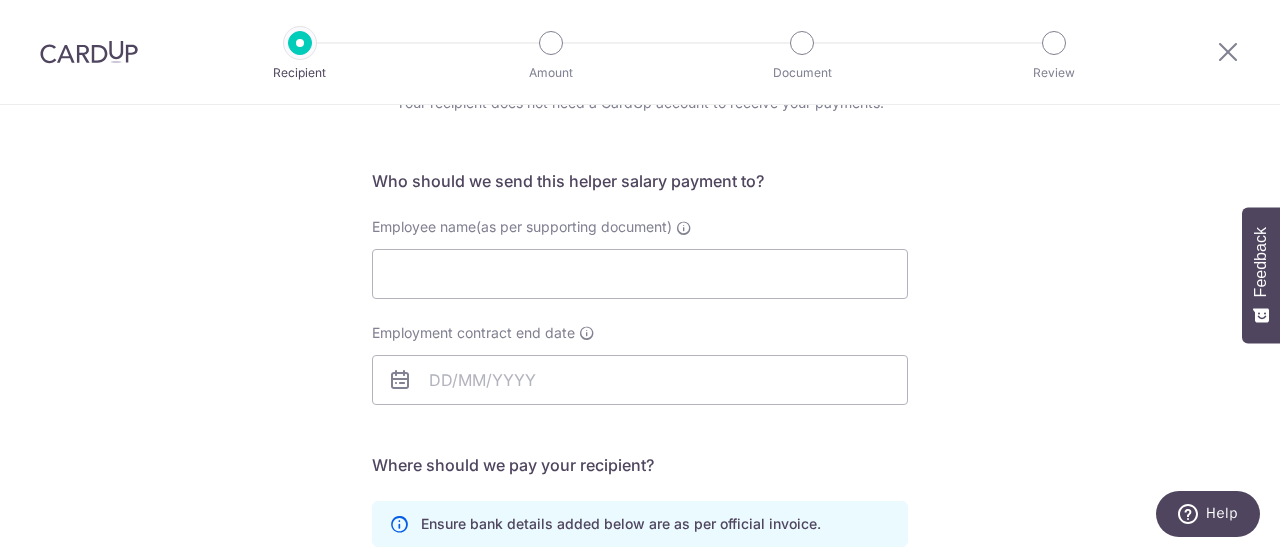 click on "Who would you like to pay?
Your recipient does not need a CardUp account to receive your payments.
Who should we send this helper salary payment to?
Employee name(as per supporting document)
Employment contract end date
Translation missing: en.no key
URL
Telephone" at bounding box center (640, 477) 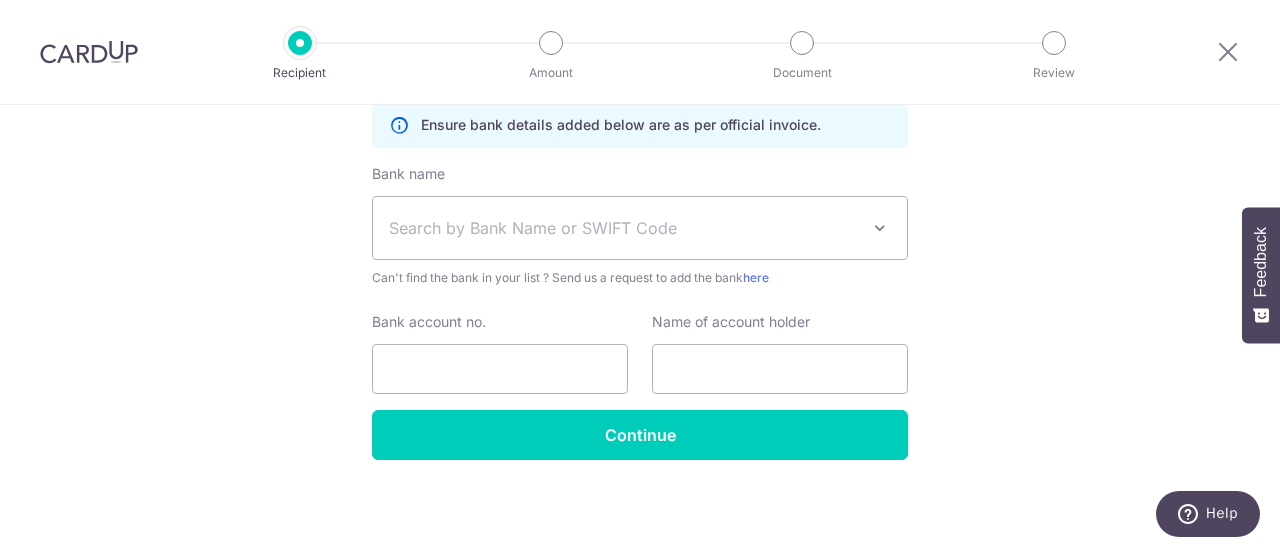 scroll, scrollTop: 504, scrollLeft: 0, axis: vertical 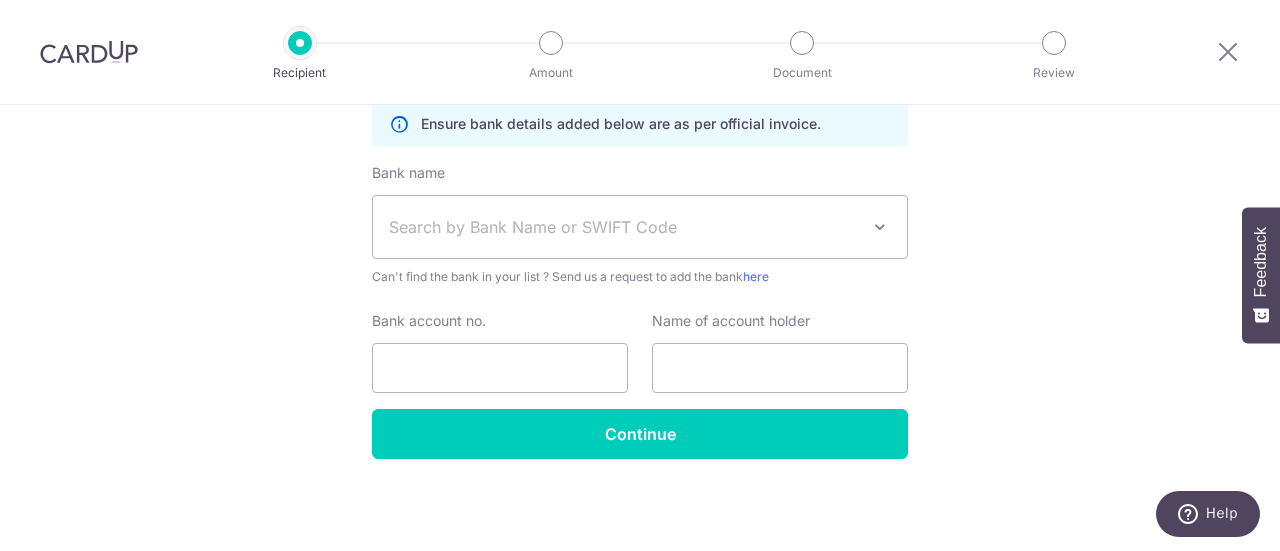 click at bounding box center [880, 227] 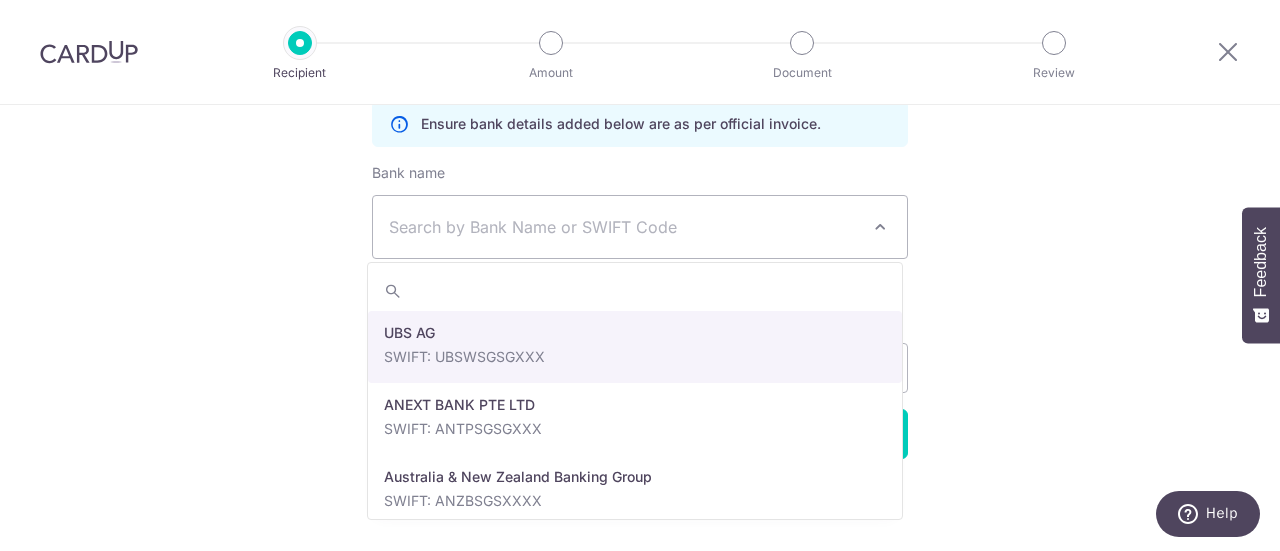click on "Who would you like to pay?
Your recipient does not need a CardUp account to receive your payments.
Who should we send this helper salary payment to?
Employee name(as per supporting document)
Employment contract end date
Translation missing: en.no key
URL
Telephone" at bounding box center (640, 77) 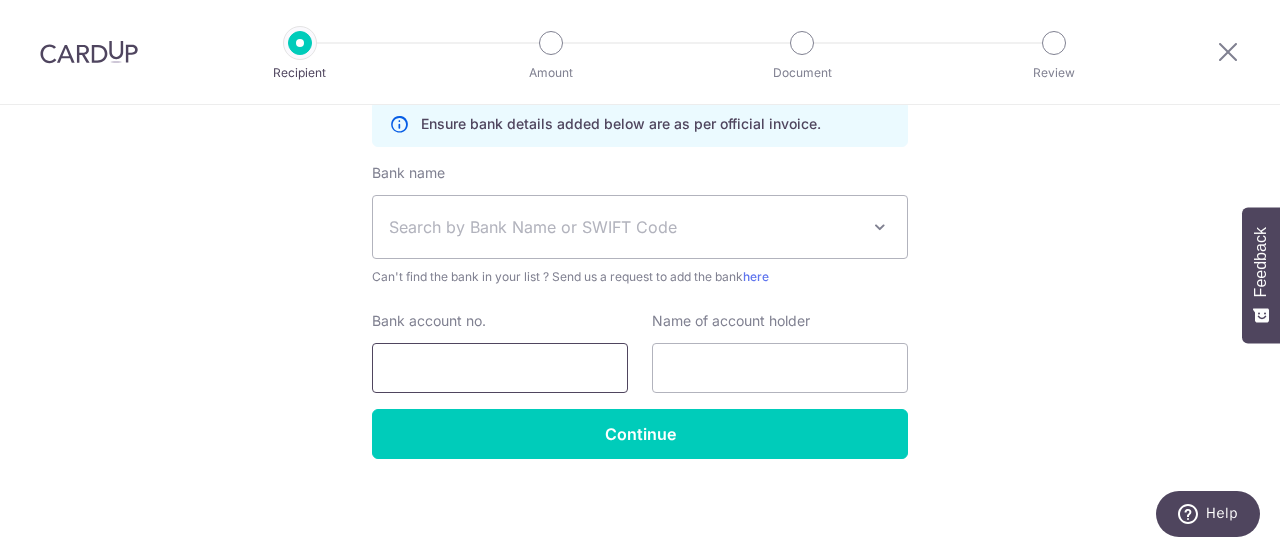 click on "Bank account no." at bounding box center (500, 368) 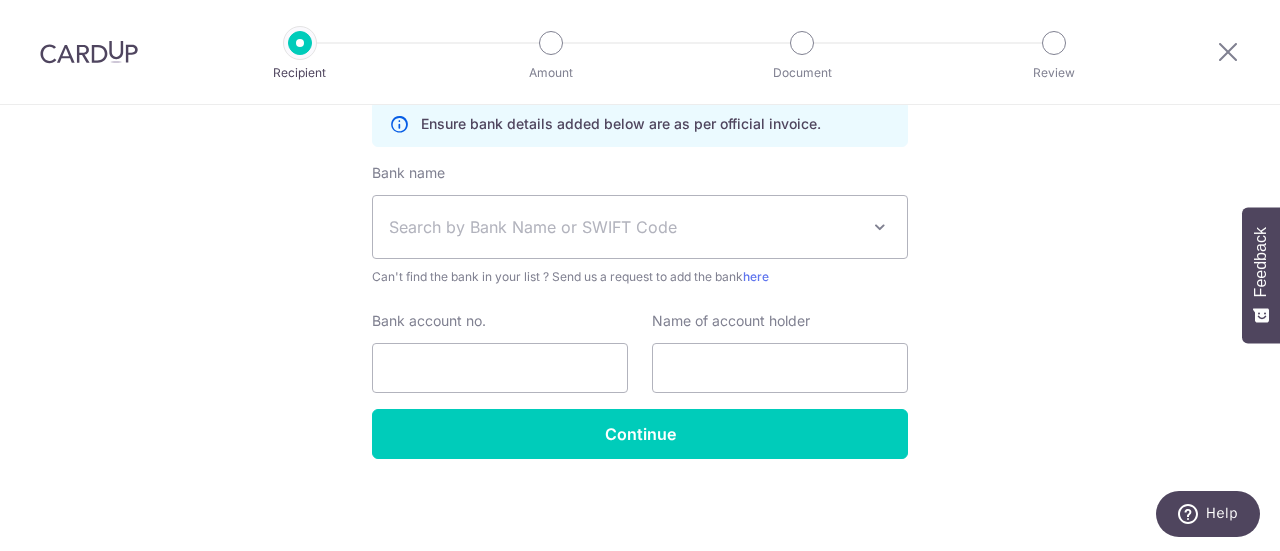 click on "Search by Bank Name or SWIFT Code" at bounding box center (624, 227) 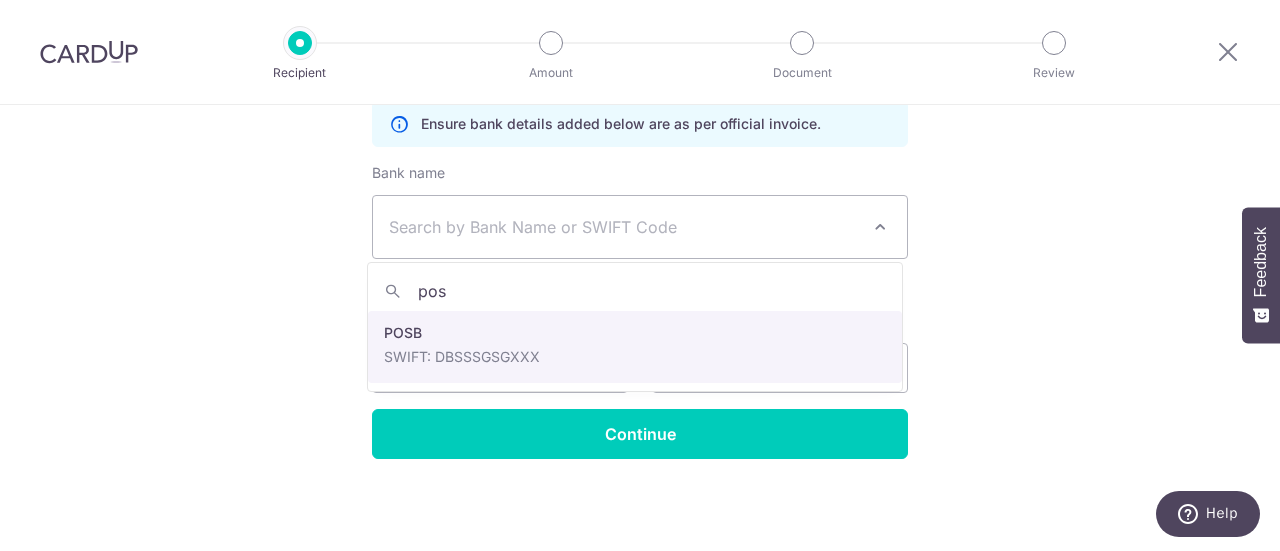 type on "pos" 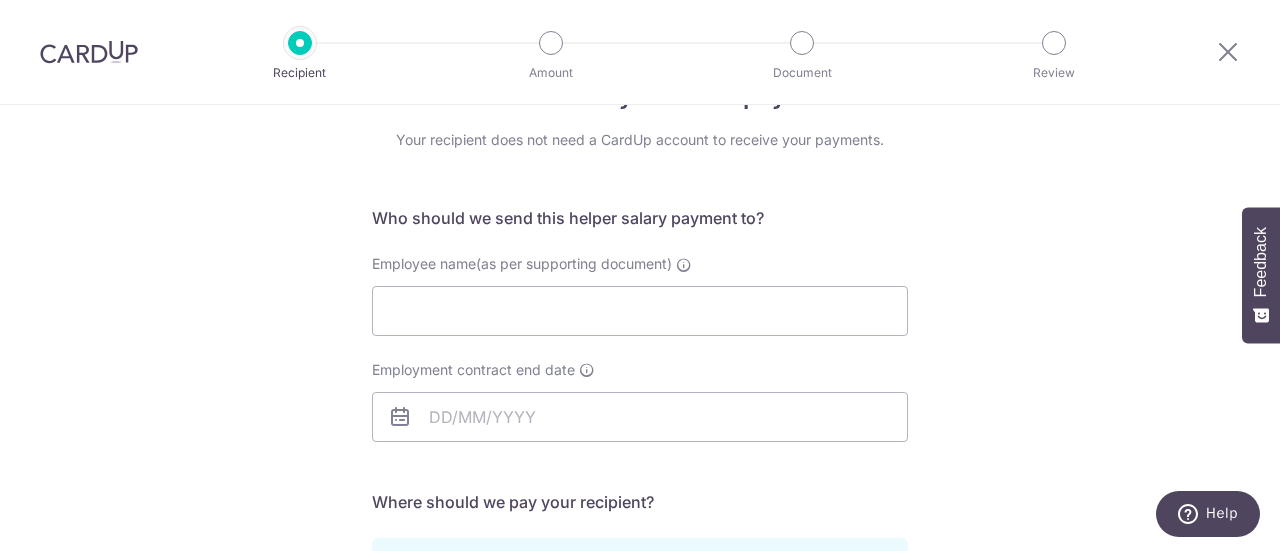 scroll, scrollTop: 104, scrollLeft: 0, axis: vertical 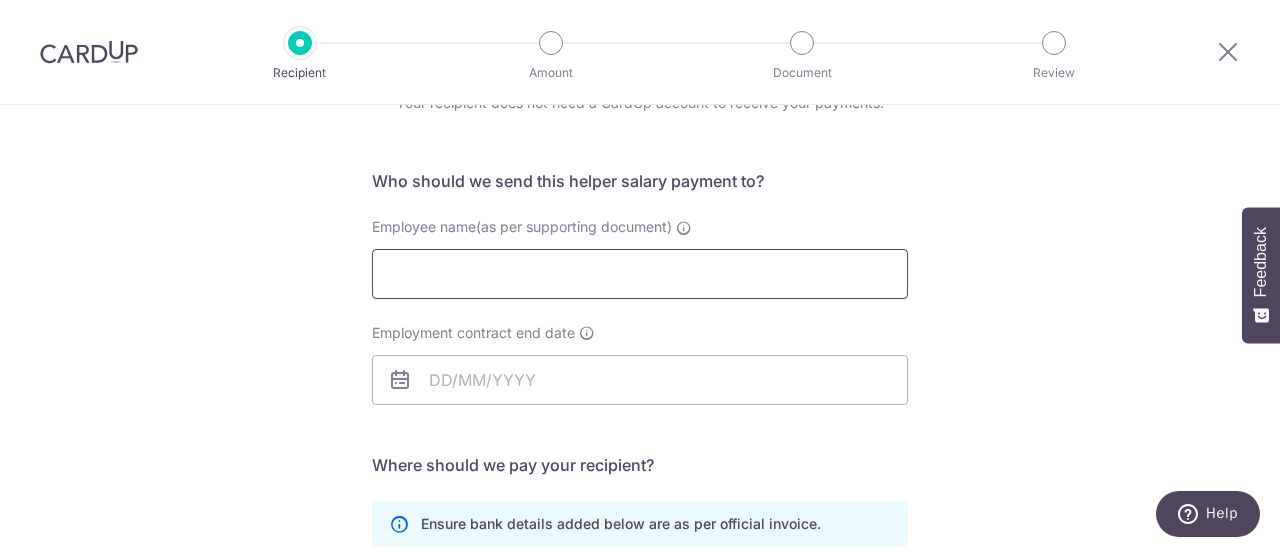click on "Employee name(as per supporting document)" at bounding box center [640, 274] 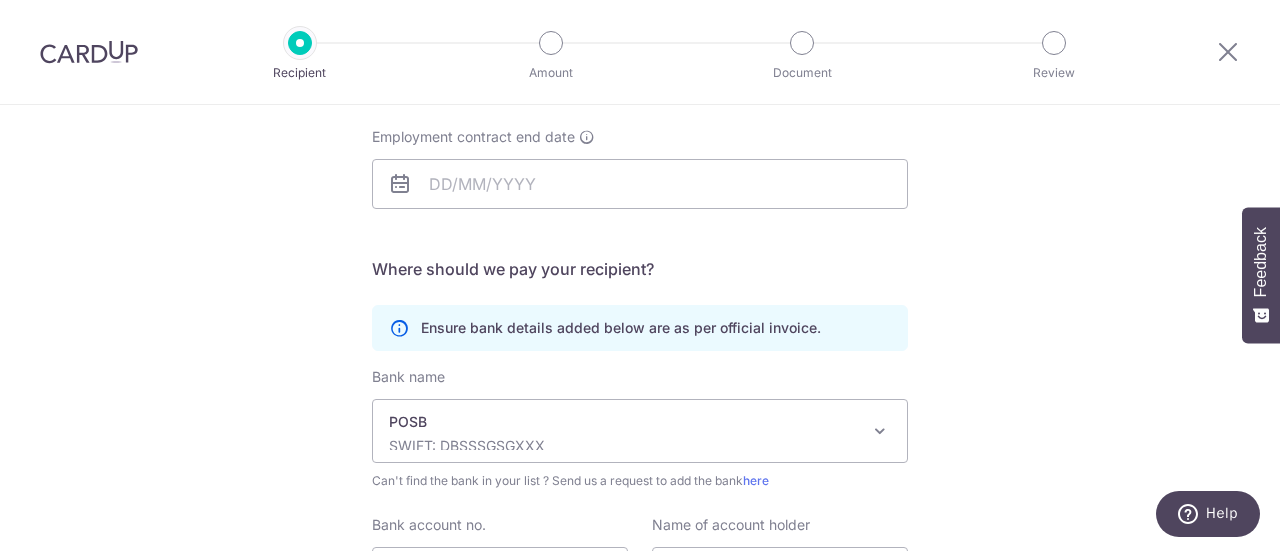 scroll, scrollTop: 304, scrollLeft: 0, axis: vertical 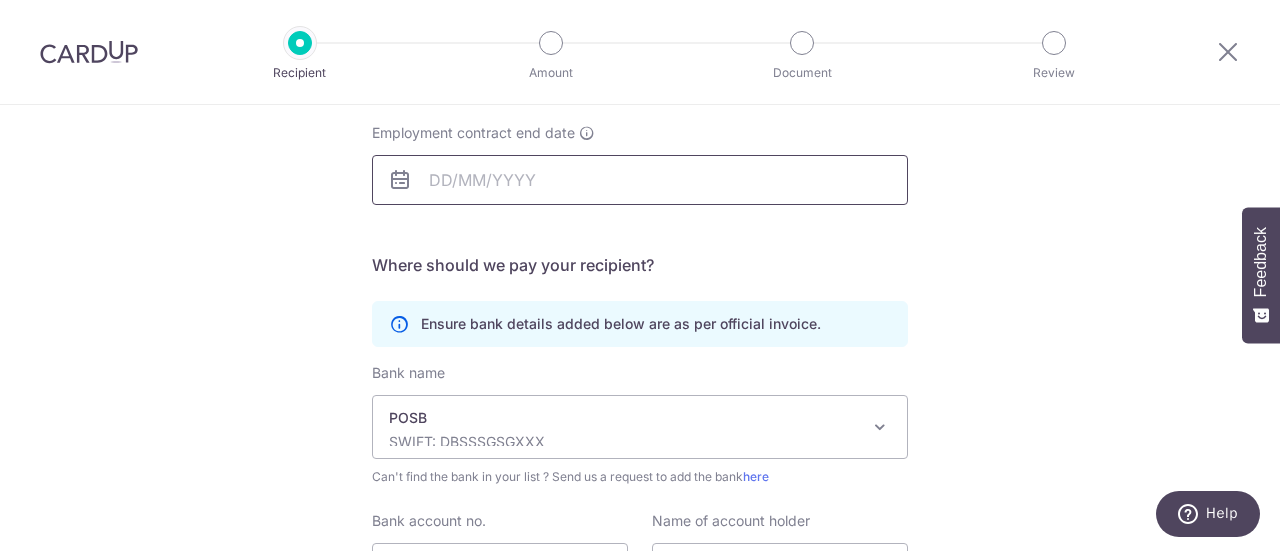 type on "Rini Januar" 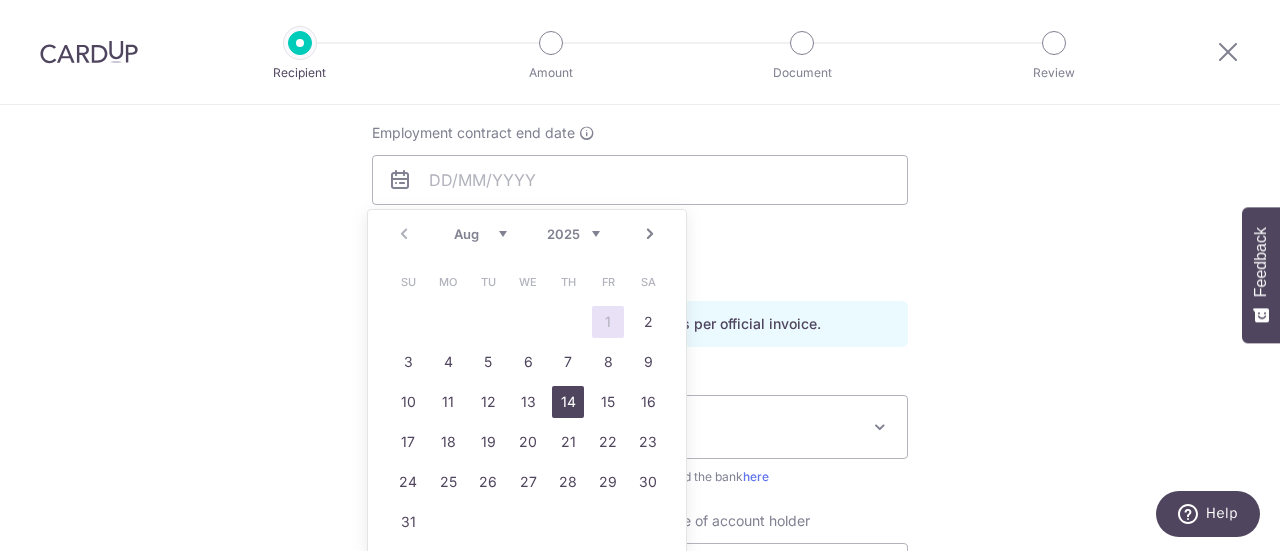 click on "14" at bounding box center [568, 402] 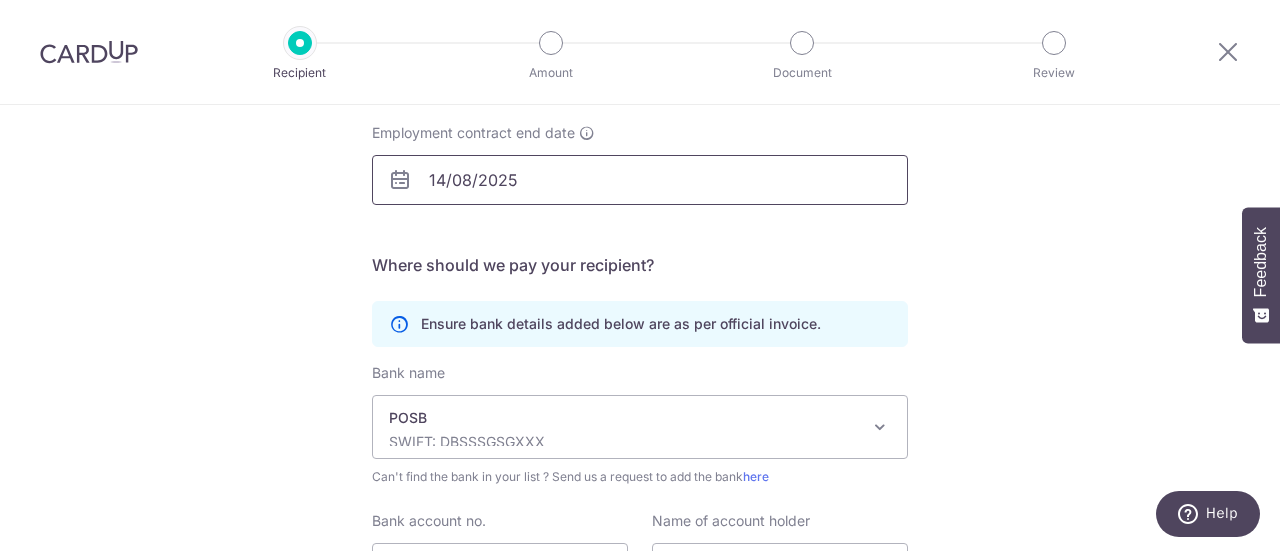 click on "14/08/2025" at bounding box center (640, 180) 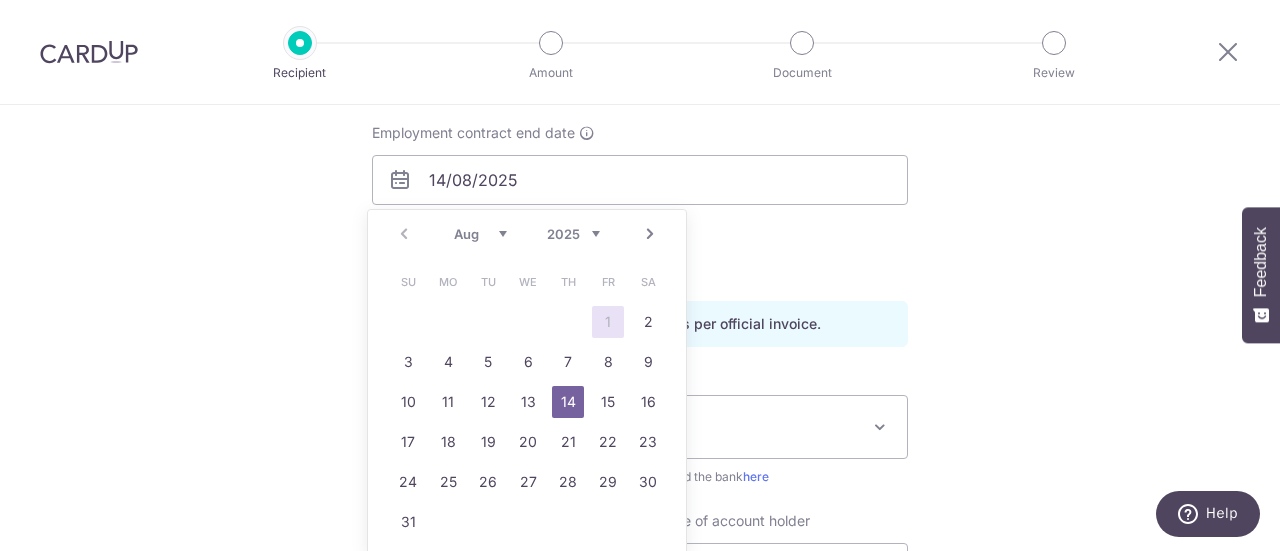 click on "Aug Sep Oct Nov Dec" at bounding box center (480, 234) 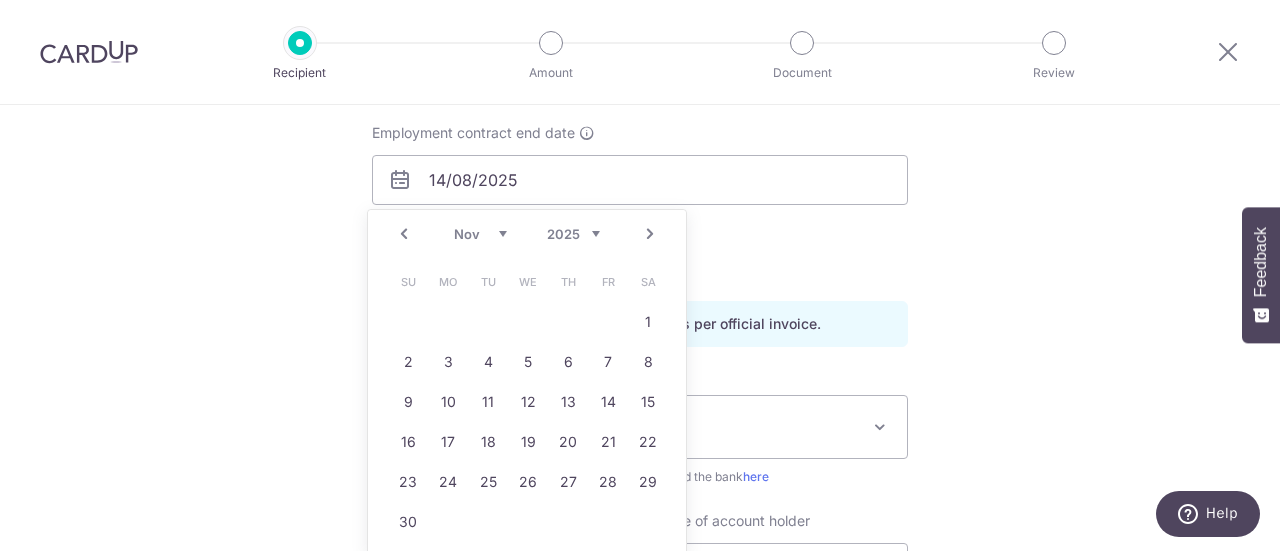 click on "2025 2026 2027 2028 2029 2030 2031 2032 2033 2034 2035" at bounding box center (573, 234) 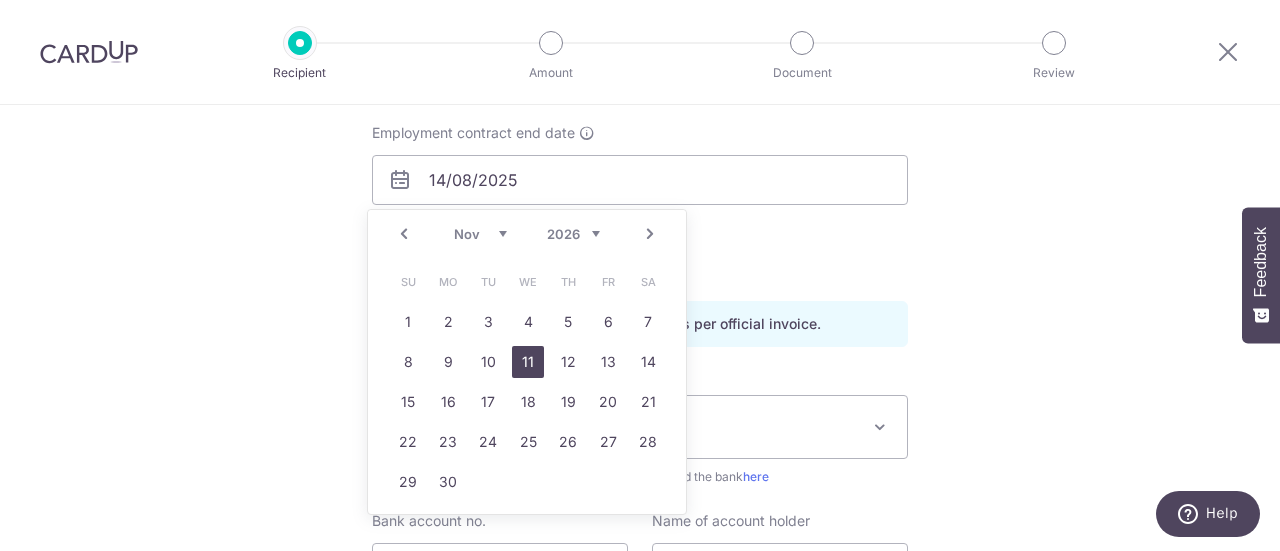 click on "11" at bounding box center [528, 362] 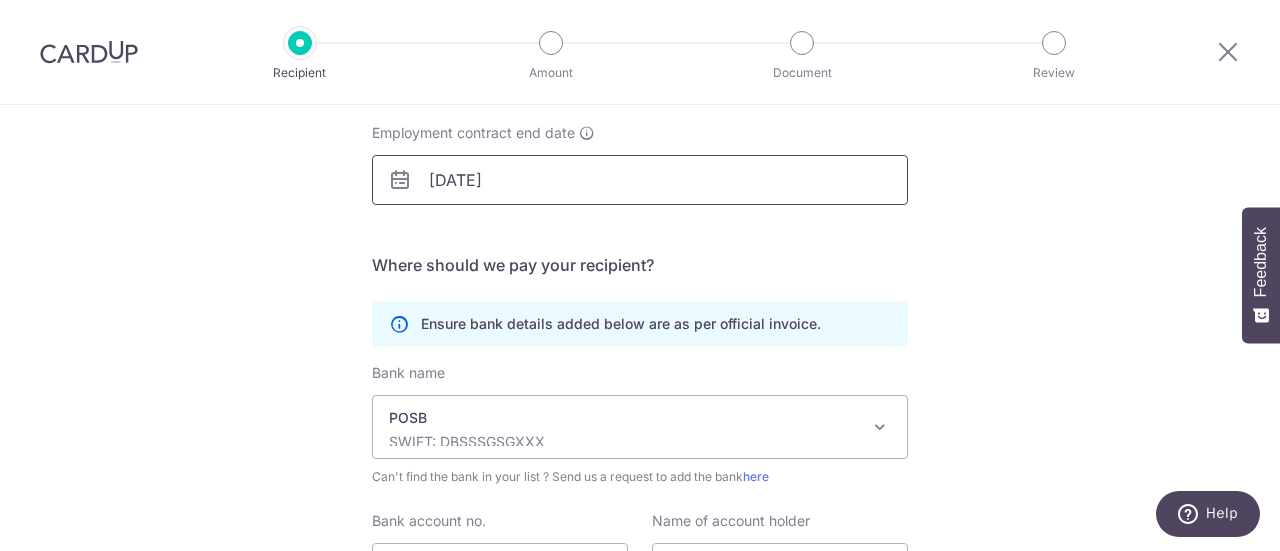 click on "11/11/2026" at bounding box center (640, 180) 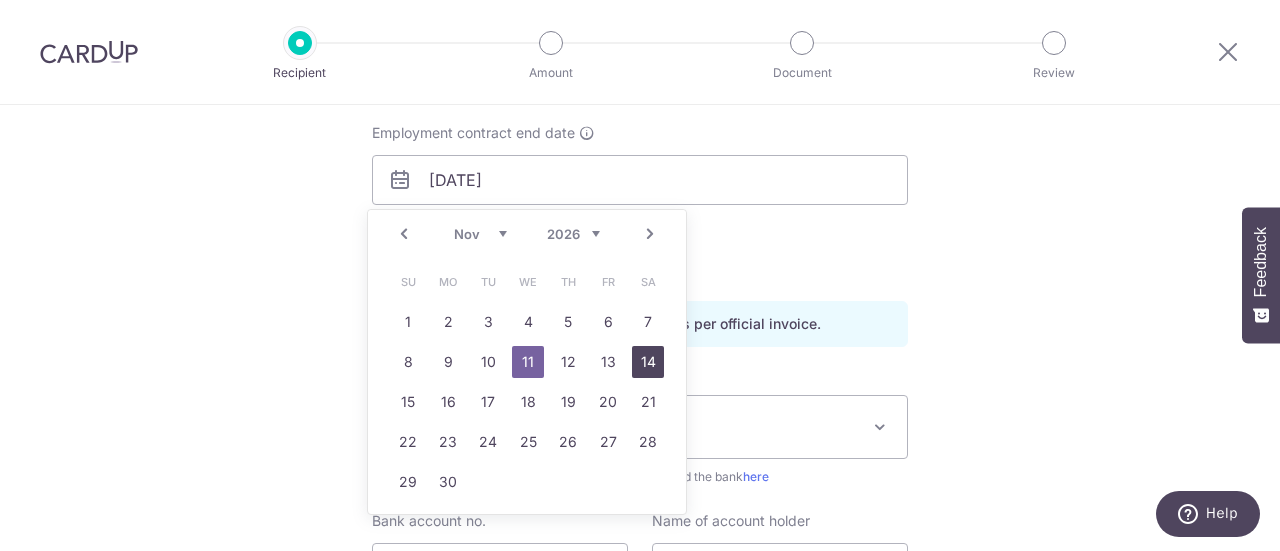 click on "14" at bounding box center (648, 362) 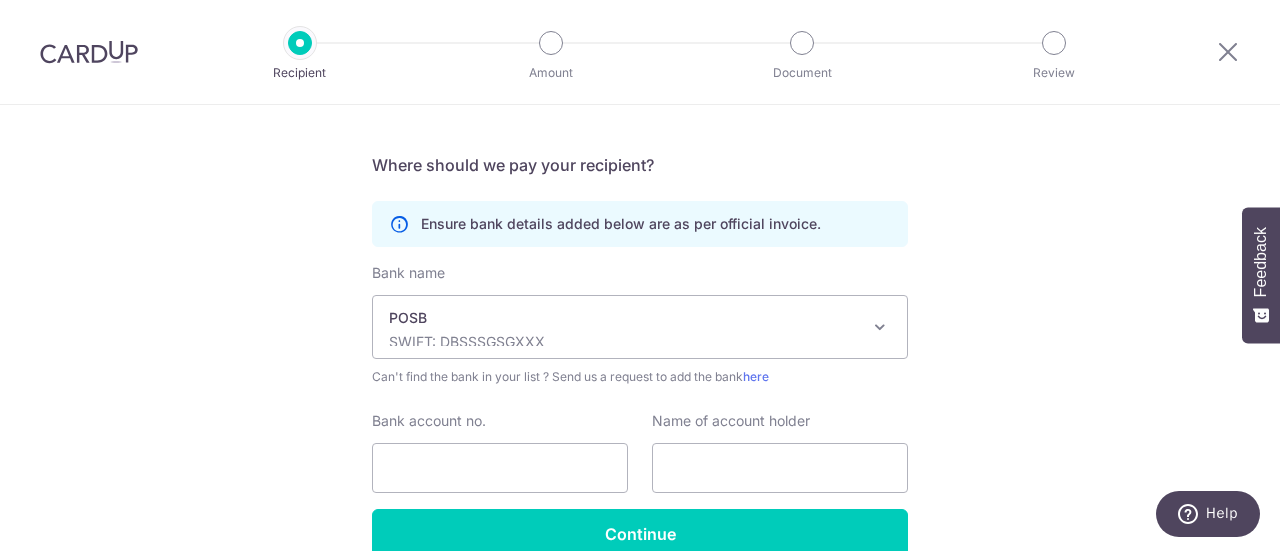 scroll, scrollTop: 504, scrollLeft: 0, axis: vertical 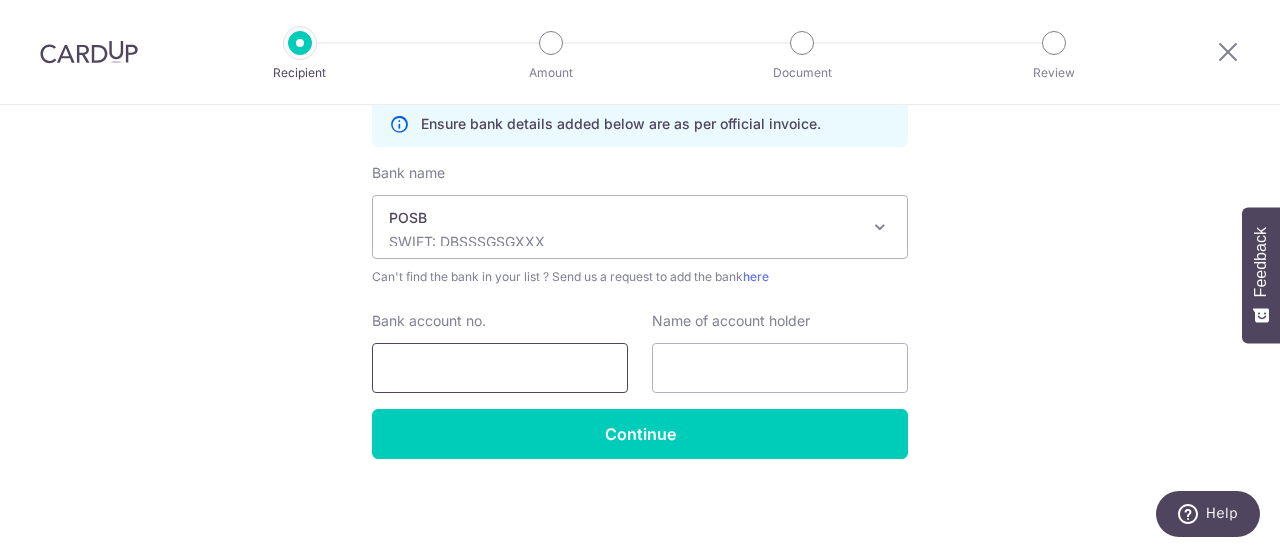 click on "Bank account no." at bounding box center (500, 368) 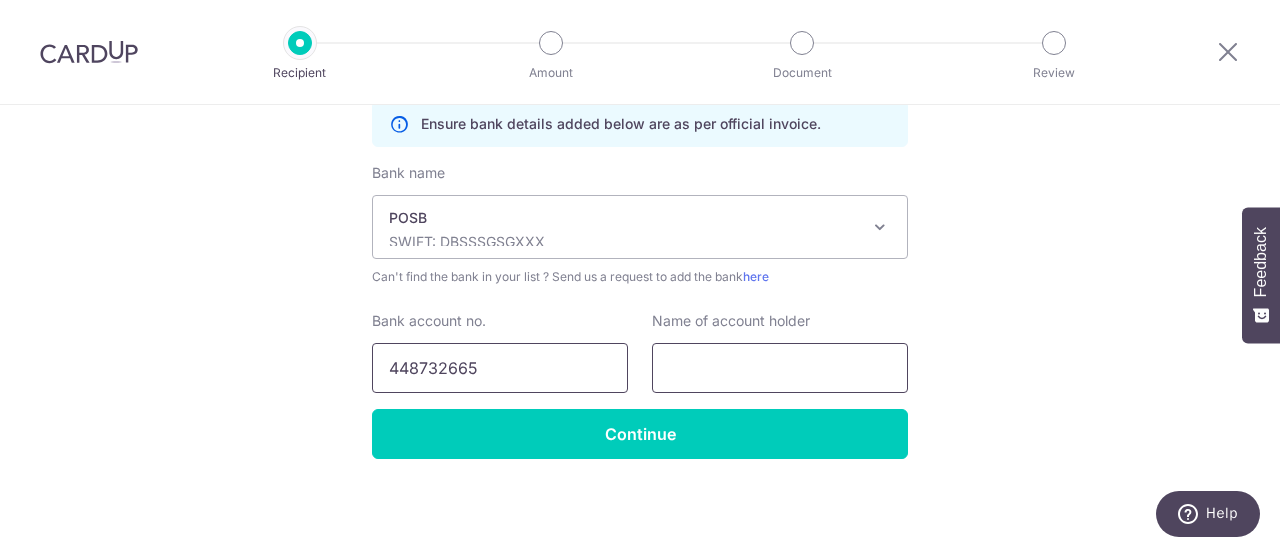 type on "448732665" 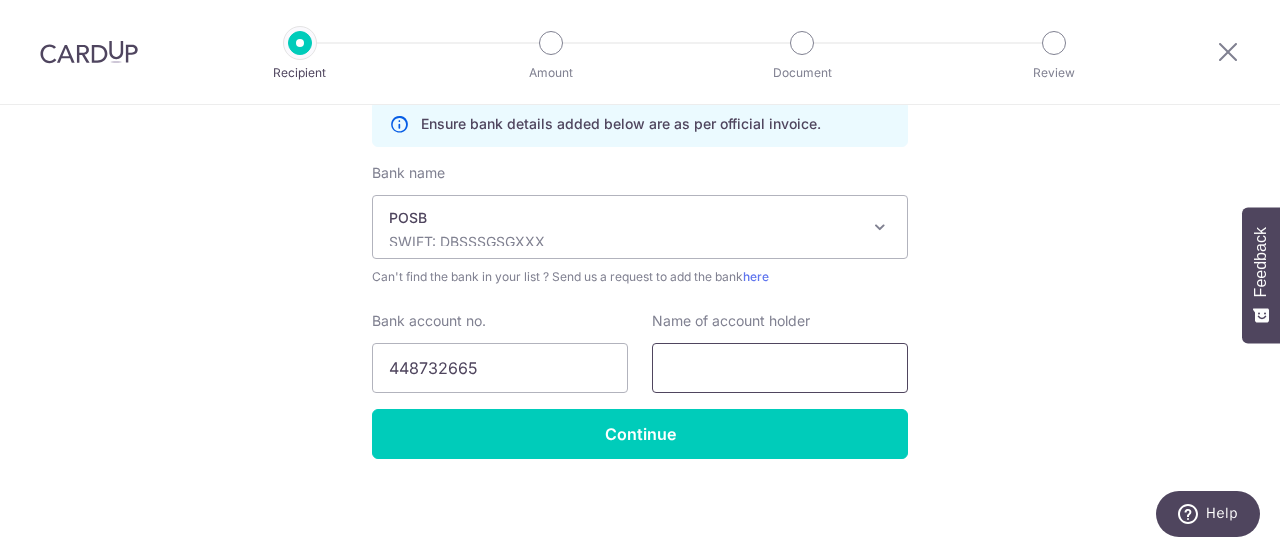 click at bounding box center [780, 368] 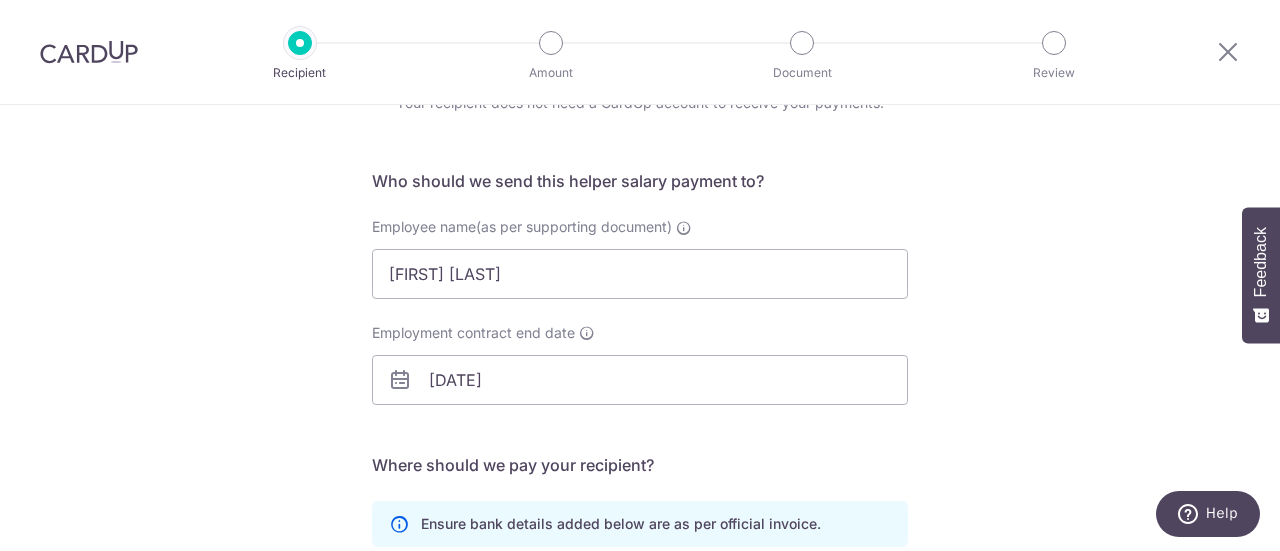 scroll, scrollTop: 204, scrollLeft: 0, axis: vertical 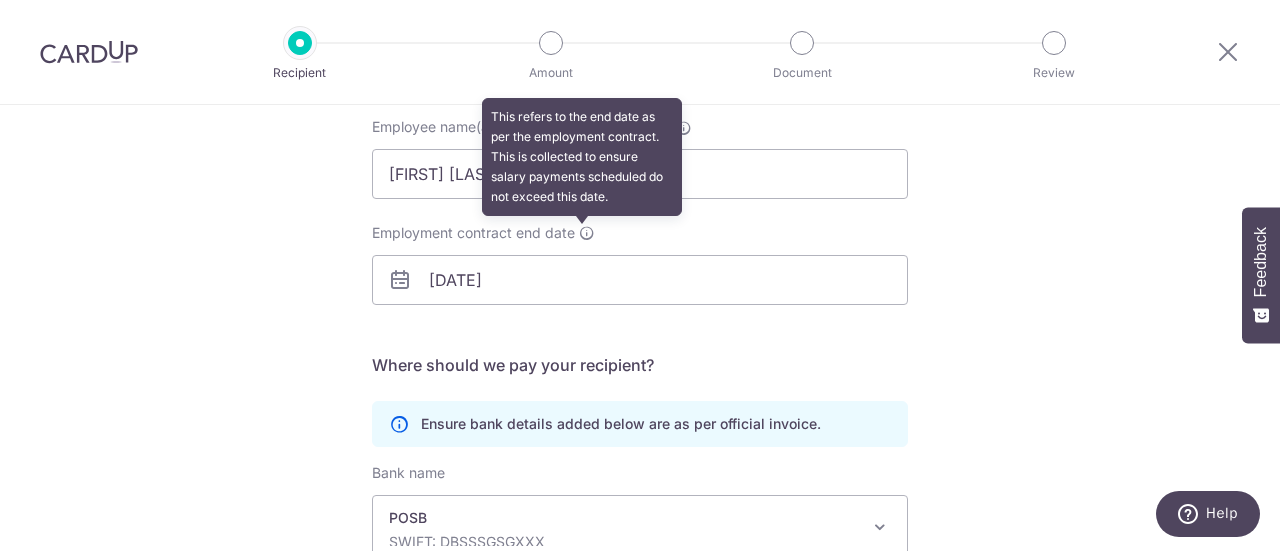 type on "Rini Januar" 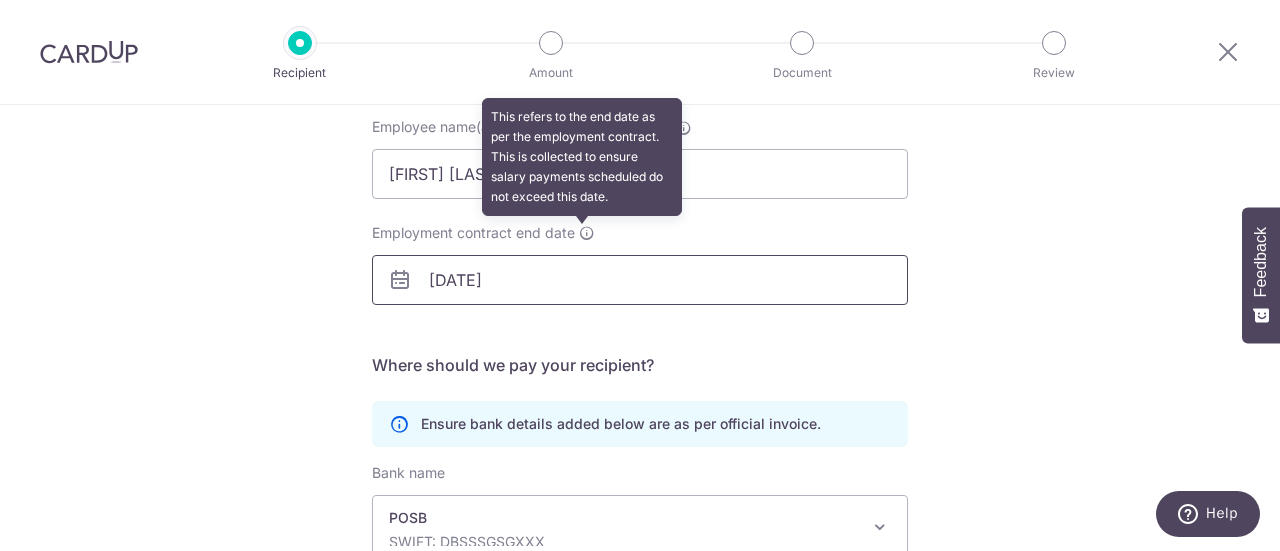 click on "14/11/2026" at bounding box center (640, 280) 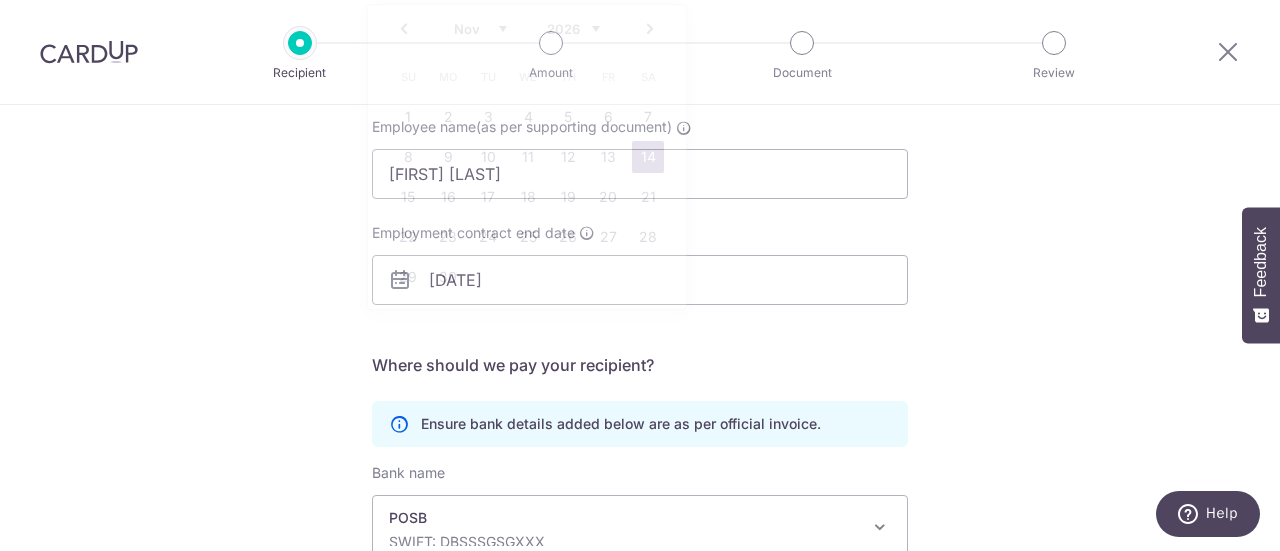 click on "Who would you like to pay?
Your recipient does not need a CardUp account to receive your payments.
Who should we send this helper salary payment to?
Employee name(as per supporting document)
Rini Januar
Employment contract end date
14/11/2026
Translation missing: en.no key
URL
Telephone" at bounding box center (640, 377) 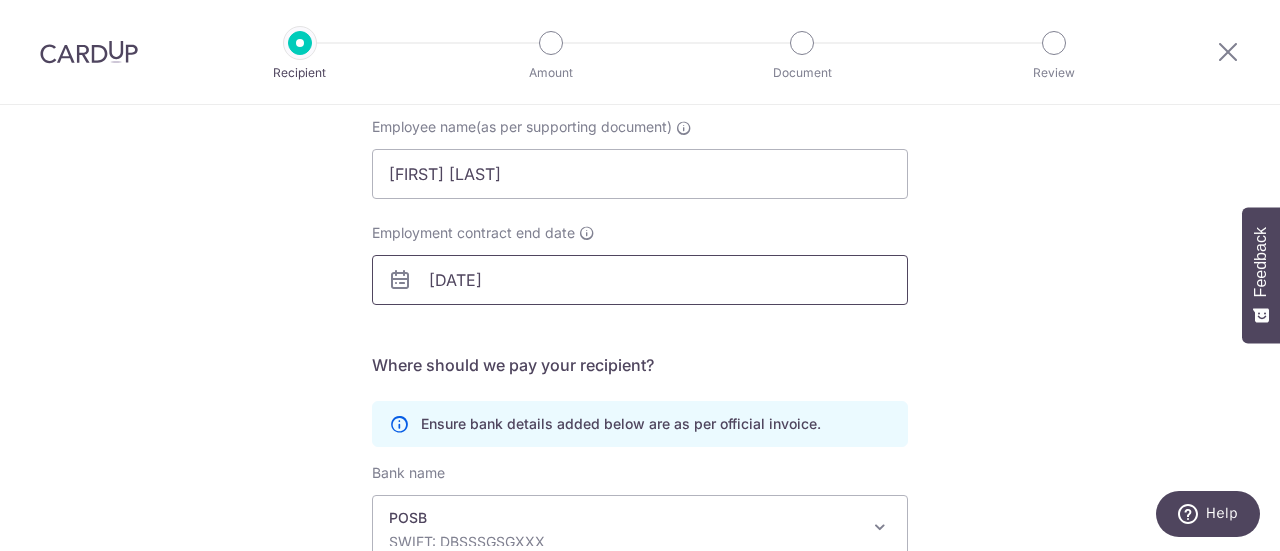 click on "Recipient Amount Document Review
Who would you like to pay?
Your recipient does not need a CardUp account to receive your payments.
Who should we send this helper salary payment to?
Employee name(as per supporting document)
Rini Januar
Employment contract end date
14/11/2026" at bounding box center (640, 275) 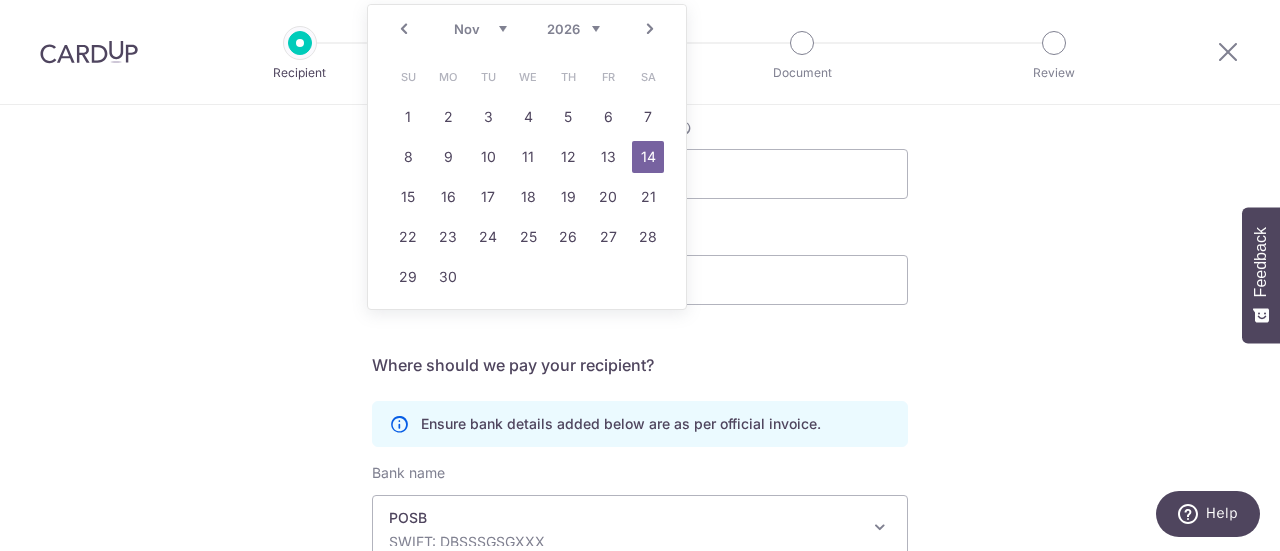 click on "Jan Feb Mar Apr May Jun Jul Aug Sep Oct Nov Dec" at bounding box center (480, 29) 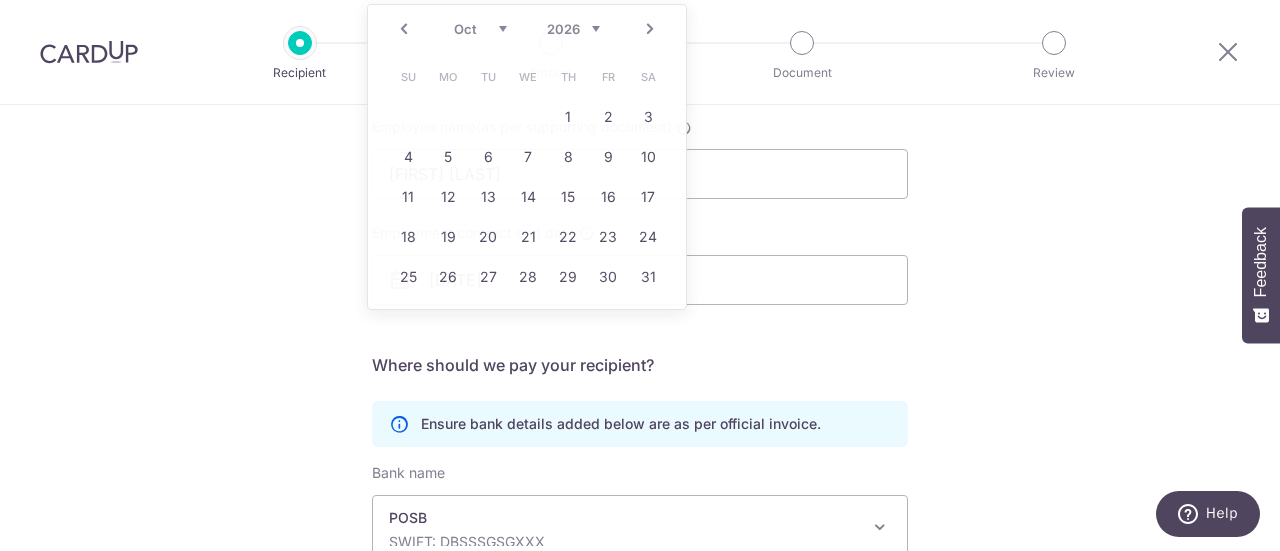 click on "Who would you like to pay?
Your recipient does not need a CardUp account to receive your payments.
Who should we send this helper salary payment to?
Employee name(as per supporting document)
Rini Januar
Employment contract end date
14/11/2026
Translation missing: en.no key
URL
Telephone" at bounding box center [640, 377] 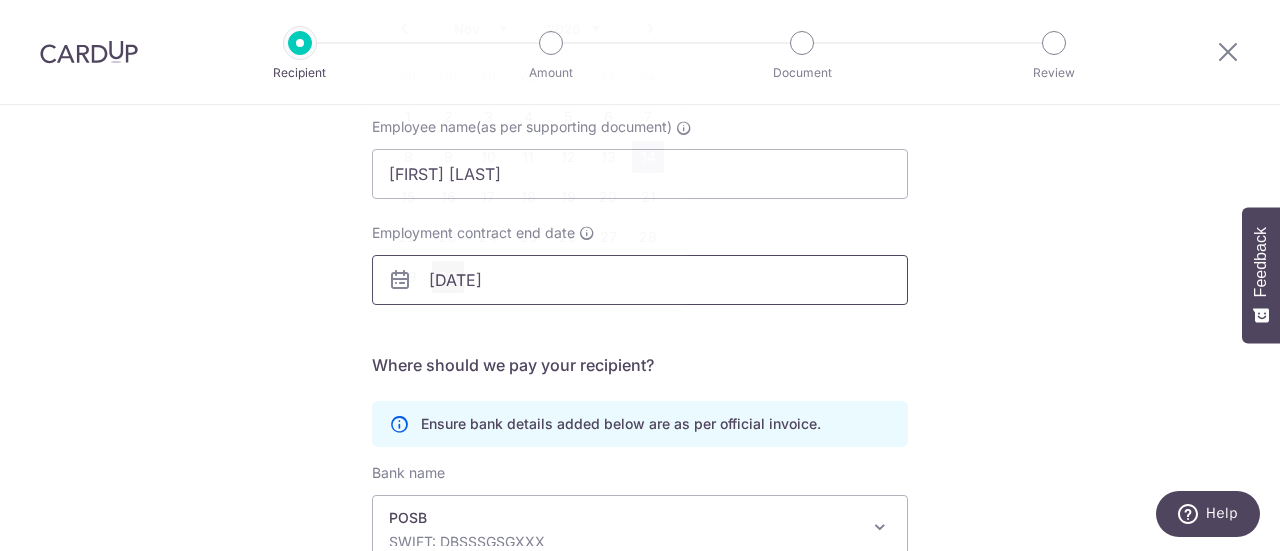 click on "Recipient Amount Document Review
Who would you like to pay?
Your recipient does not need a CardUp account to receive your payments.
Who should we send this helper salary payment to?
Employee name(as per supporting document)
Rini Januar
Employment contract end date
14/11/2026" at bounding box center (640, 275) 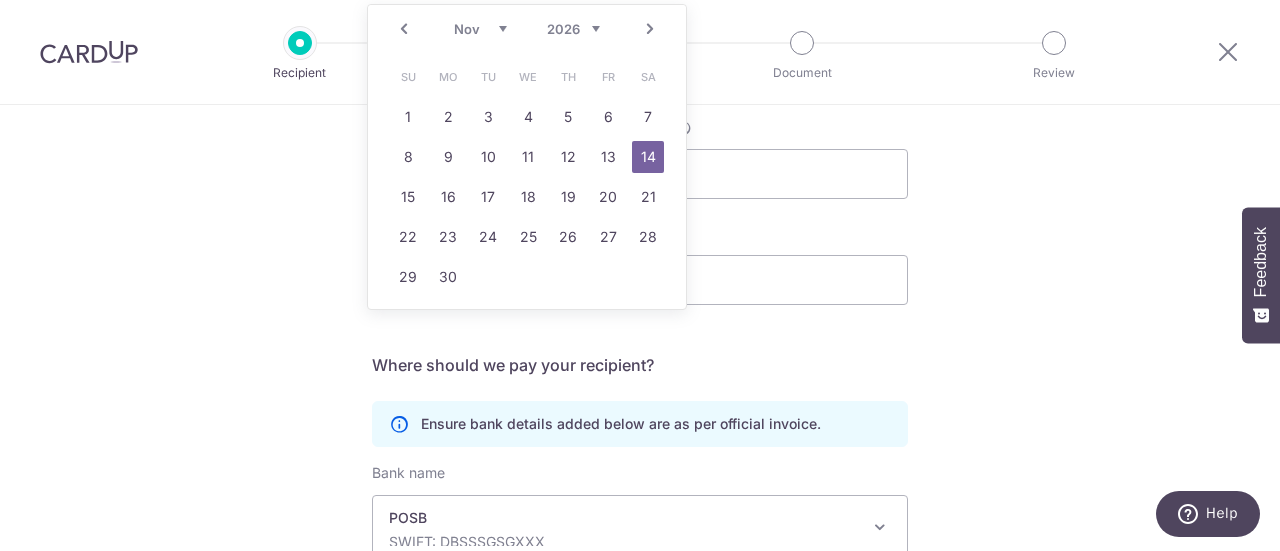 click on "Jan Feb Mar Apr May Jun Jul Aug Sep Oct Nov Dec" at bounding box center [480, 29] 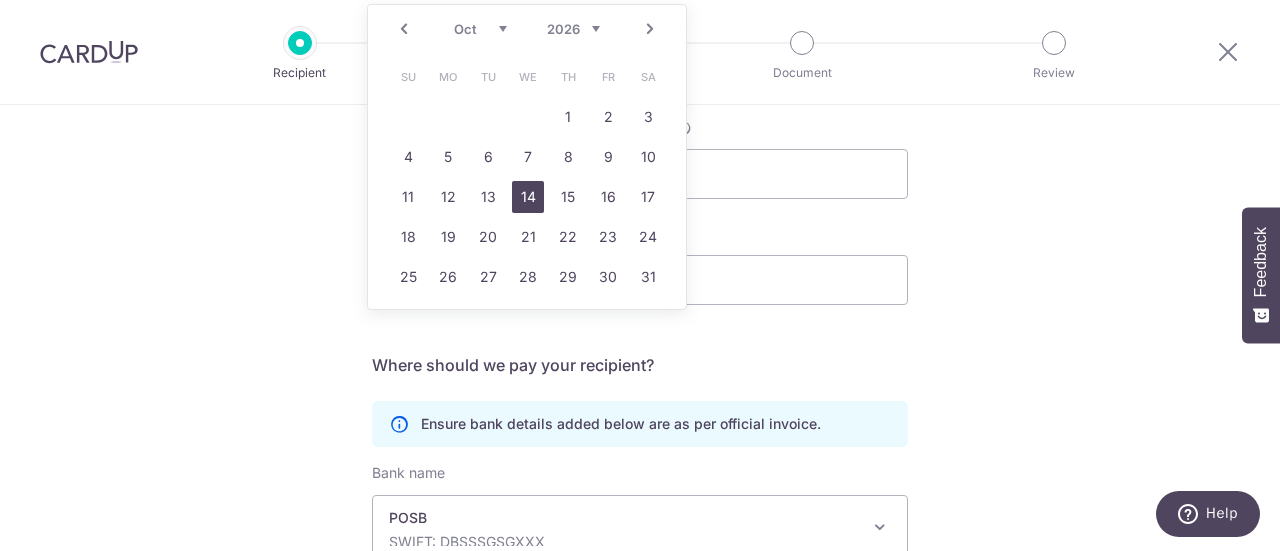 click on "14" at bounding box center (528, 197) 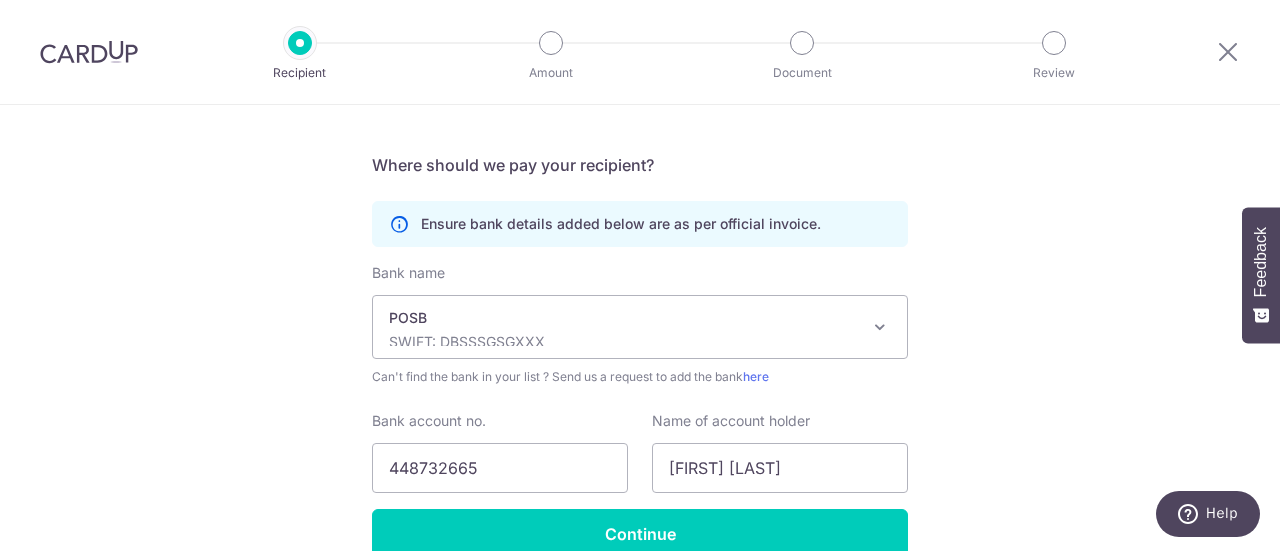 scroll, scrollTop: 504, scrollLeft: 0, axis: vertical 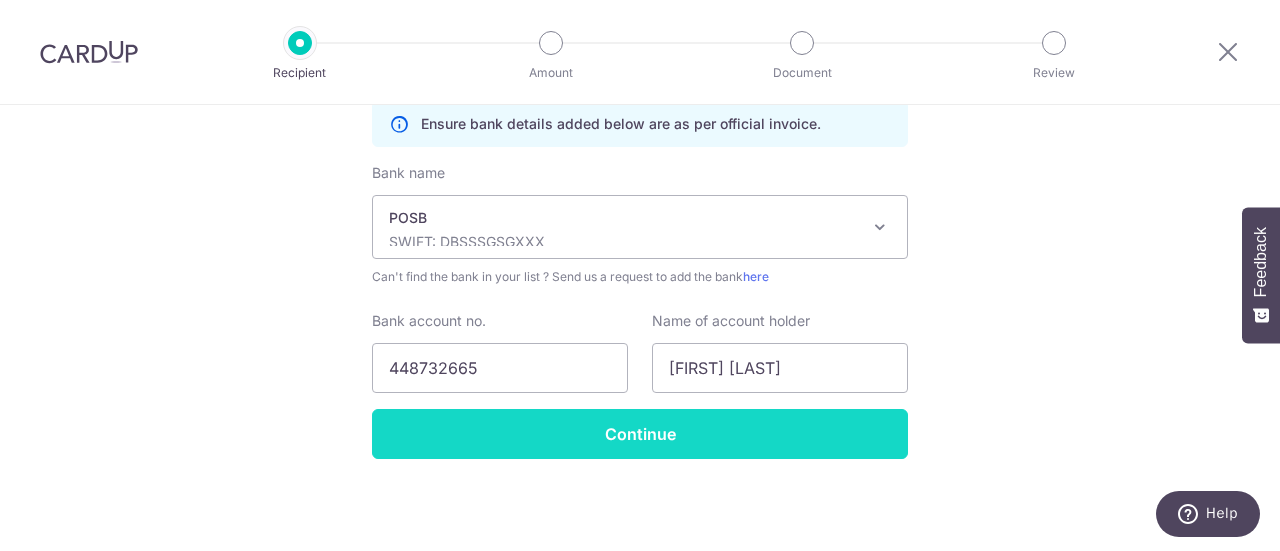 click on "Continue" at bounding box center [640, 434] 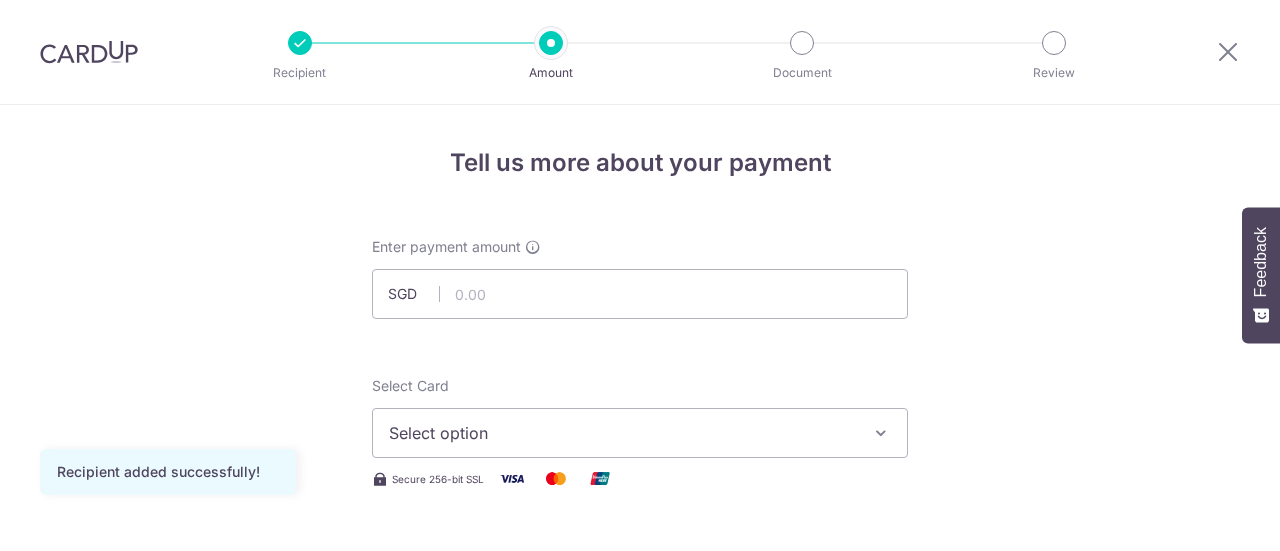 scroll, scrollTop: 0, scrollLeft: 0, axis: both 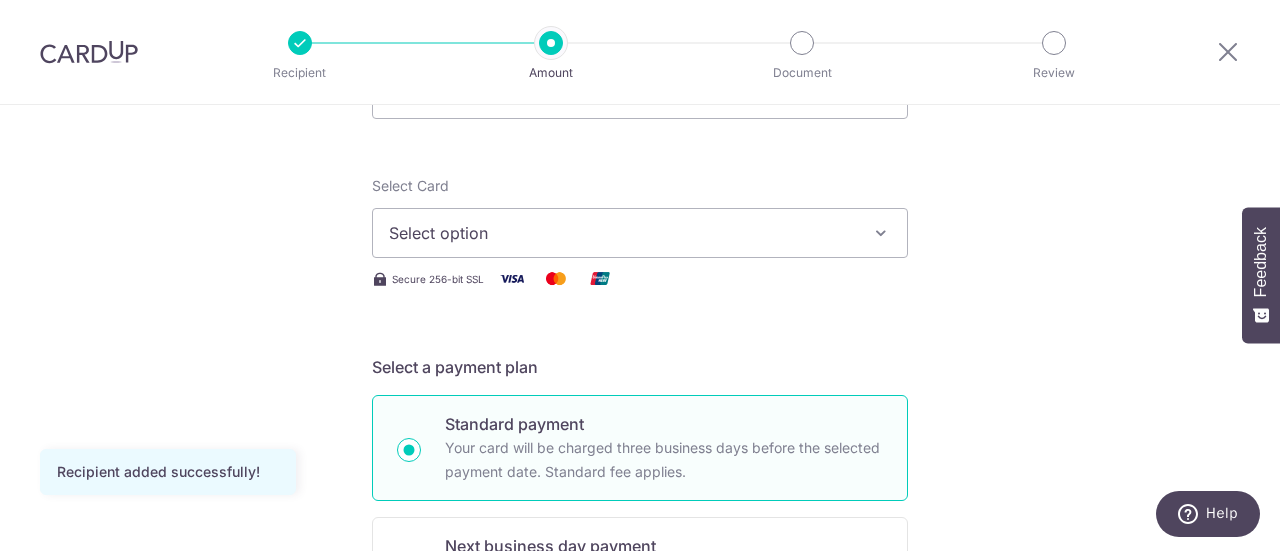 click at bounding box center (881, 233) 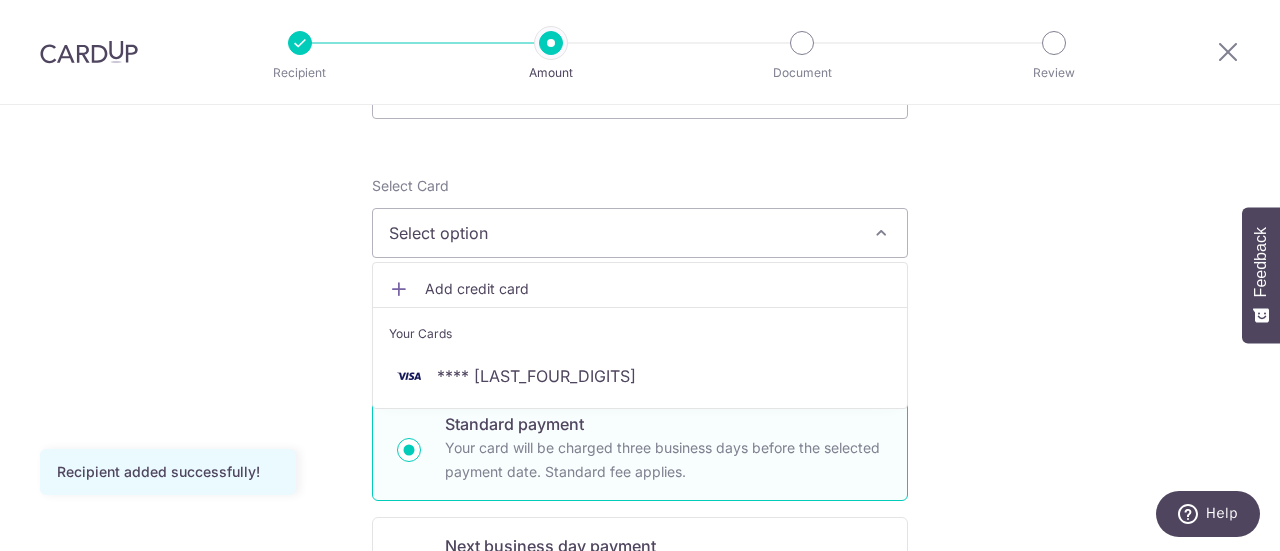 click on "Add credit card" at bounding box center [640, 289] 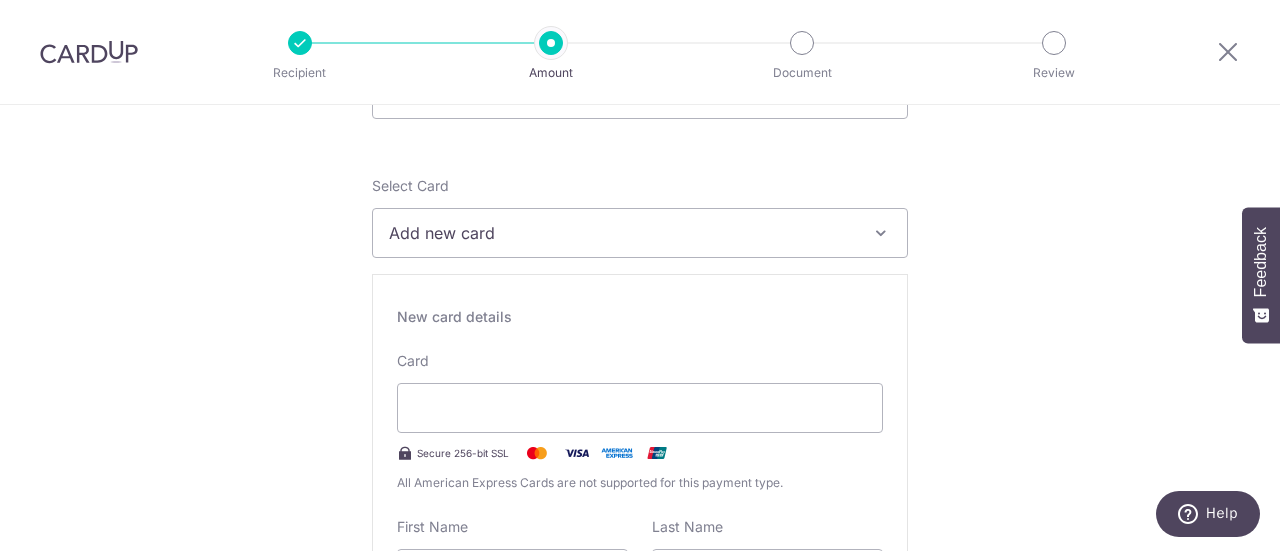 click on "Tell us more about your payment
Enter payment amount
SGD
Recipient added successfully!
Select Card
Add new card
Add credit card
Your Cards
**** 5684
Secure 256-bit SSL
Text
New card details
Card
Secure 256-bit SSL" at bounding box center [640, 1074] 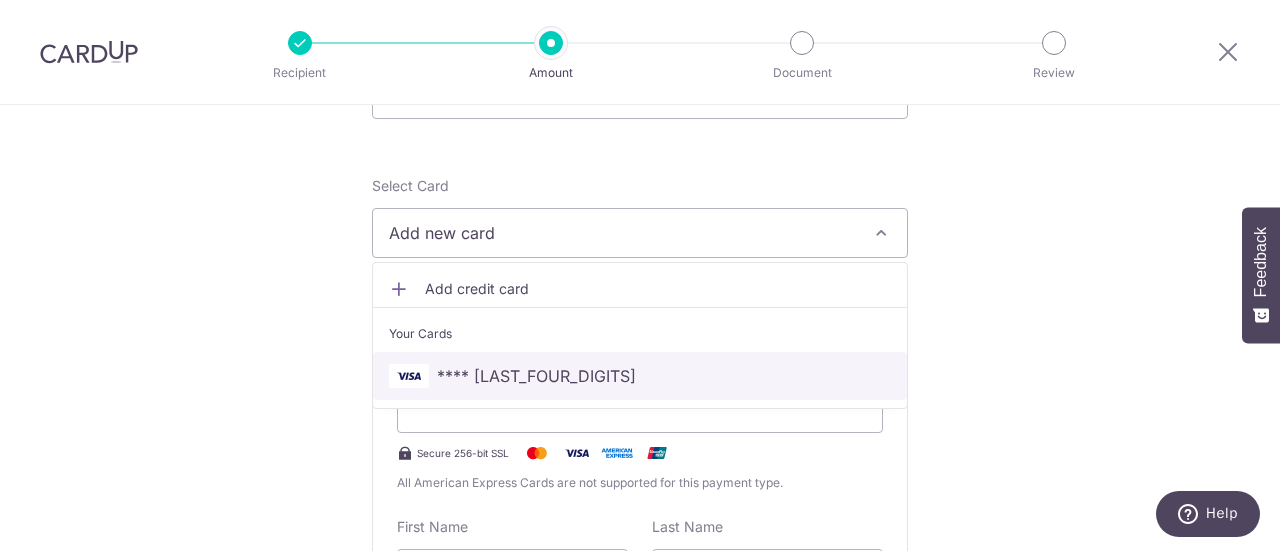 click on "**** [LAST_4_DIGITS]" at bounding box center [640, 376] 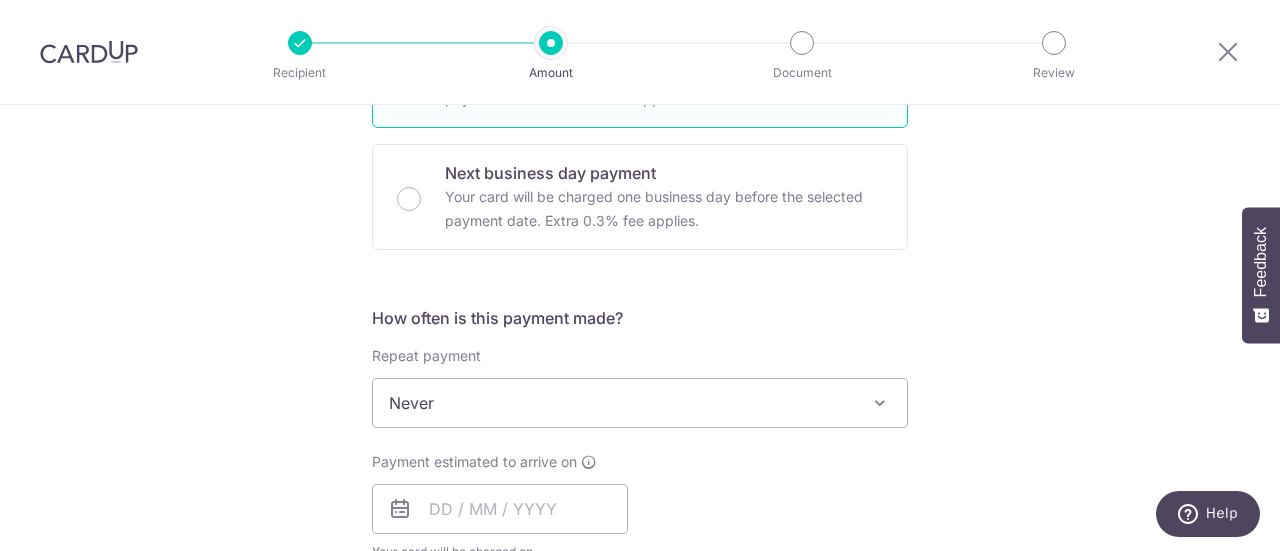 scroll, scrollTop: 600, scrollLeft: 0, axis: vertical 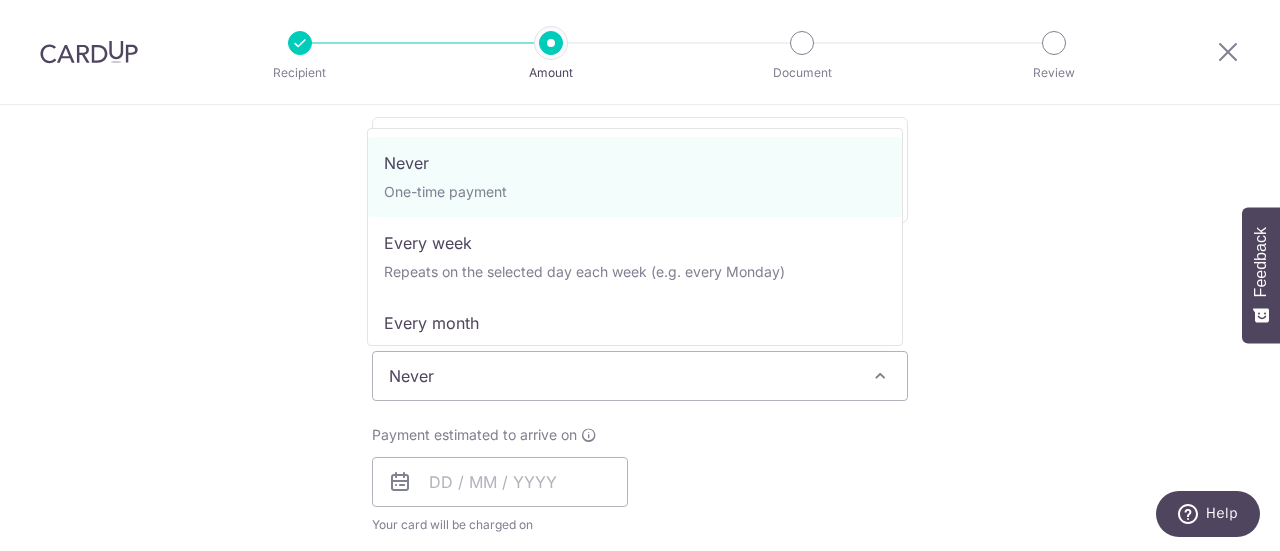 click at bounding box center (880, 376) 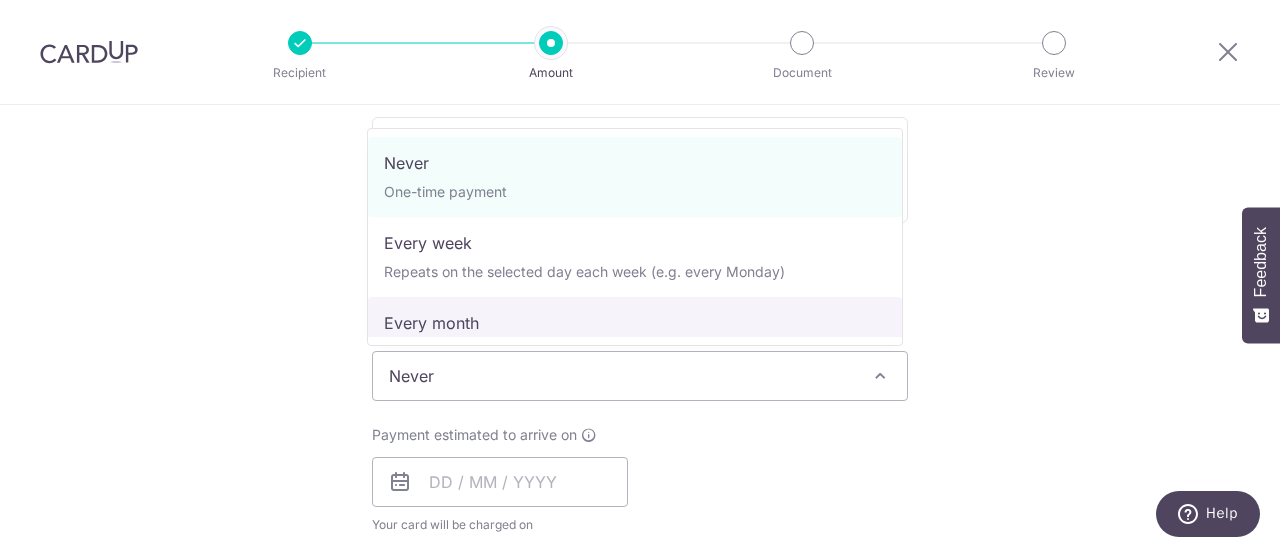 select on "3" 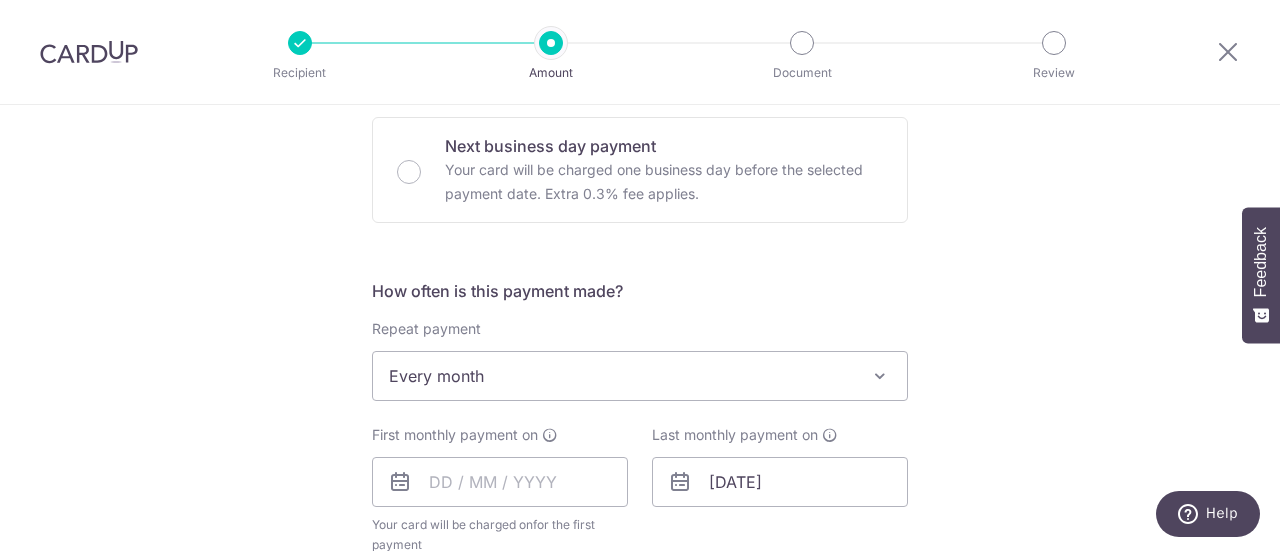 scroll, scrollTop: 800, scrollLeft: 0, axis: vertical 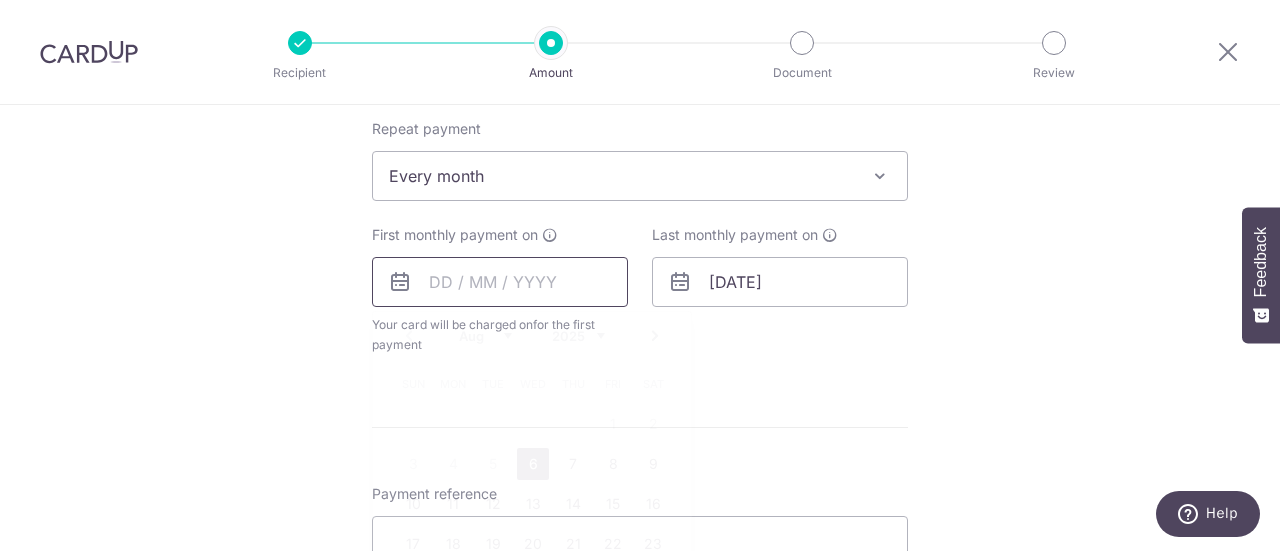 click at bounding box center [500, 282] 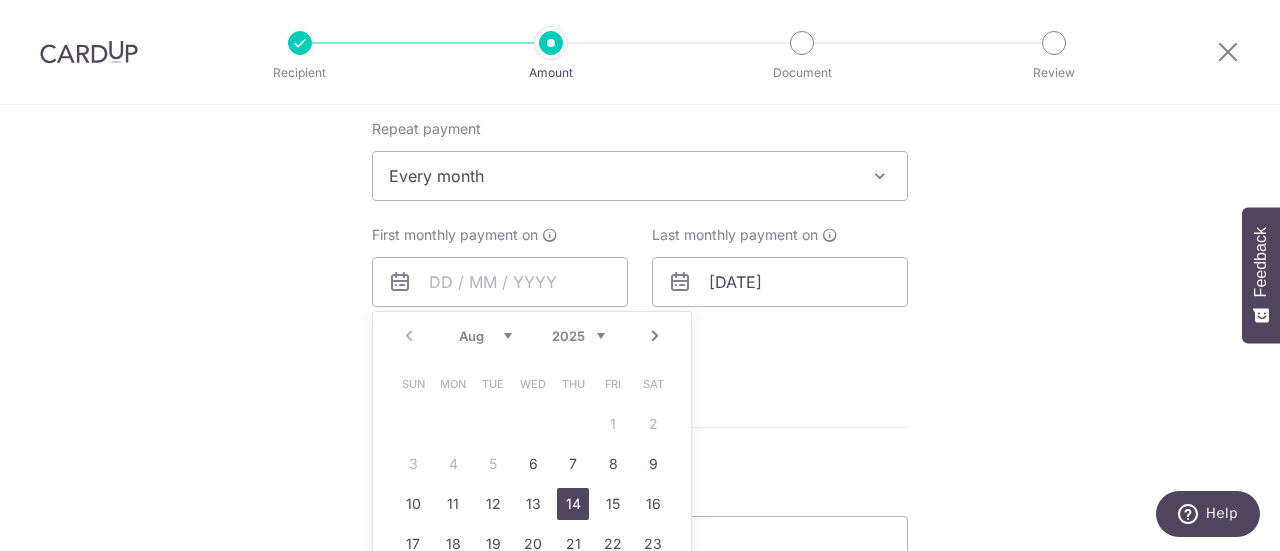 click on "14" at bounding box center [573, 504] 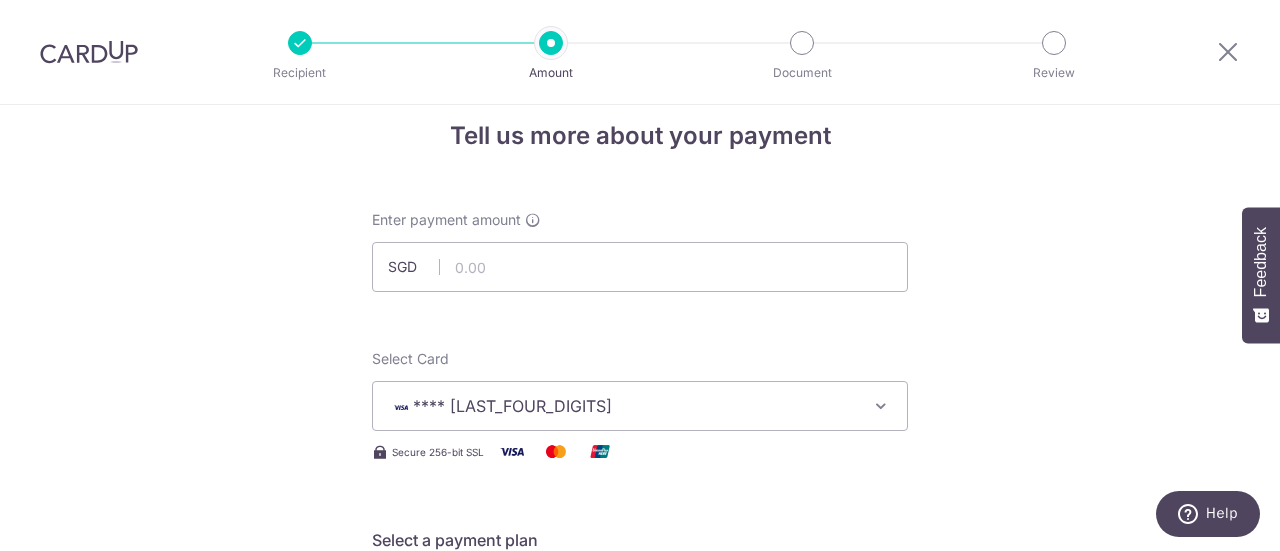 scroll, scrollTop: 0, scrollLeft: 0, axis: both 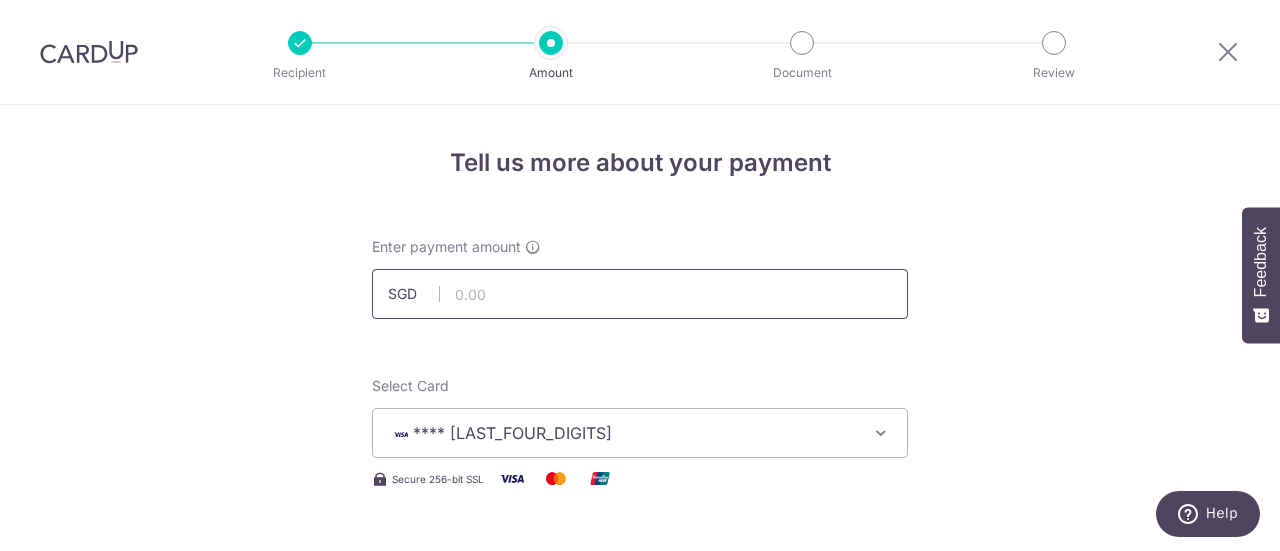 click at bounding box center [640, 294] 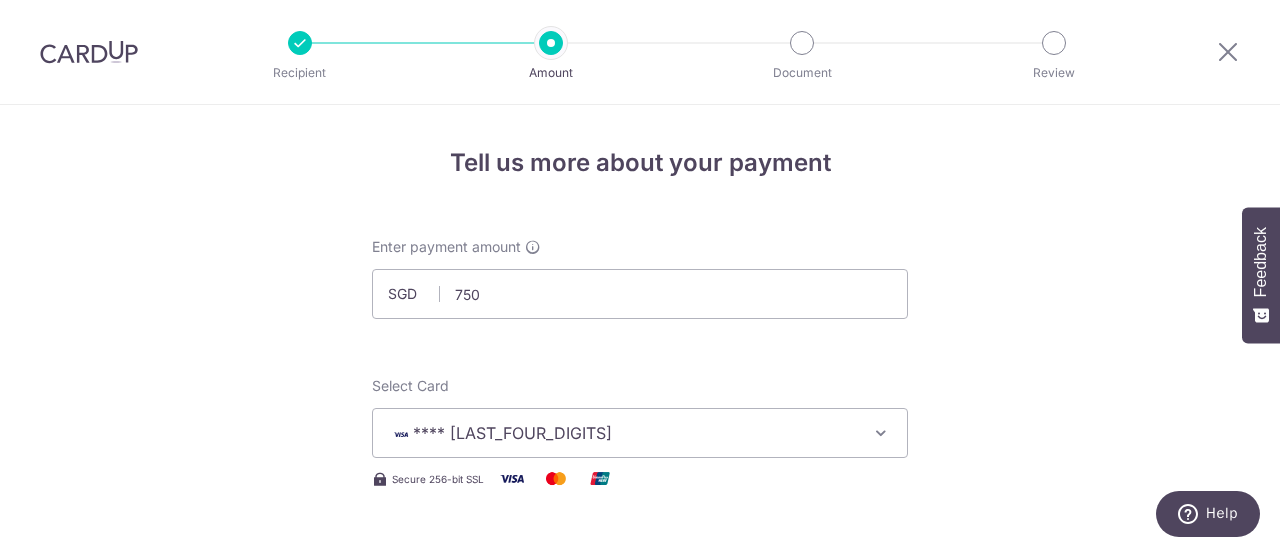 click on "Tell us more about your payment
Enter payment amount
SGD
750
Recipient added successfully!
Select Card
**** 5684
Add credit card
Your Cards
**** 5684
Secure 256-bit SSL
Text
New card details
Card
Secure 256-bit SSL" at bounding box center [640, 1060] 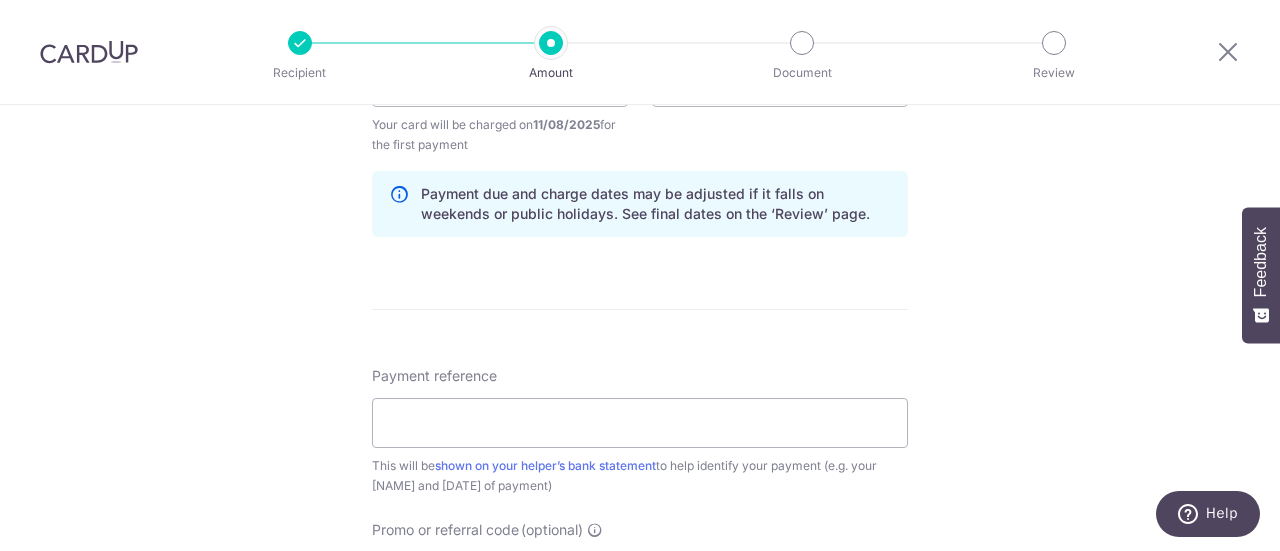 scroll, scrollTop: 1100, scrollLeft: 0, axis: vertical 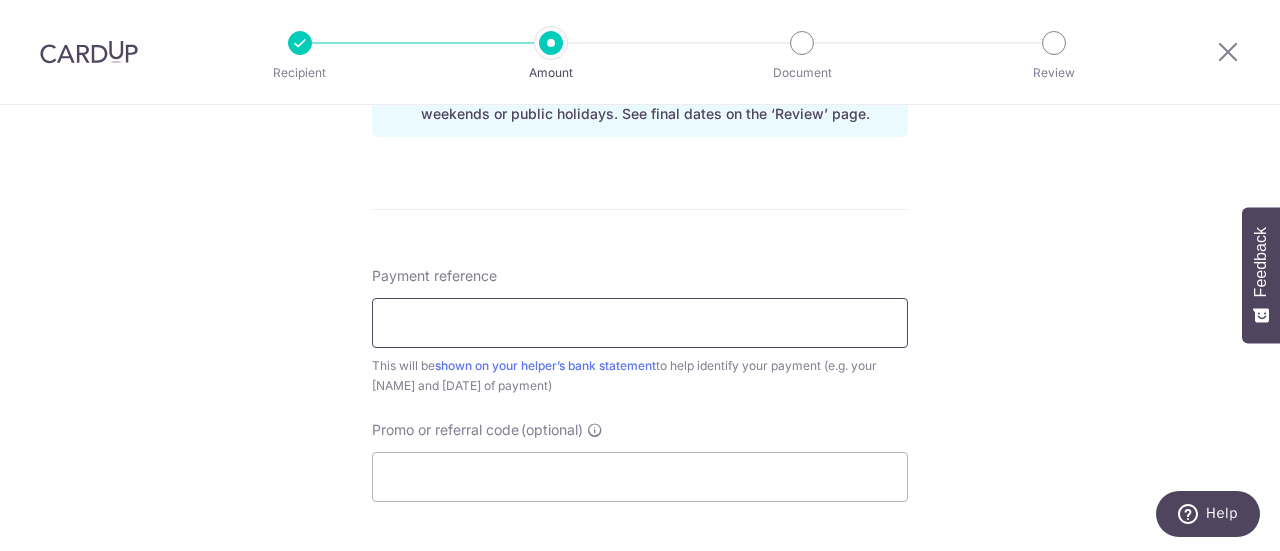 click on "Payment reference" at bounding box center [640, 323] 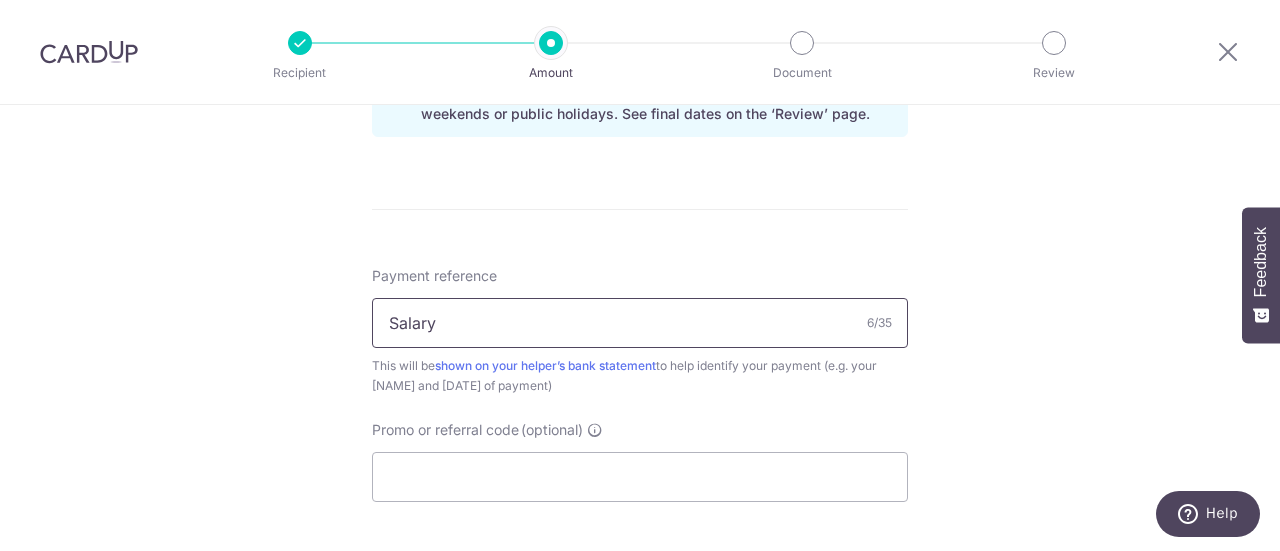 type on "Salary" 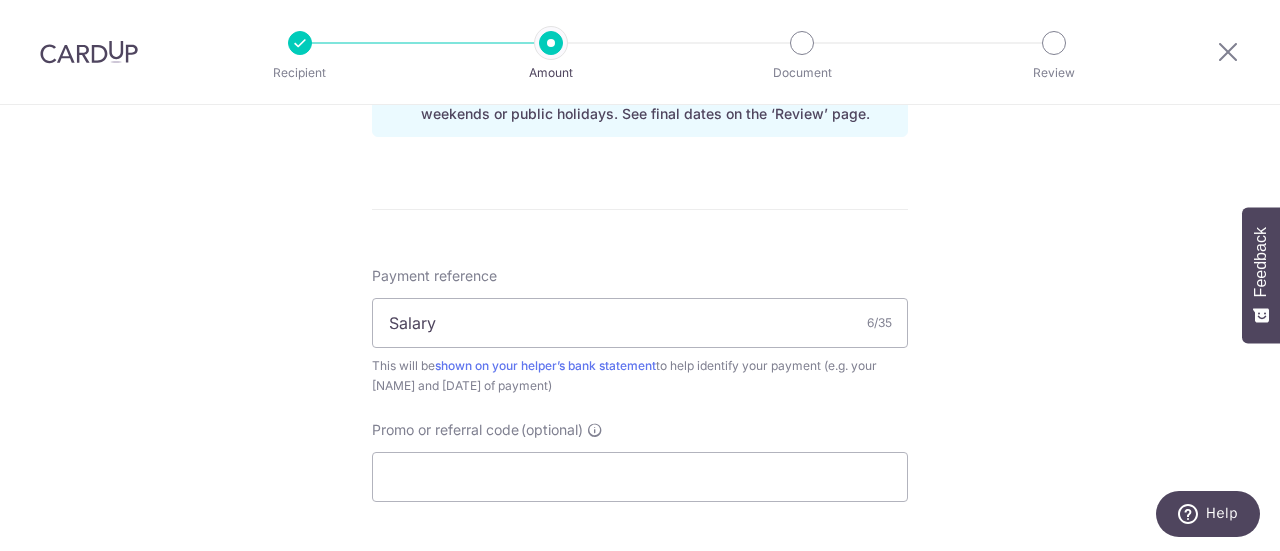 click on "Tell us more about your payment
Enter payment amount
SGD
750.00
750.00
Recipient added successfully!
Select Card
**** 5684
Add credit card
Your Cards
**** 5684
Secure 256-bit SSL
Text
New card details
Card
Secure 256-bit SSL" at bounding box center [640, -40] 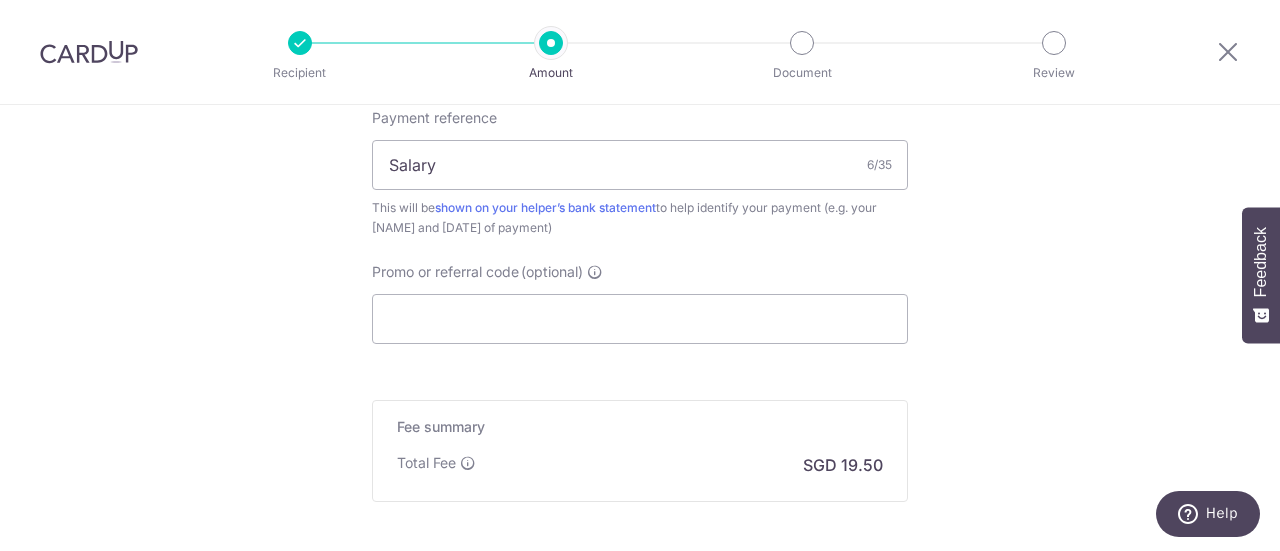 scroll, scrollTop: 1300, scrollLeft: 0, axis: vertical 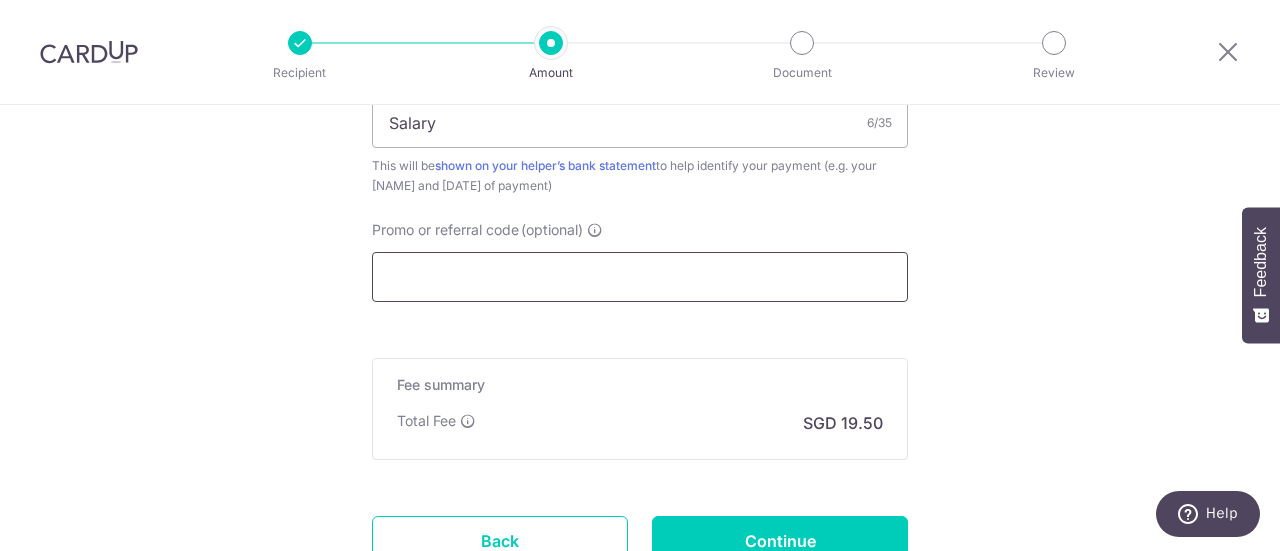 click on "Promo or referral code
(optional)" at bounding box center [640, 277] 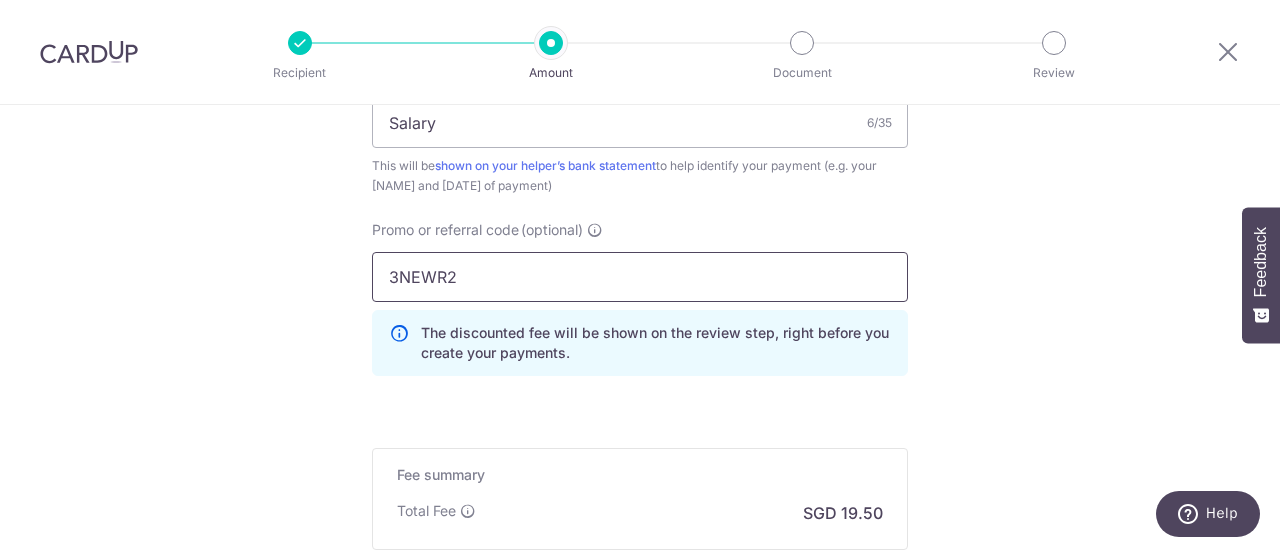 type on "3NEWR2" 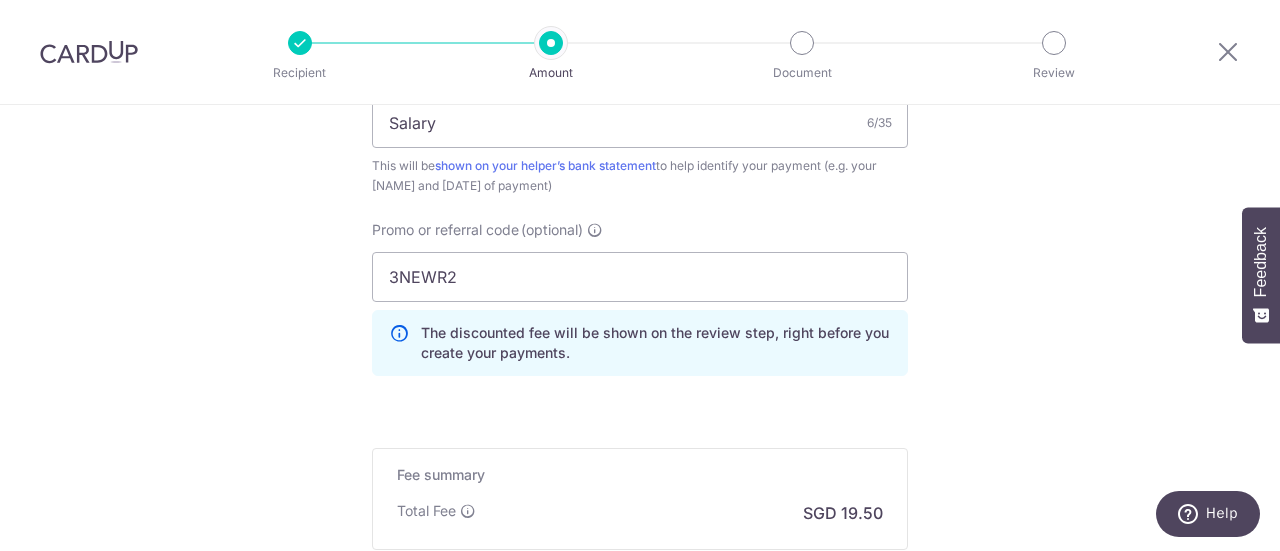 click on "Tell us more about your payment
Enter payment amount
SGD
750.00
750.00
Recipient added successfully!
Select Card
**** 5684
Add credit card
Your Cards
**** 5684
Secure 256-bit SSL
Text
New card details
Card
Secure 256-bit SSL" at bounding box center [640, -195] 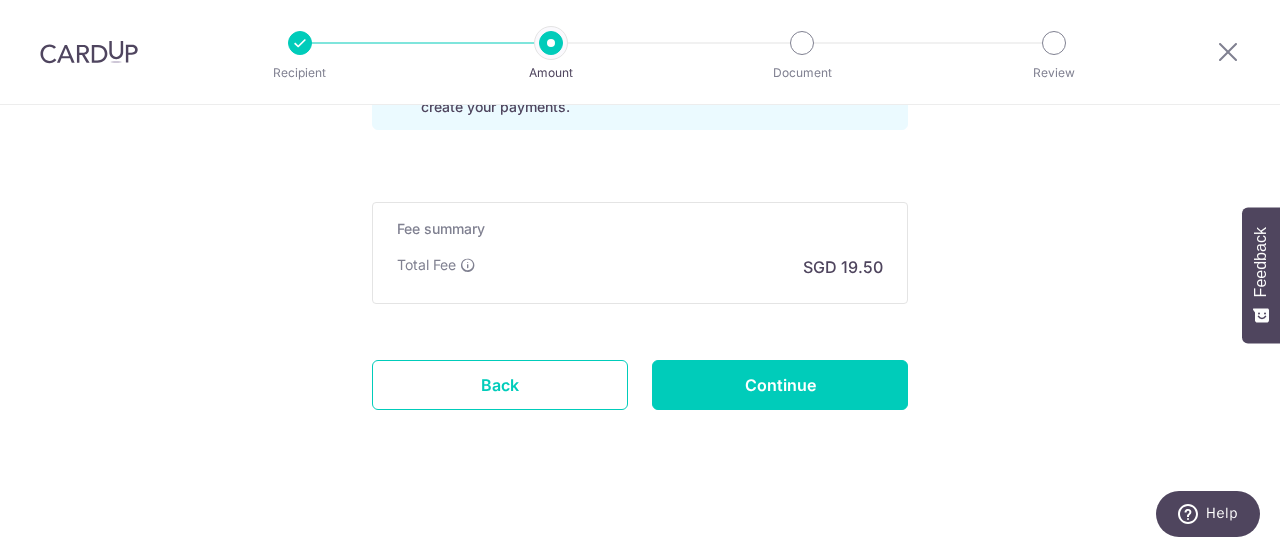 scroll, scrollTop: 1549, scrollLeft: 0, axis: vertical 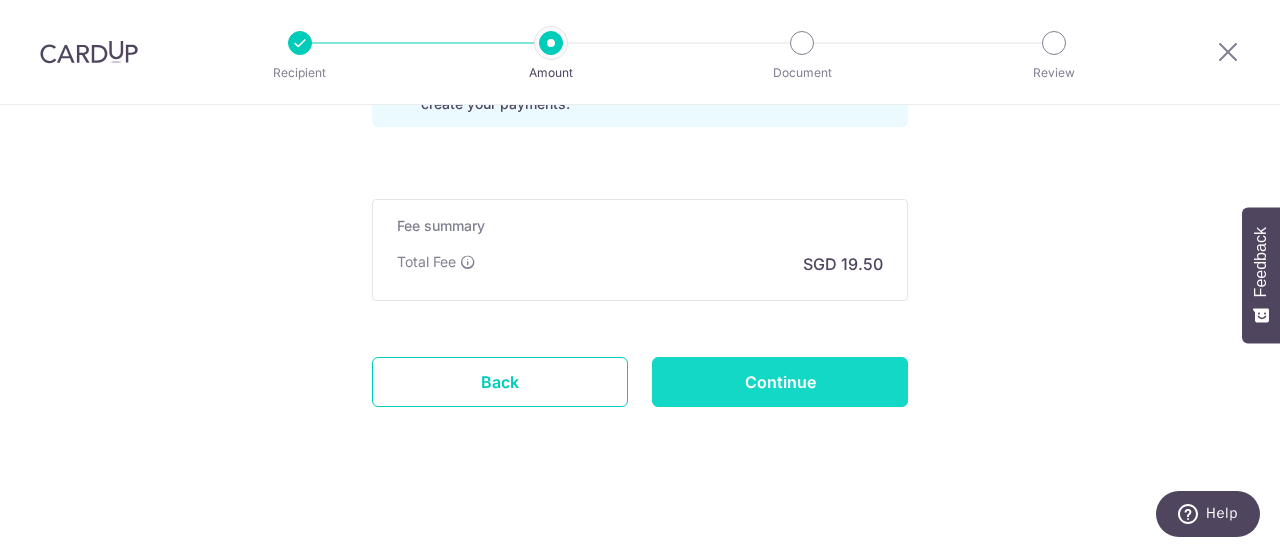 click on "Continue" at bounding box center [780, 382] 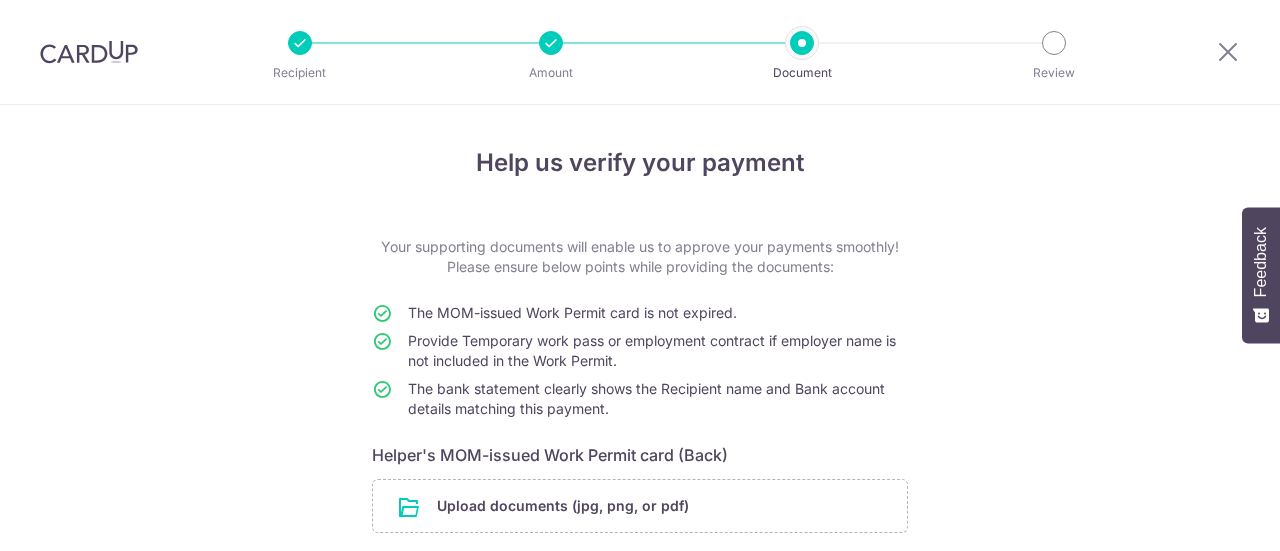 scroll, scrollTop: 0, scrollLeft: 0, axis: both 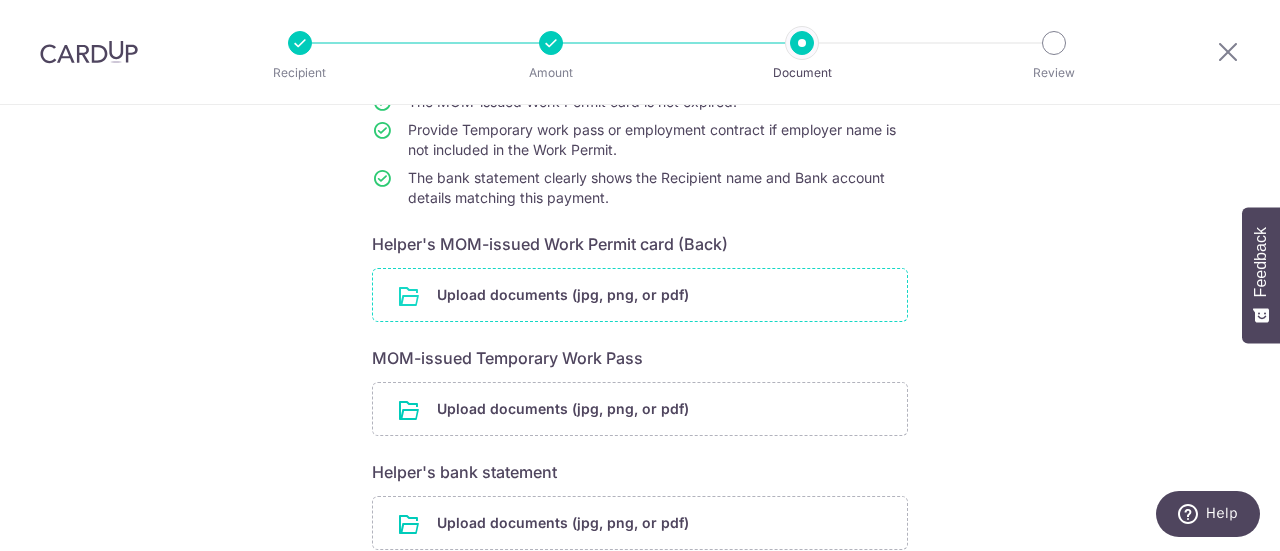 click at bounding box center [640, 295] 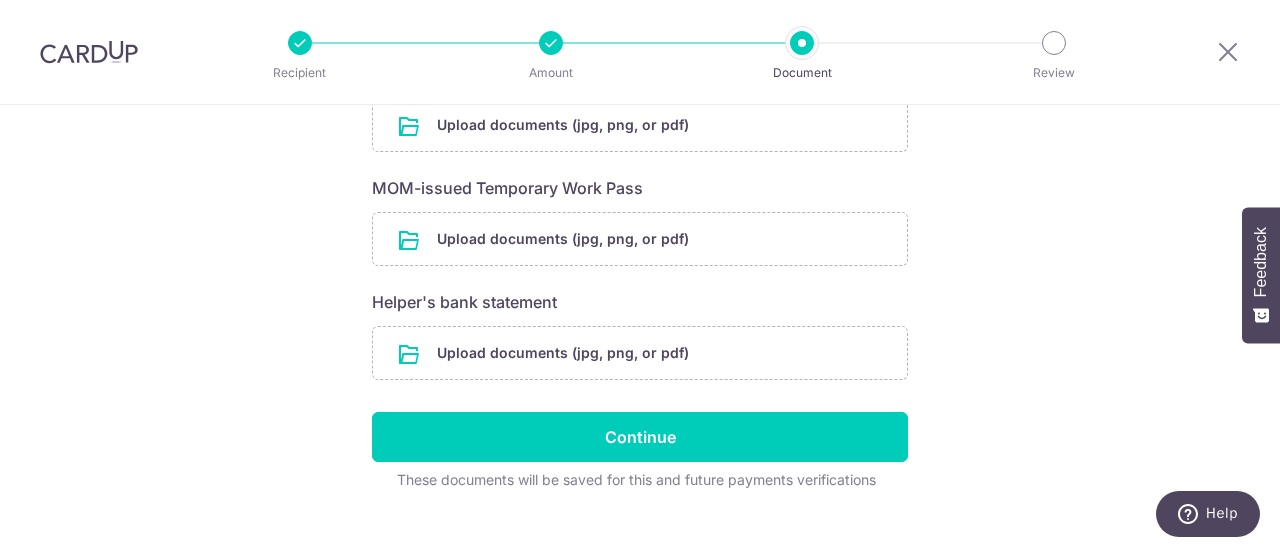 scroll, scrollTop: 410, scrollLeft: 0, axis: vertical 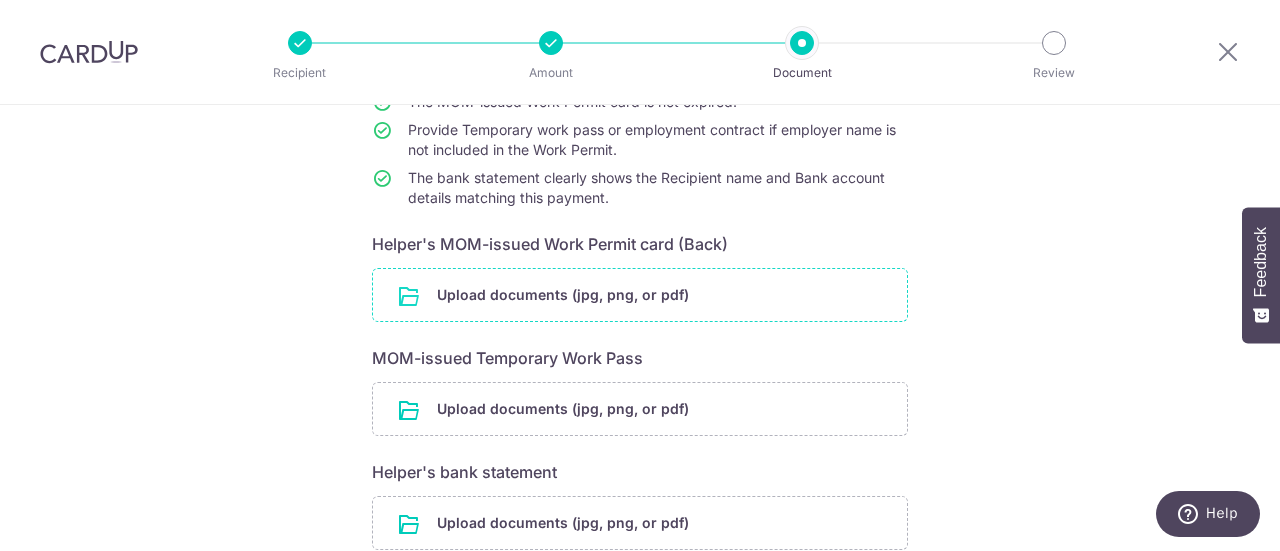 click at bounding box center [640, 295] 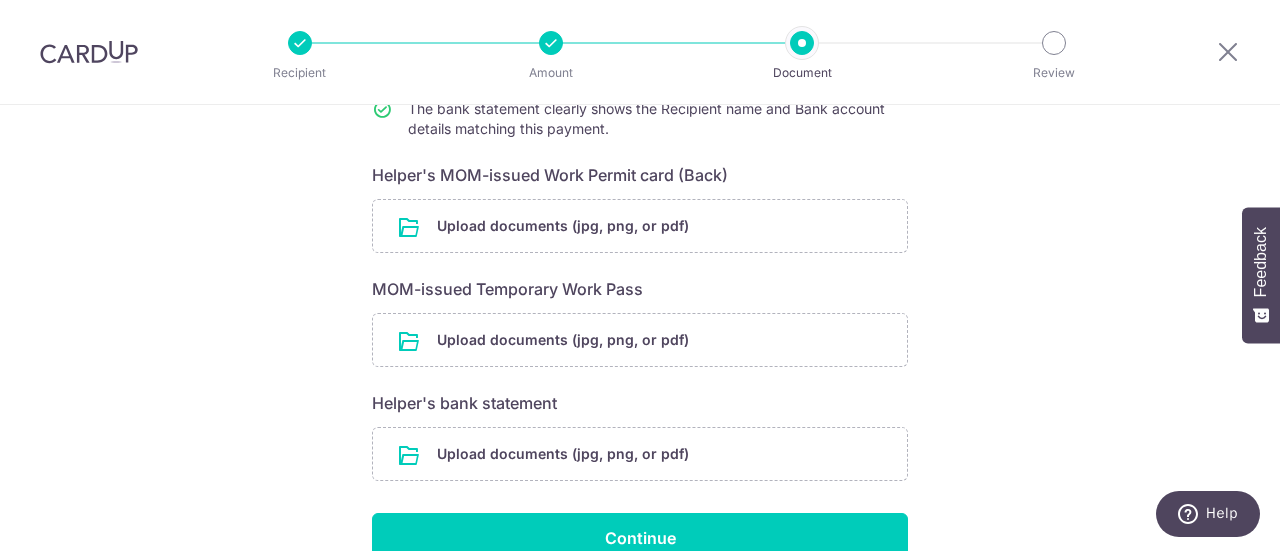 scroll, scrollTop: 311, scrollLeft: 0, axis: vertical 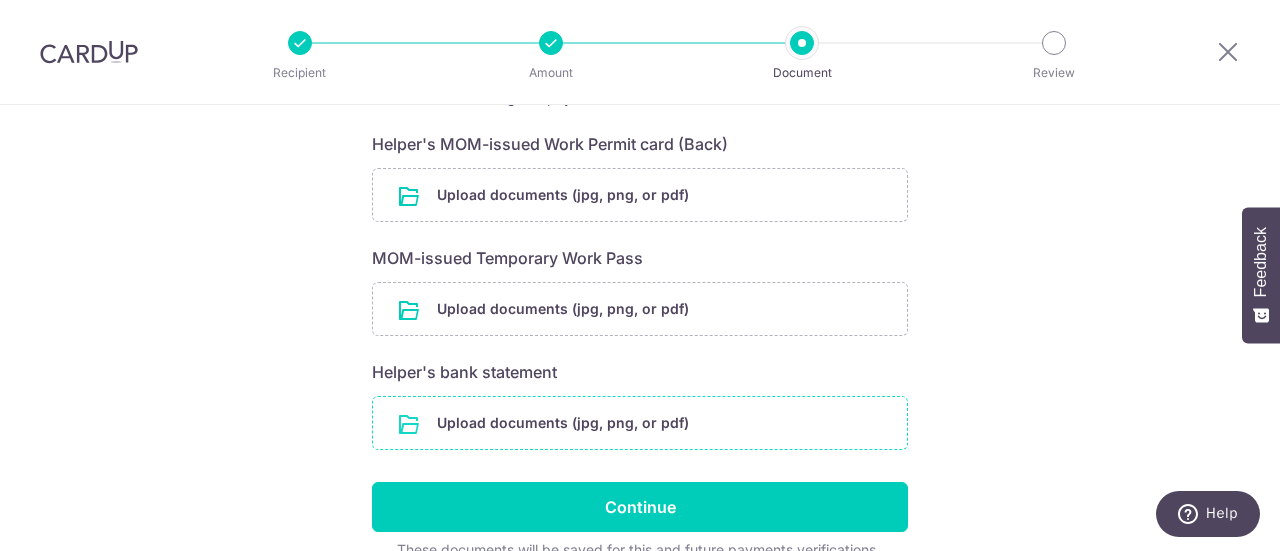 click at bounding box center [640, 423] 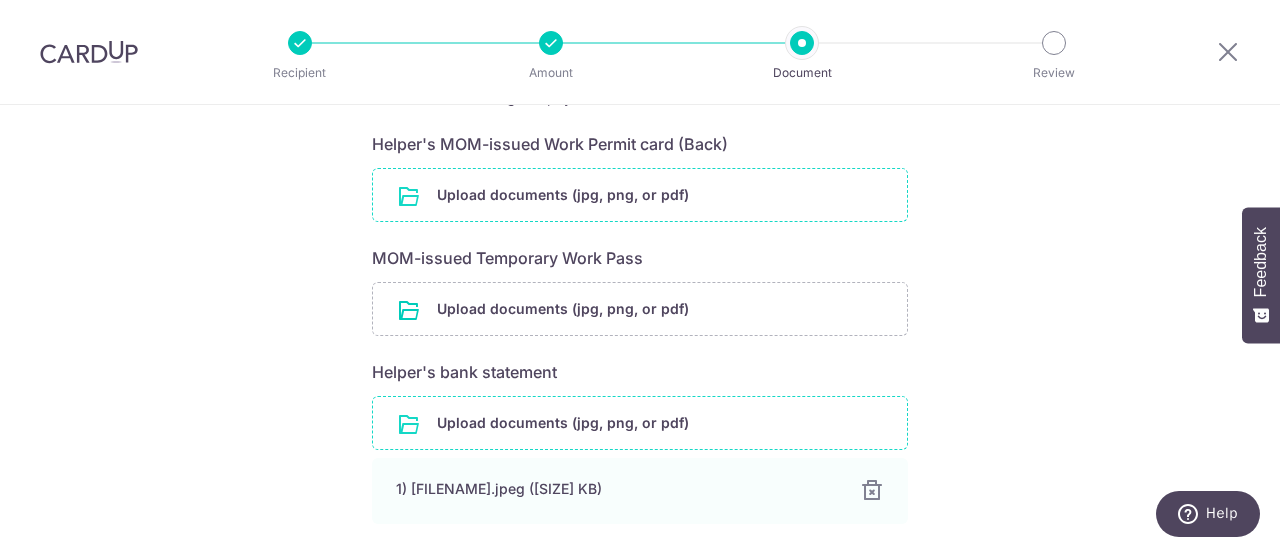 click at bounding box center (640, 195) 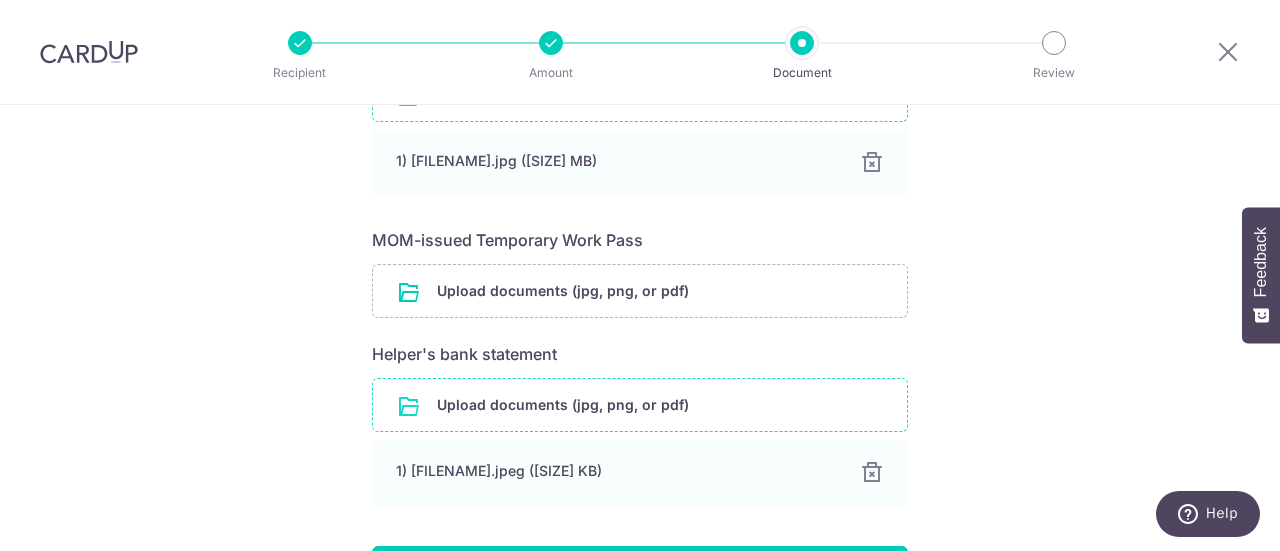 scroll, scrollTop: 574, scrollLeft: 0, axis: vertical 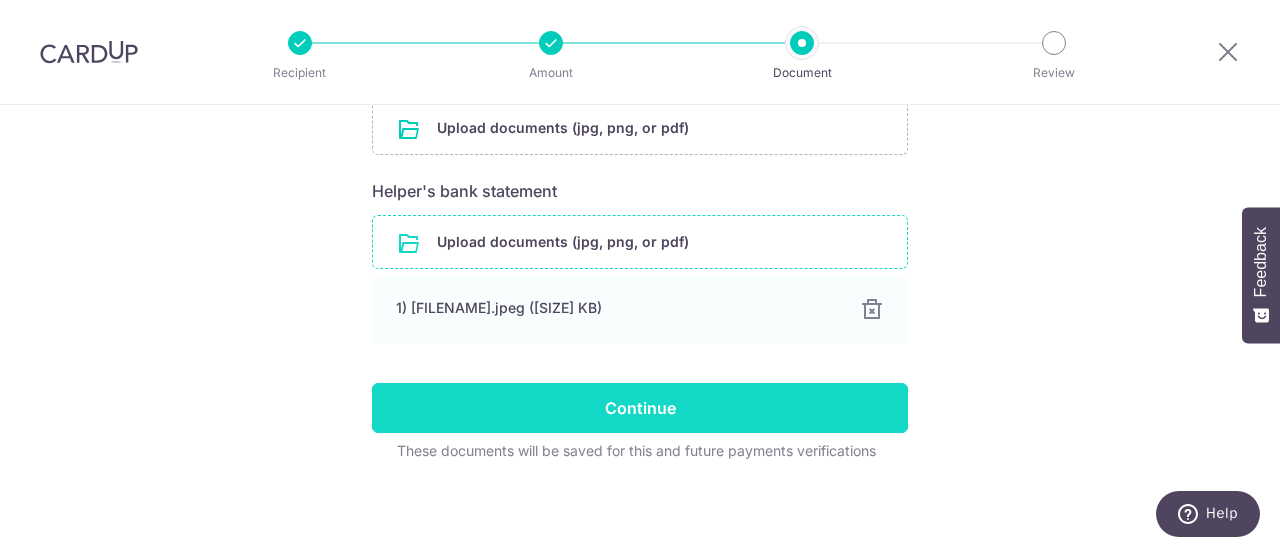 click on "Continue" at bounding box center (640, 408) 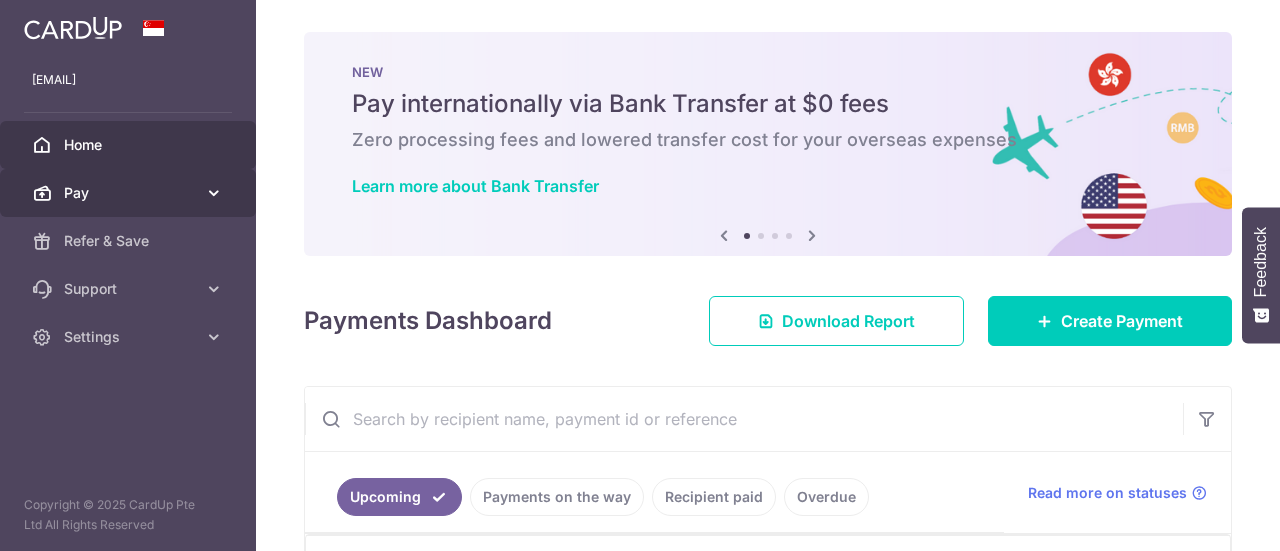 scroll, scrollTop: 0, scrollLeft: 0, axis: both 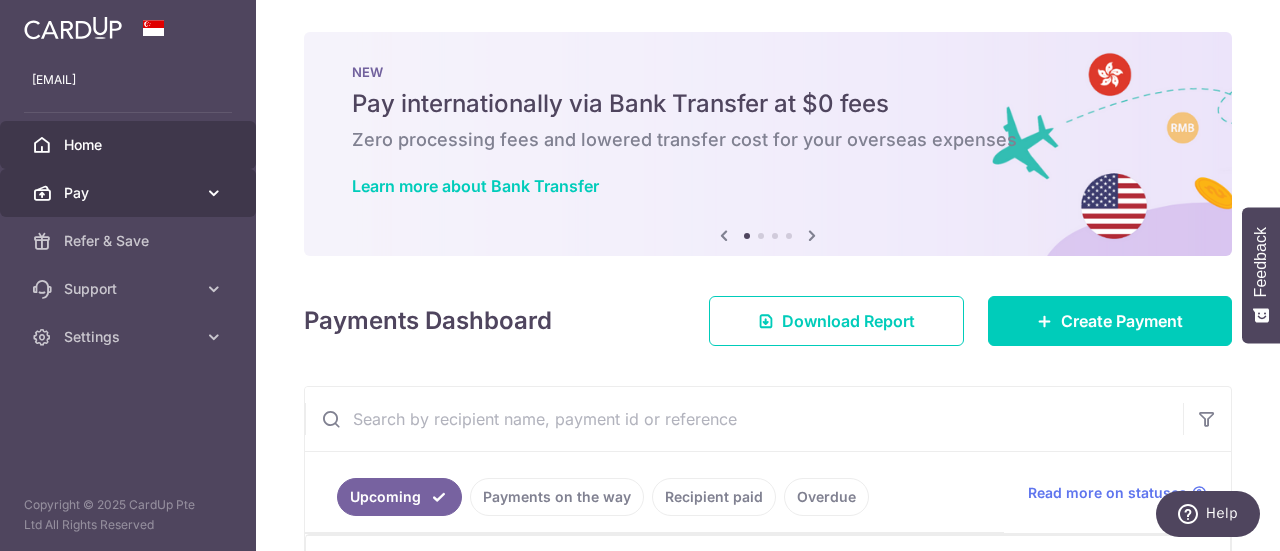 click on "Pay" at bounding box center [130, 193] 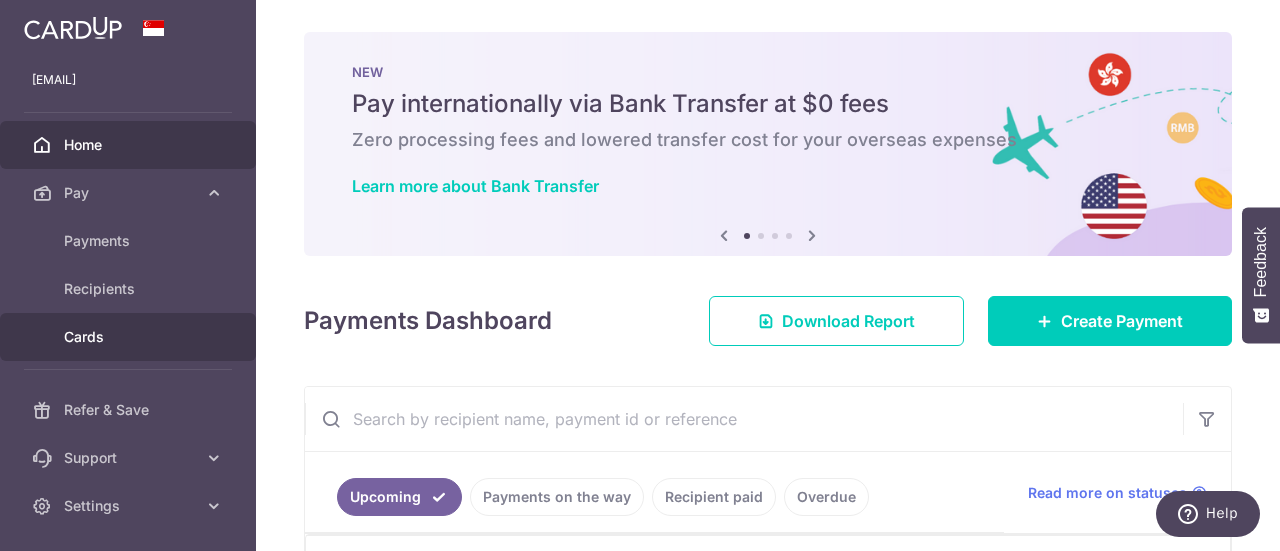 click on "Cards" at bounding box center [130, 337] 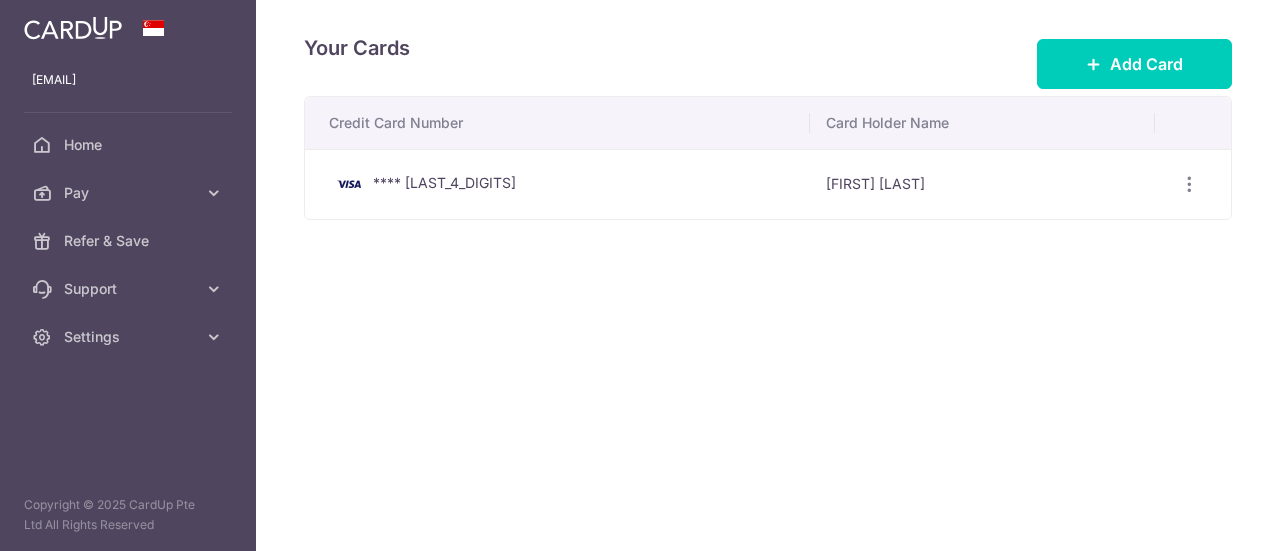 scroll, scrollTop: 0, scrollLeft: 0, axis: both 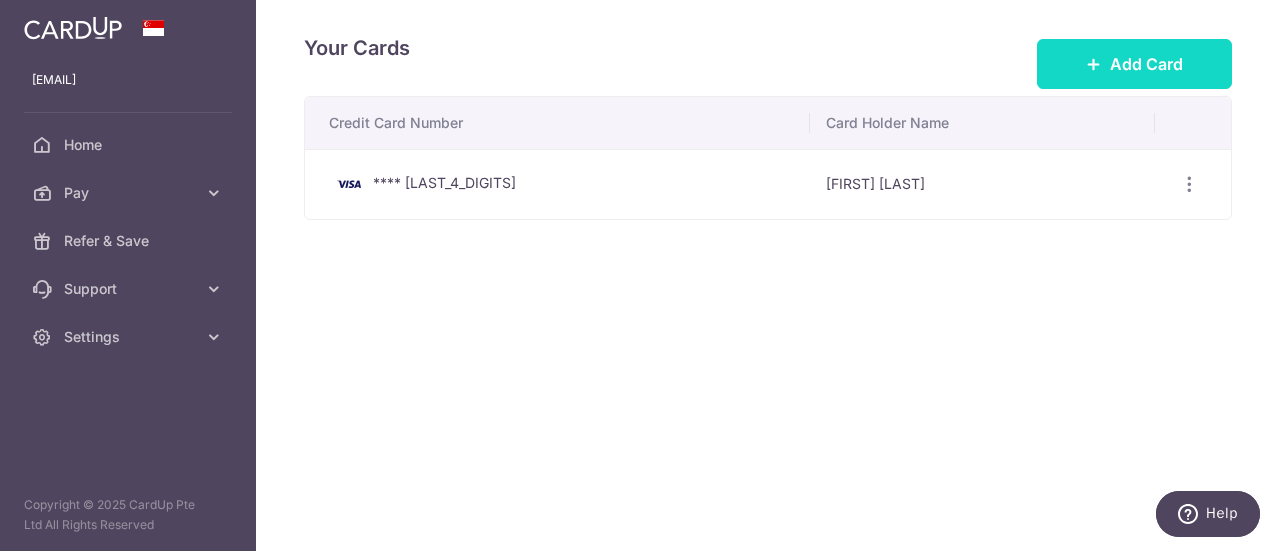 click on "Add Card" at bounding box center [1146, 64] 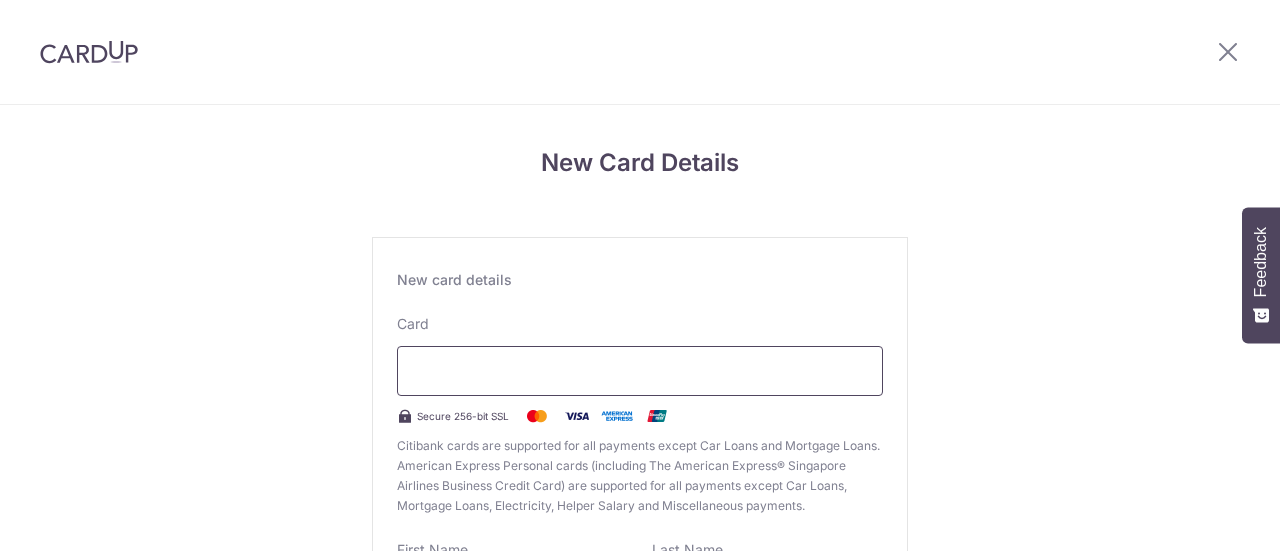 scroll, scrollTop: 0, scrollLeft: 0, axis: both 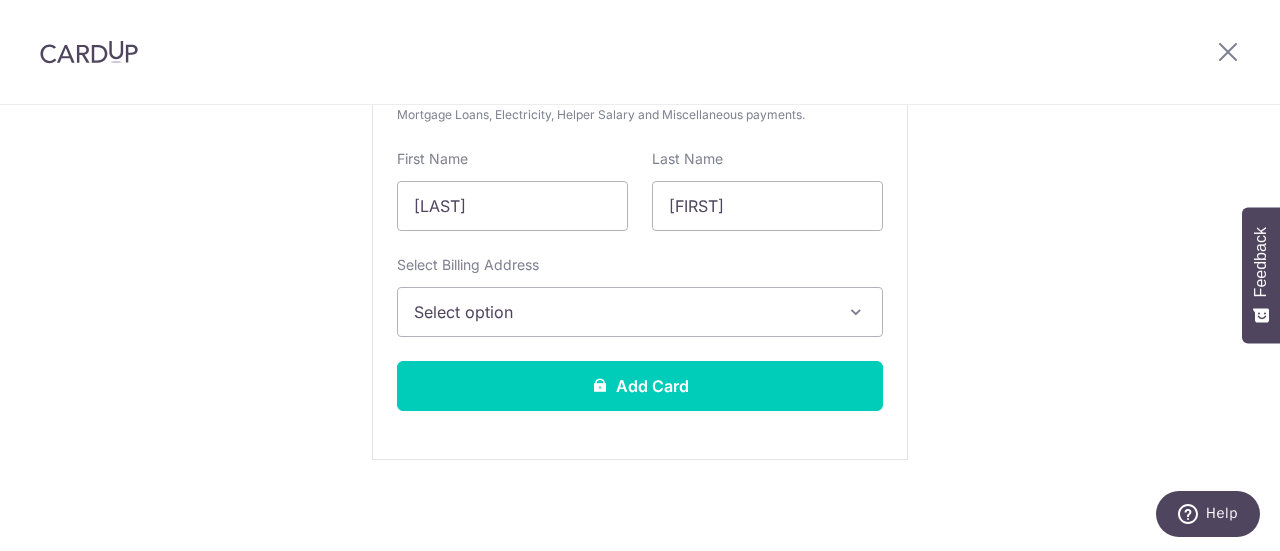click at bounding box center [856, 312] 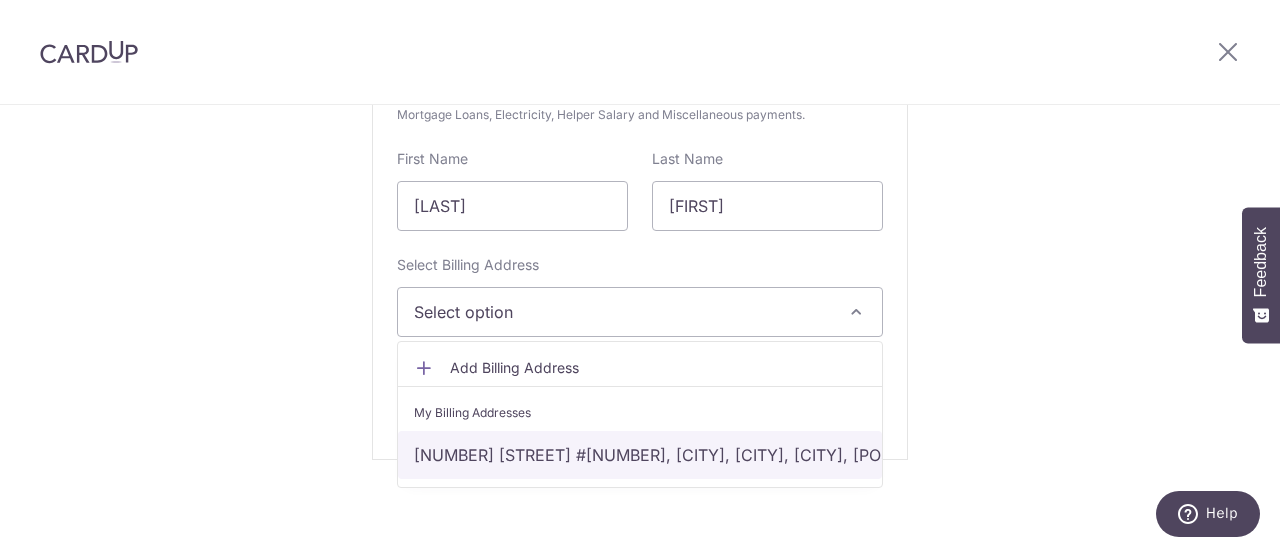 click on "[NUMBER] [STREET] #[NUMBER], [CITY], [CITY], [CITY], [POSTAL_CODE]" at bounding box center (640, 455) 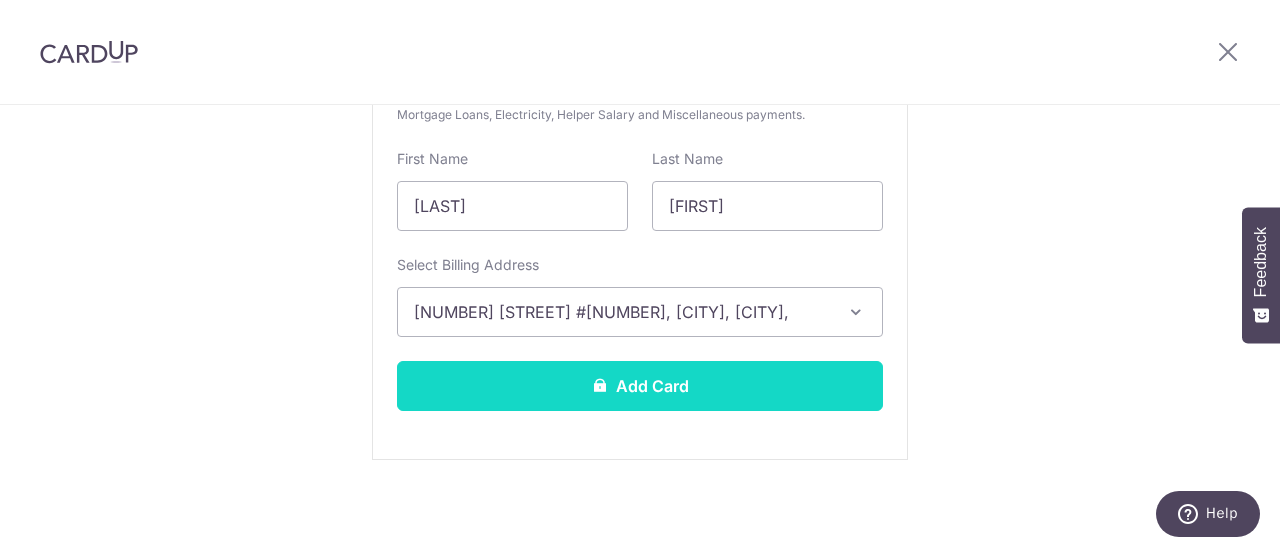 click on "Add Card" at bounding box center (640, 386) 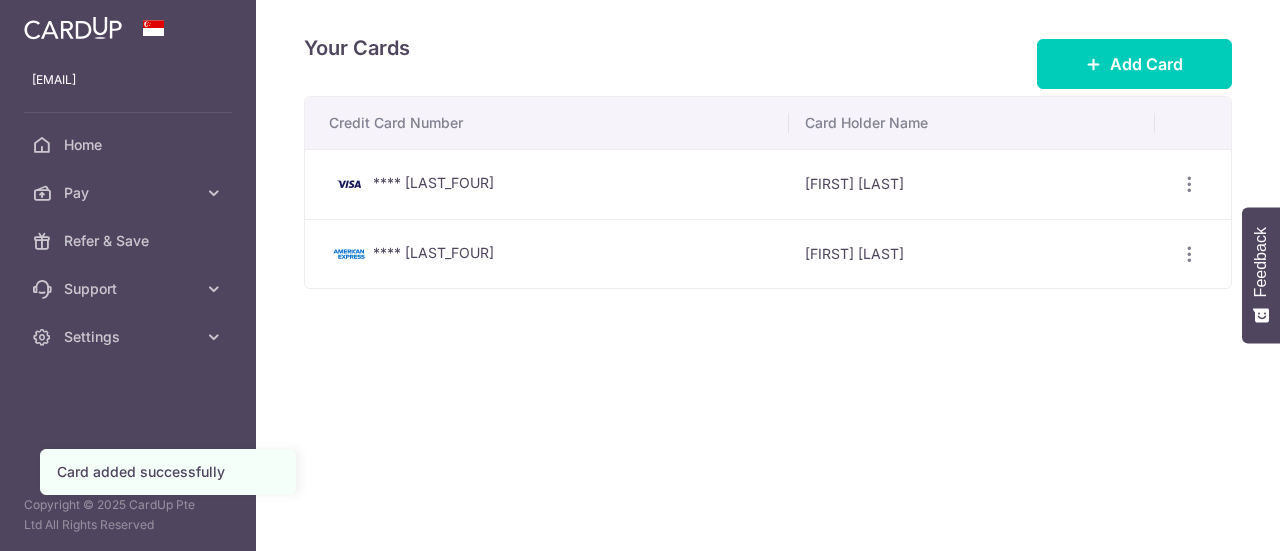 scroll, scrollTop: 0, scrollLeft: 0, axis: both 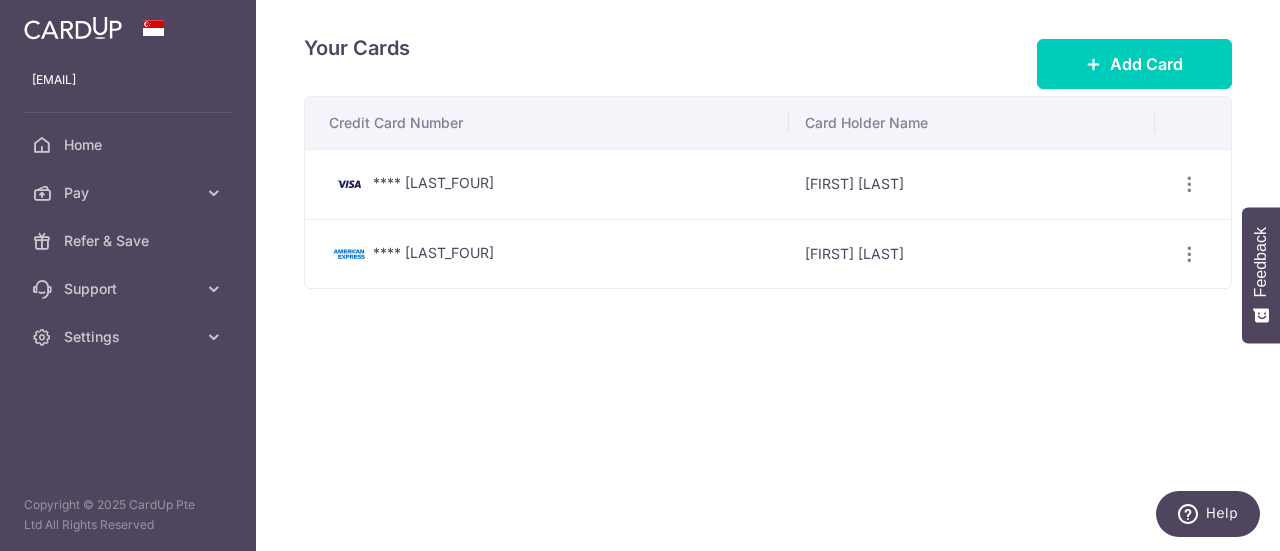 click at bounding box center (73, 28) 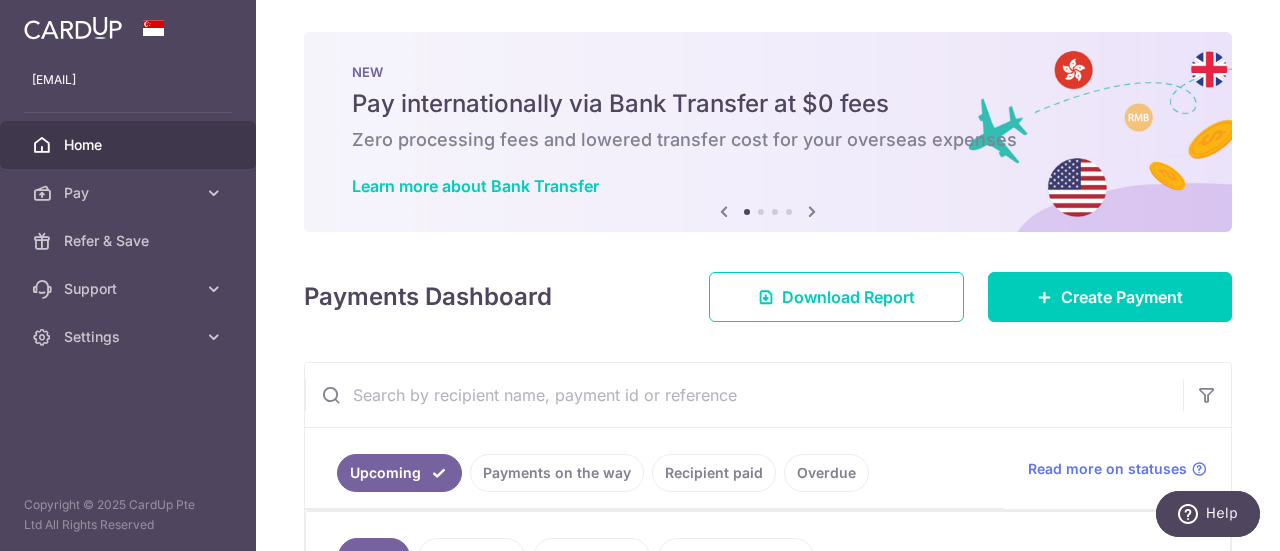 scroll, scrollTop: 0, scrollLeft: 0, axis: both 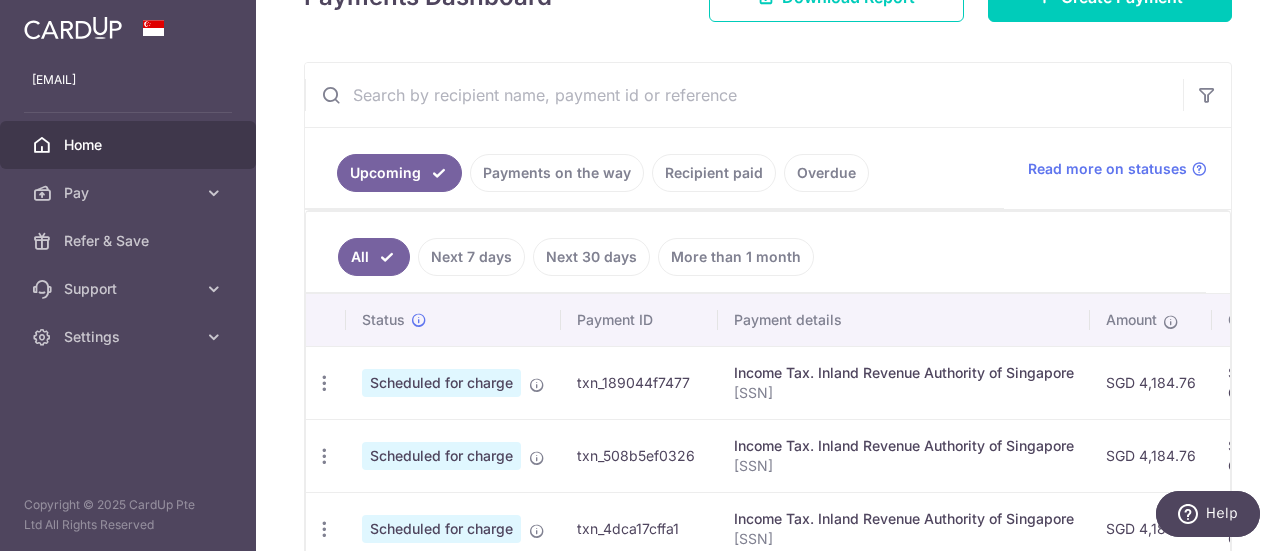 click on "Next 7 days" at bounding box center (471, 257) 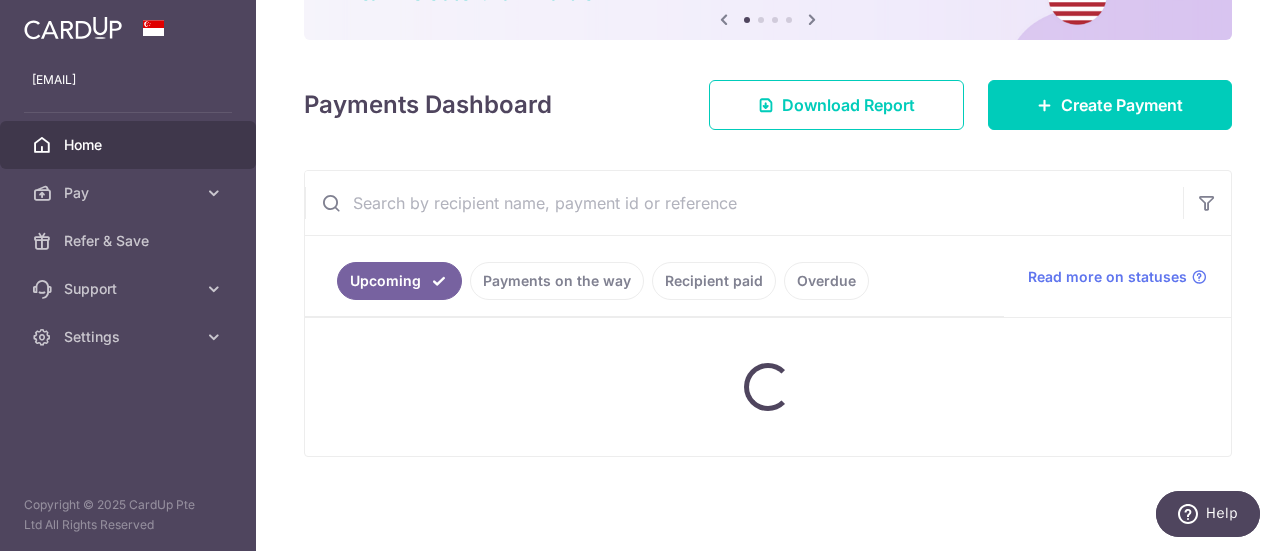 scroll, scrollTop: 300, scrollLeft: 0, axis: vertical 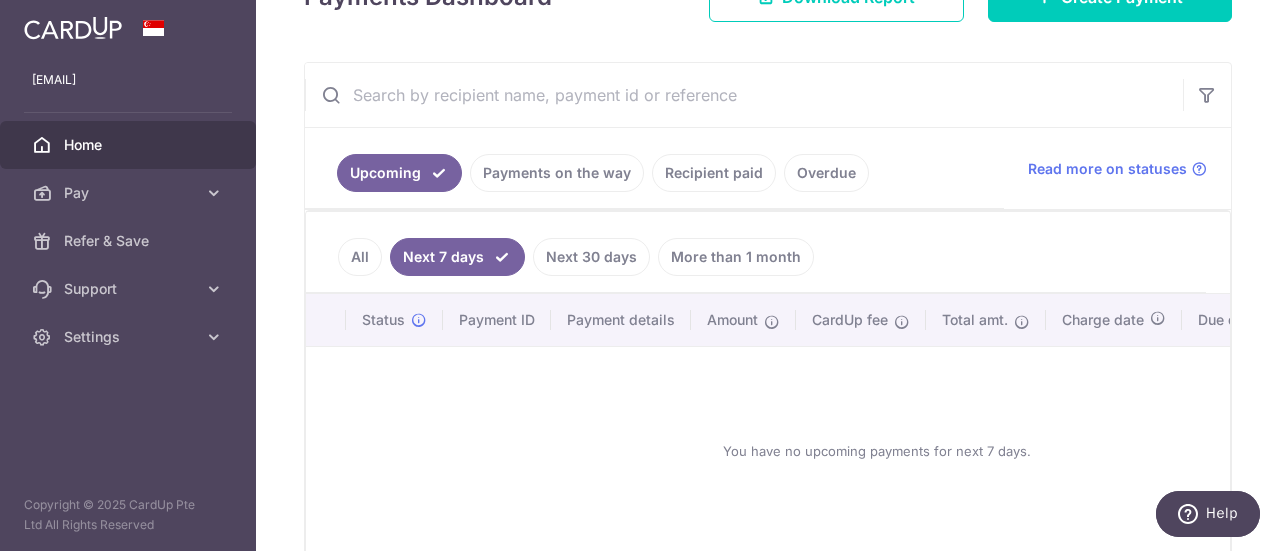 click on "Next 30 days" at bounding box center (591, 257) 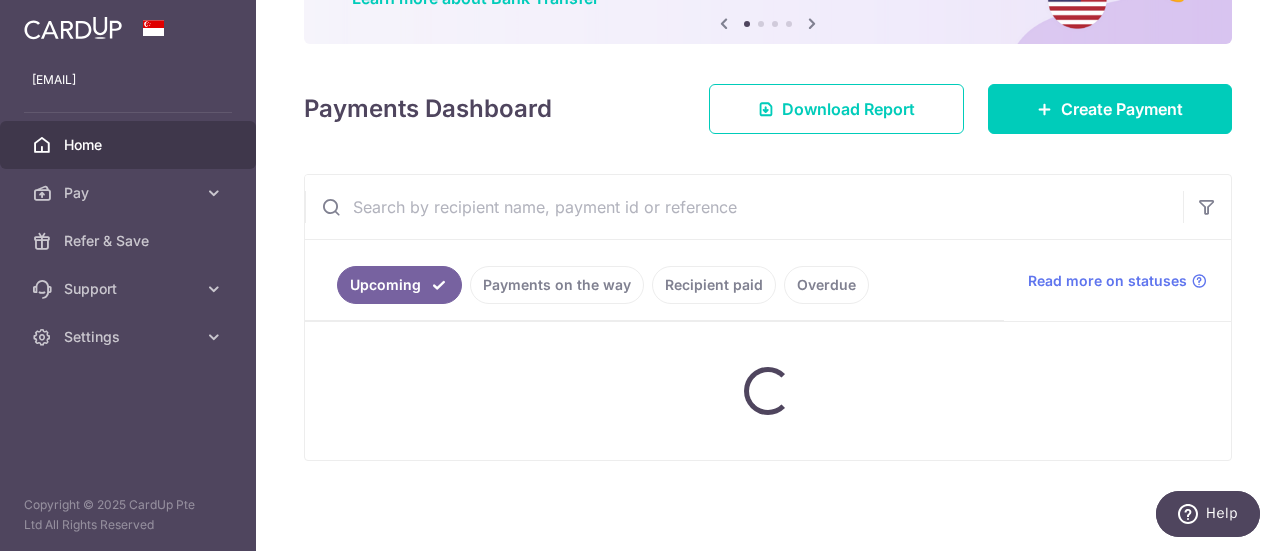 scroll, scrollTop: 300, scrollLeft: 0, axis: vertical 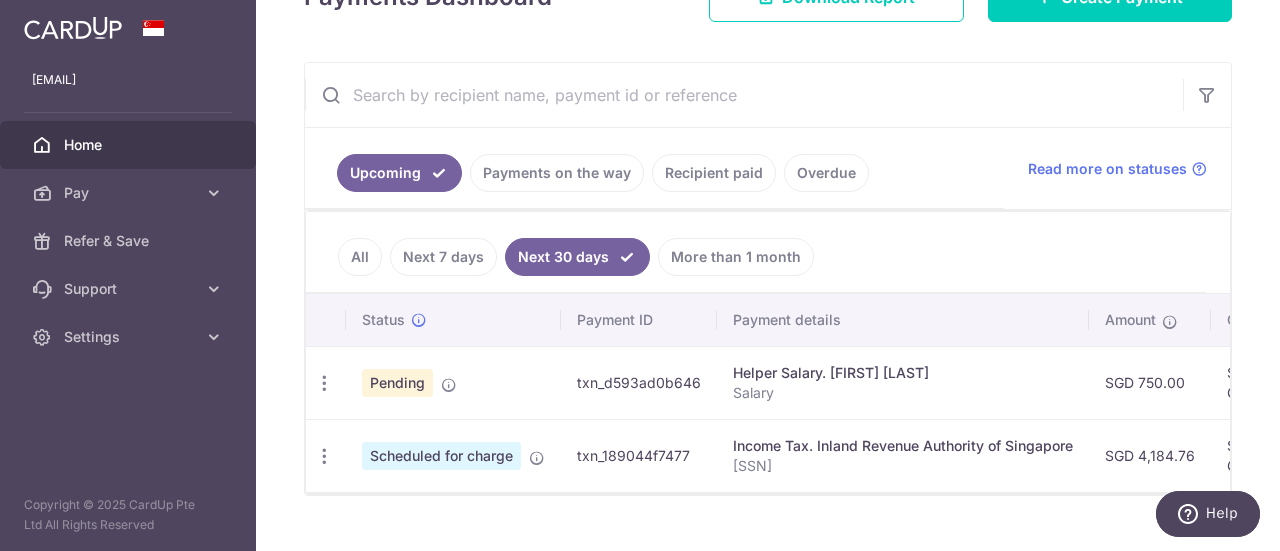 click on "Home" at bounding box center (130, 145) 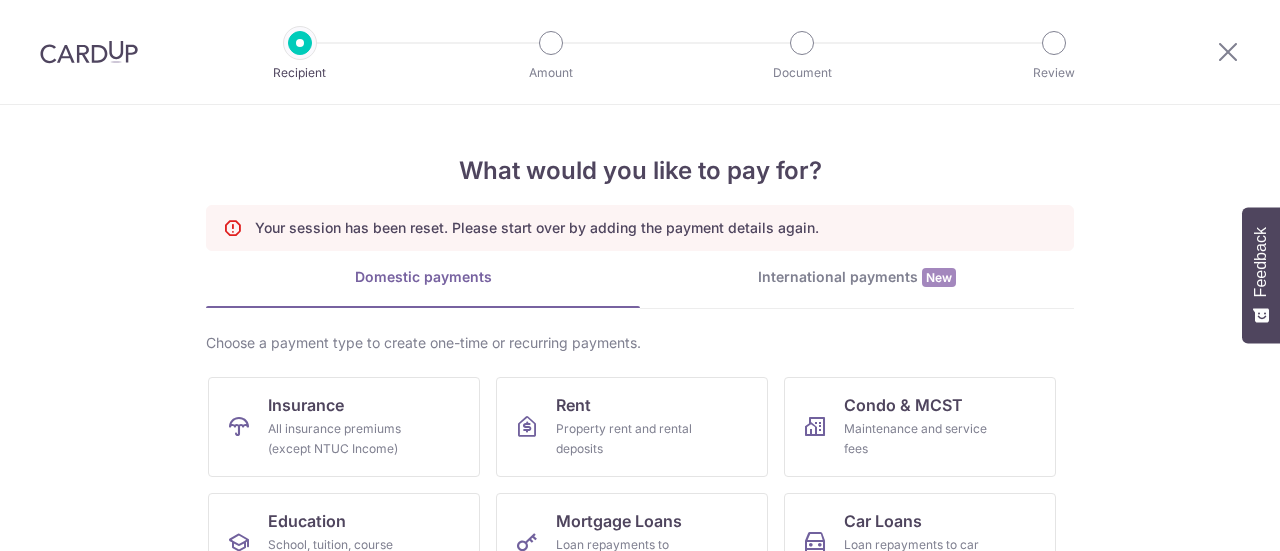 scroll, scrollTop: 0, scrollLeft: 0, axis: both 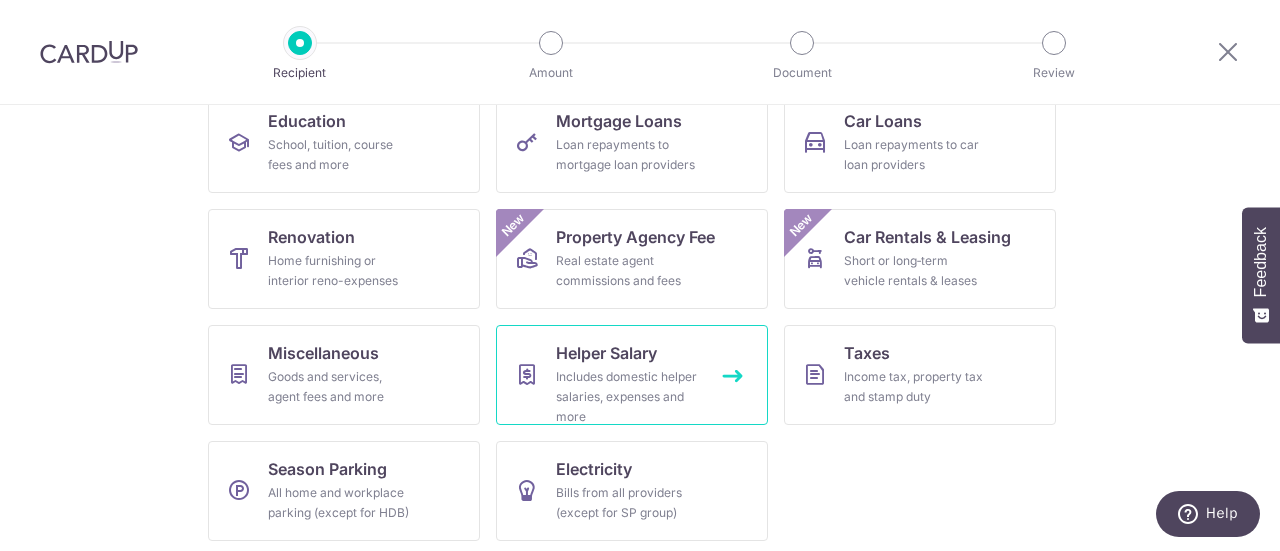 click on "Helper Salary" at bounding box center (606, 353) 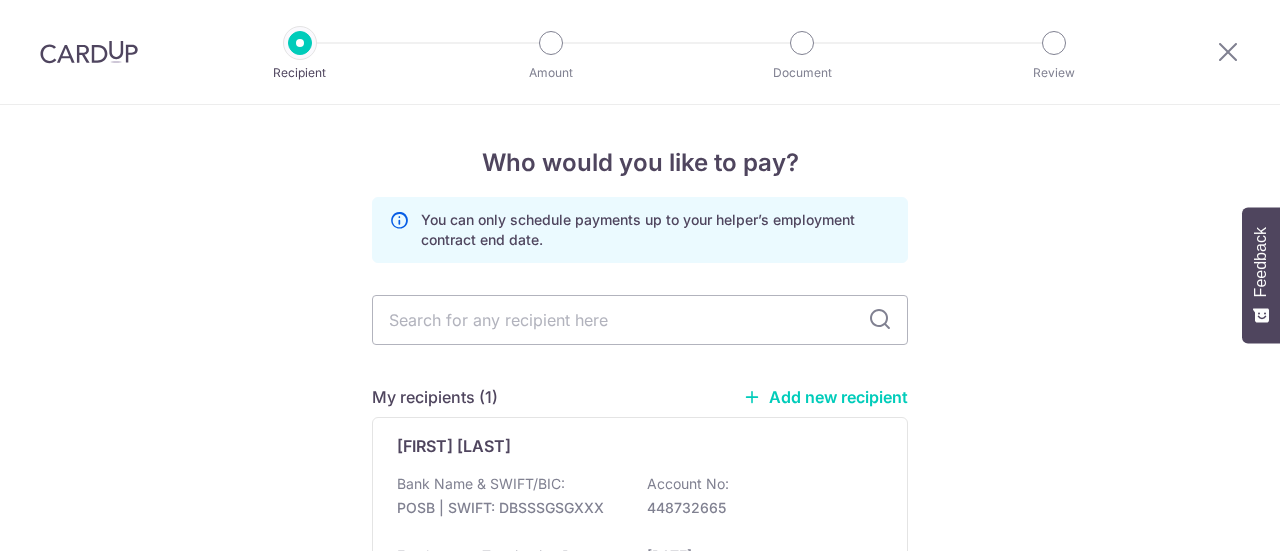 scroll, scrollTop: 0, scrollLeft: 0, axis: both 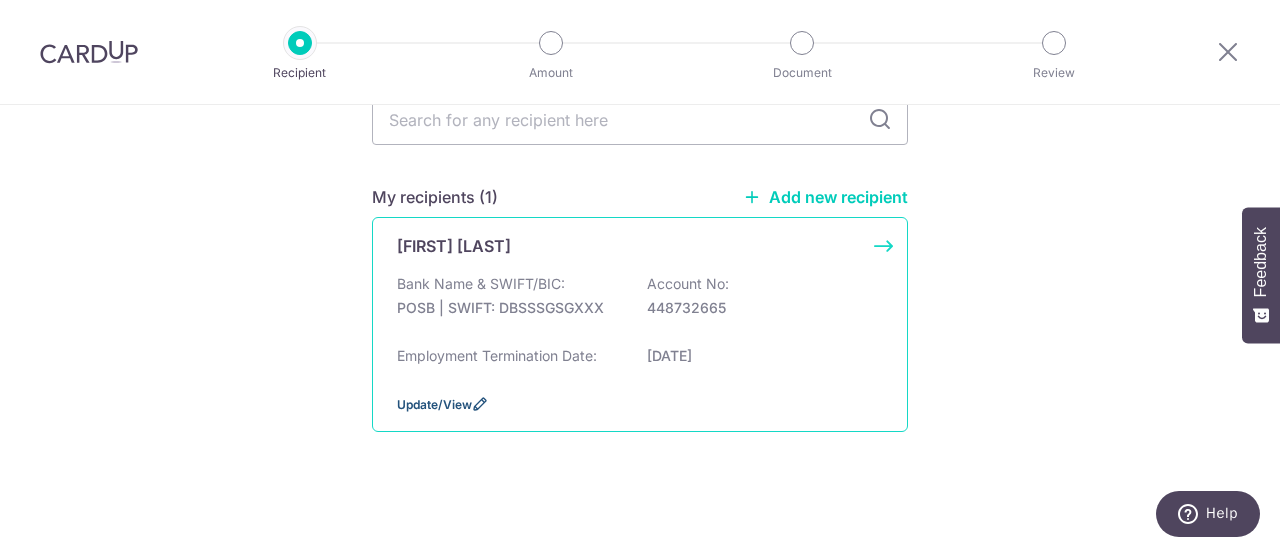 click on "Update/View" at bounding box center [434, 404] 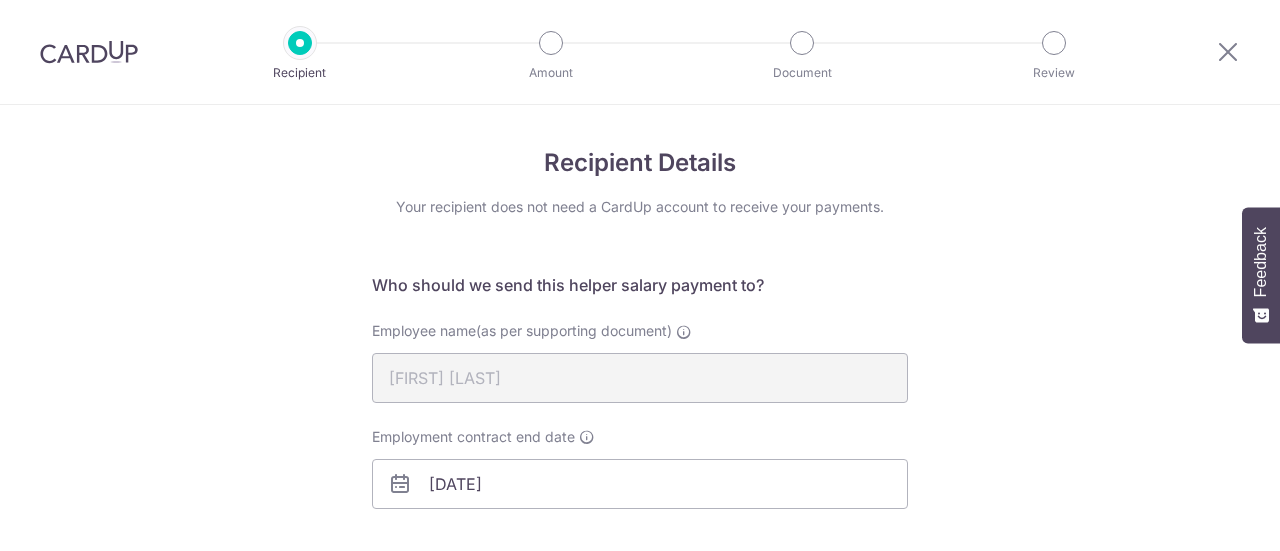 scroll, scrollTop: 0, scrollLeft: 0, axis: both 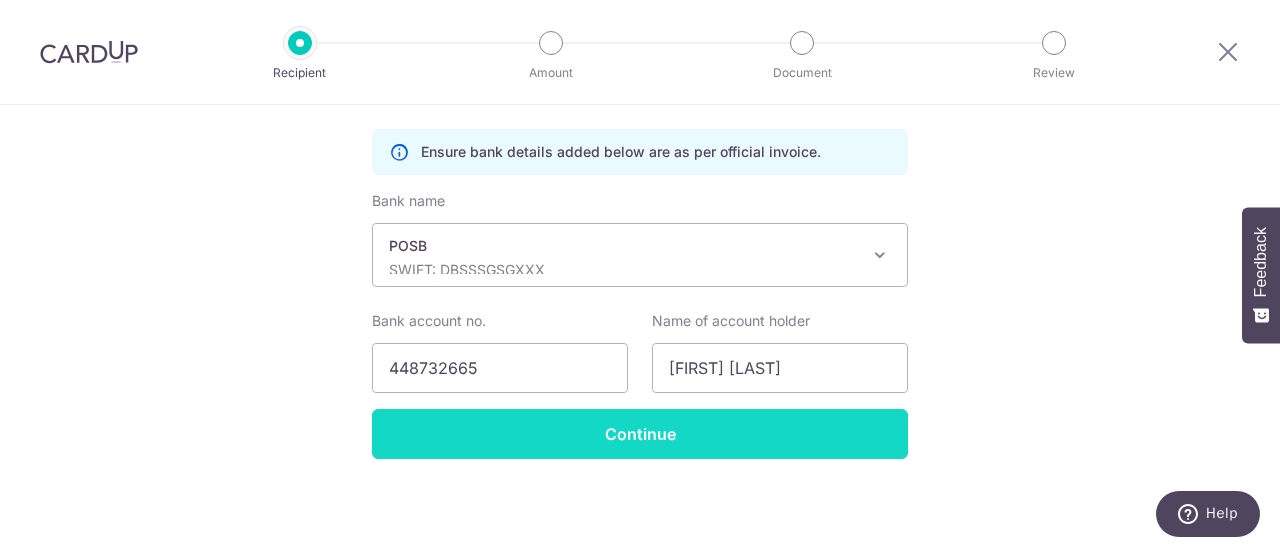 click on "Continue" at bounding box center (640, 434) 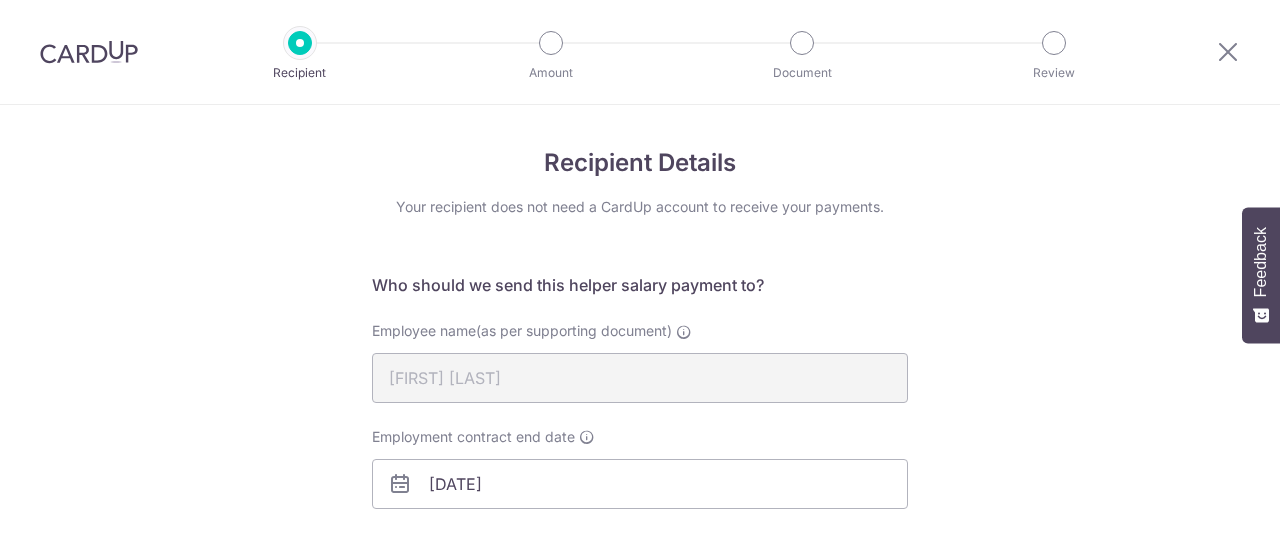 scroll, scrollTop: 0, scrollLeft: 0, axis: both 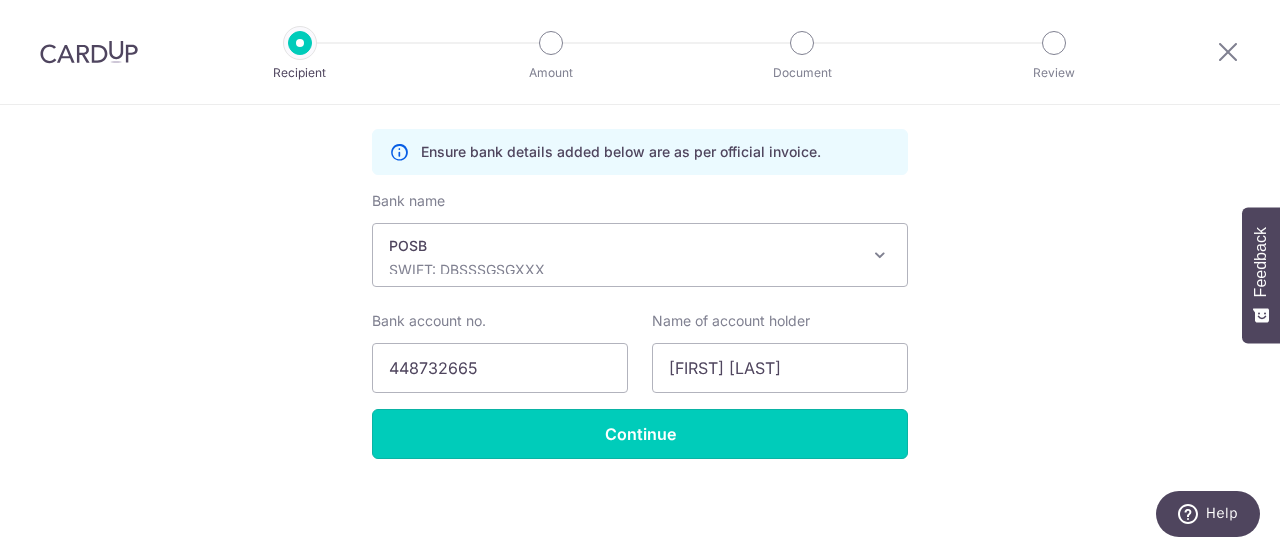 click on "Continue" at bounding box center (640, 434) 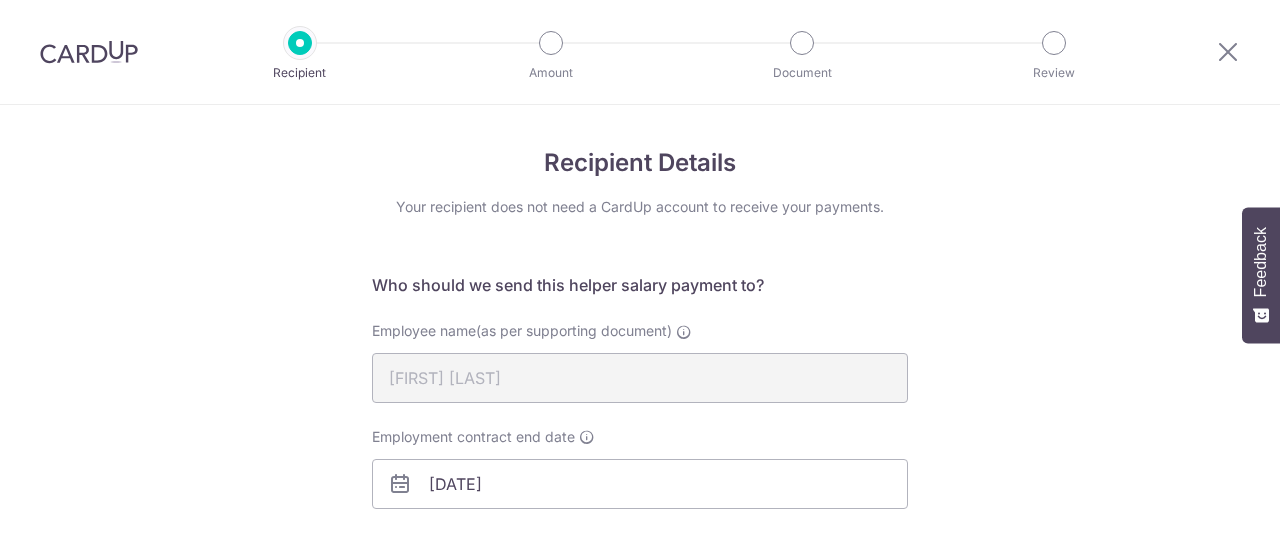 scroll, scrollTop: 0, scrollLeft: 0, axis: both 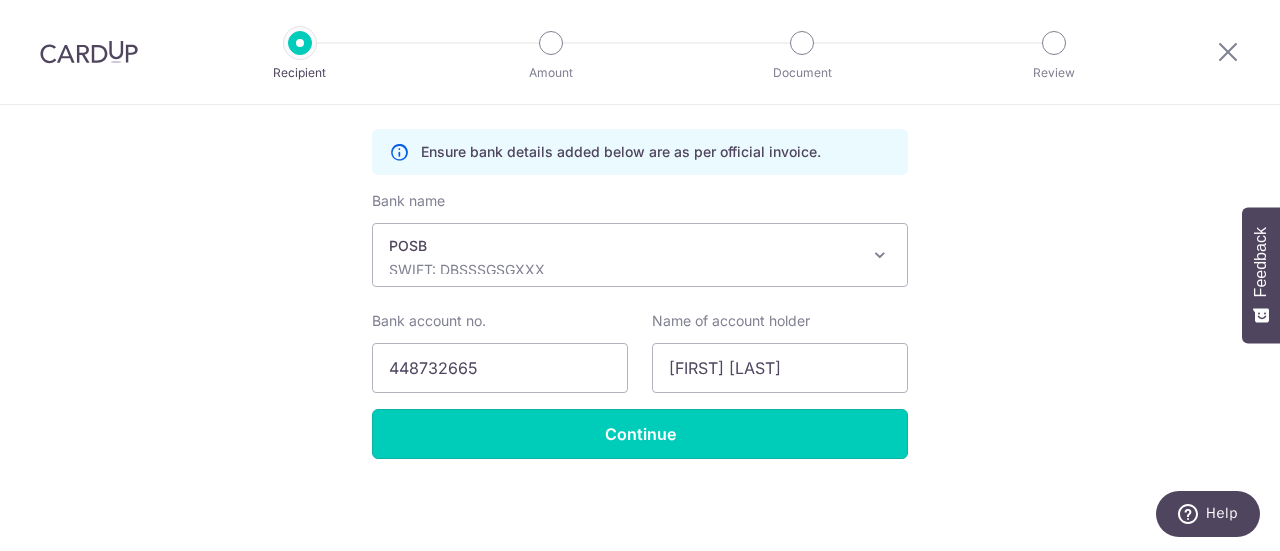click on "Continue" at bounding box center [640, 434] 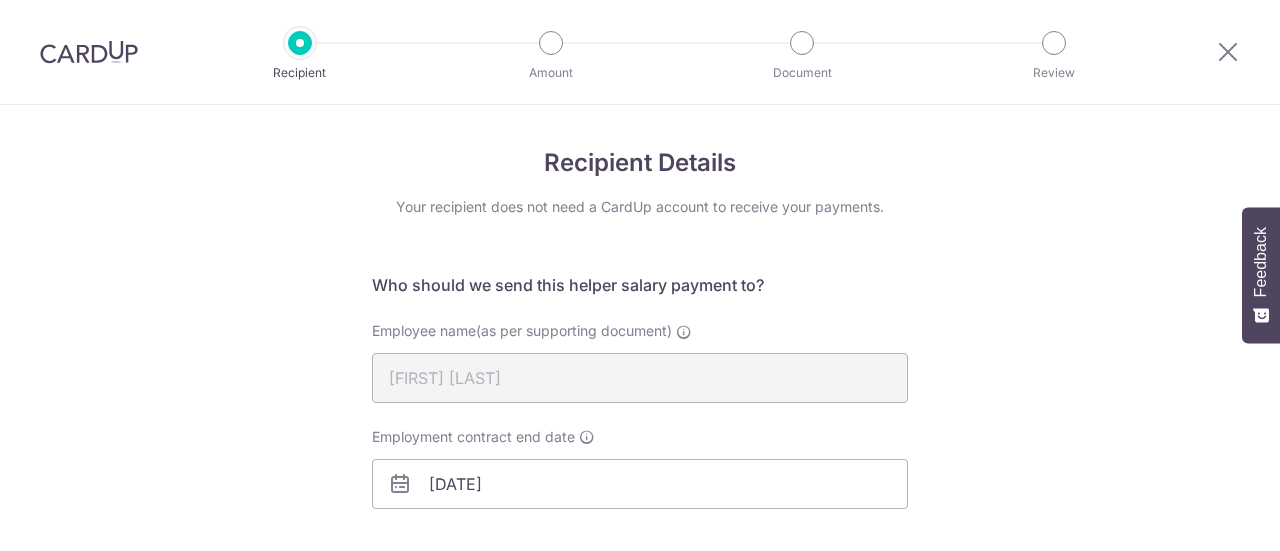 scroll, scrollTop: 0, scrollLeft: 0, axis: both 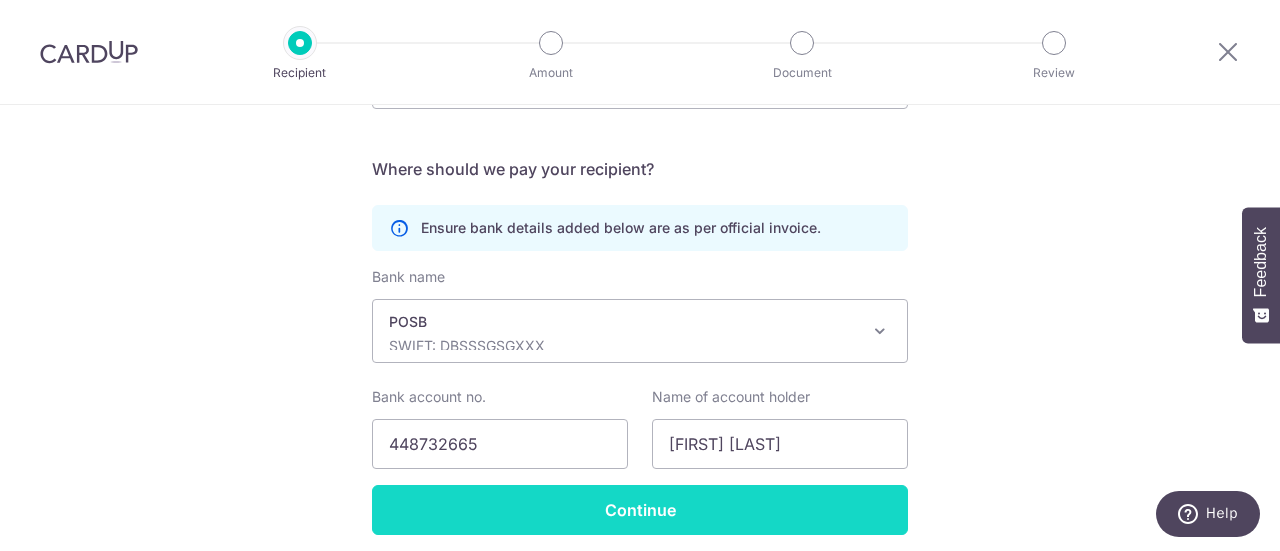 click on "Continue" at bounding box center [640, 510] 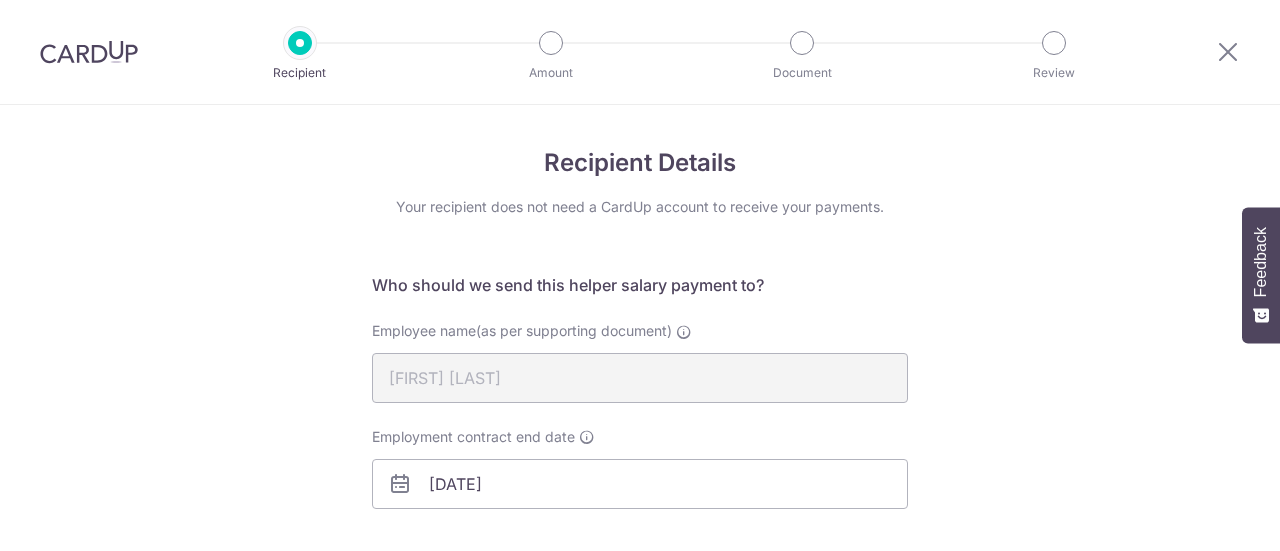 scroll, scrollTop: 0, scrollLeft: 0, axis: both 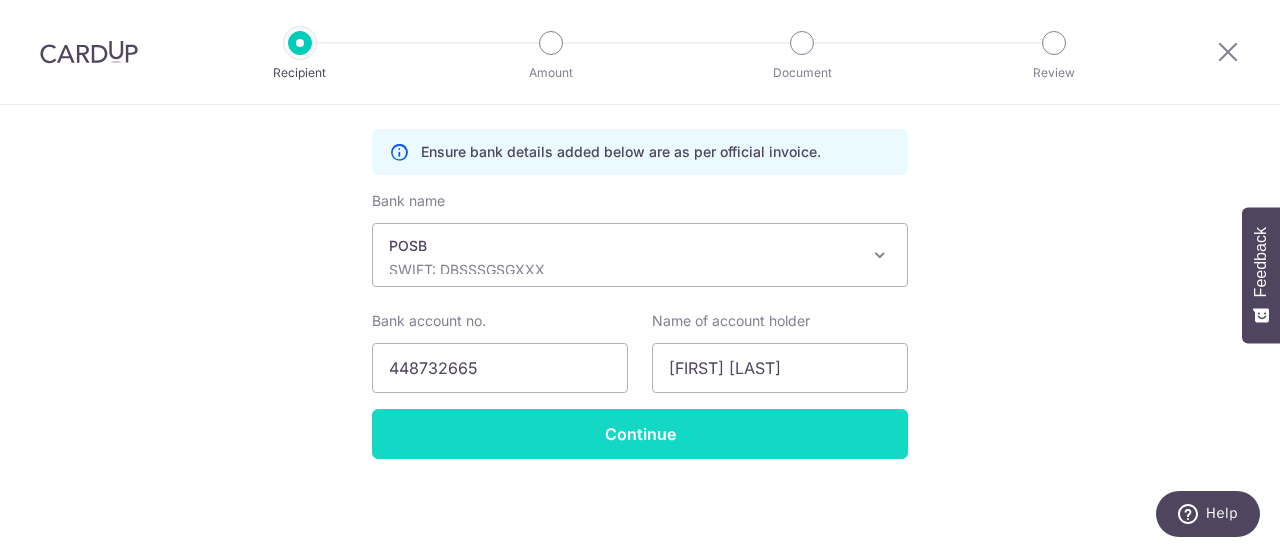 click on "Continue" at bounding box center [640, 434] 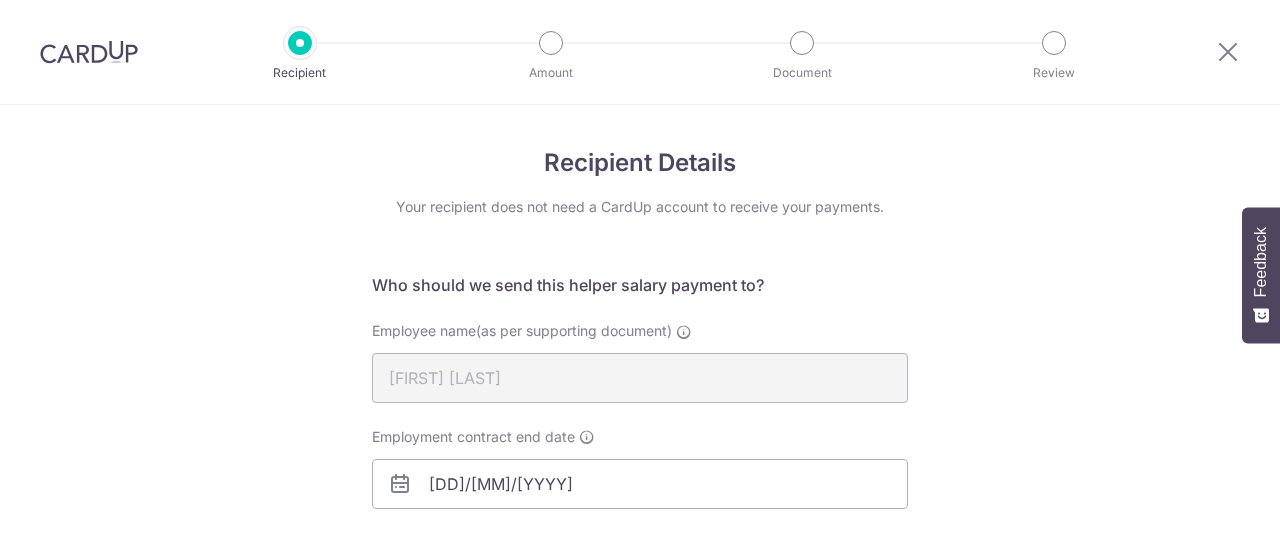 scroll, scrollTop: 0, scrollLeft: 0, axis: both 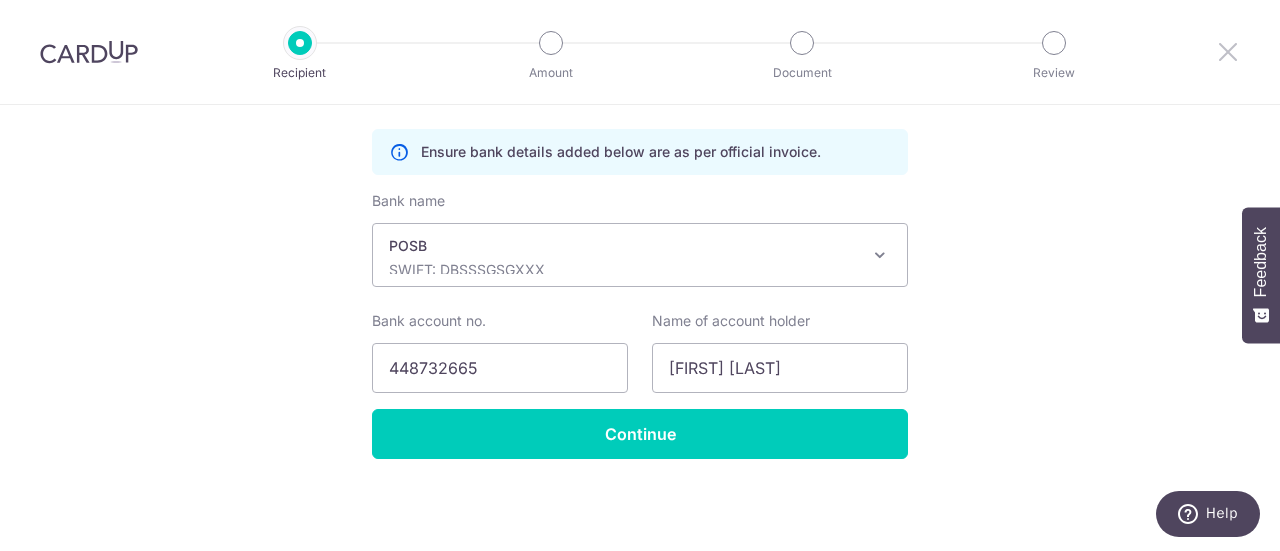 click at bounding box center (1228, 51) 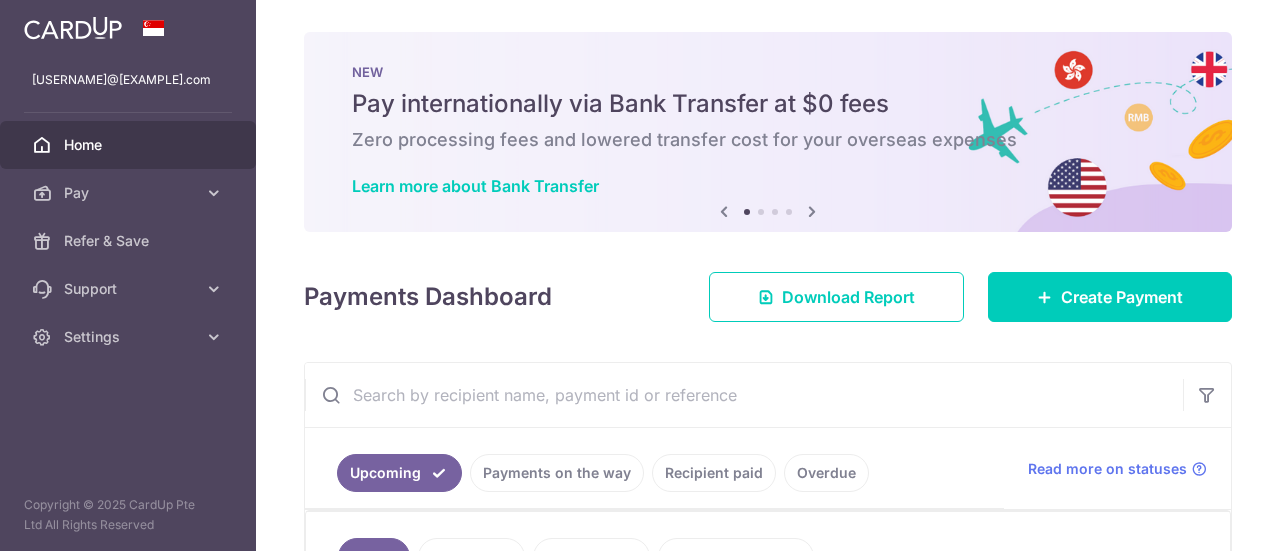 scroll, scrollTop: 0, scrollLeft: 0, axis: both 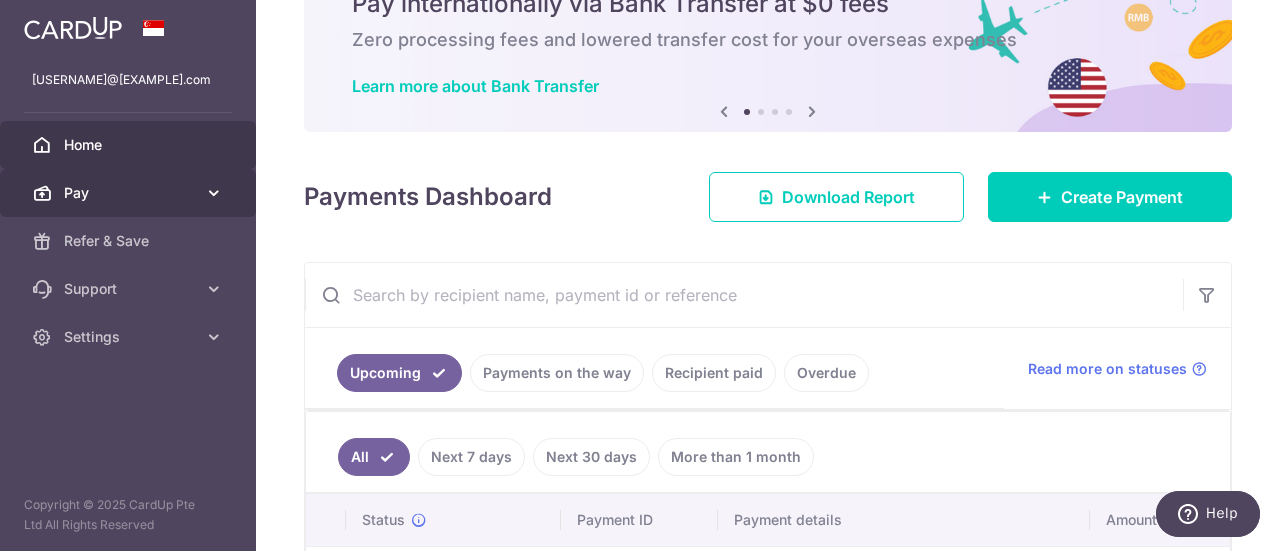 click on "Pay" at bounding box center (130, 193) 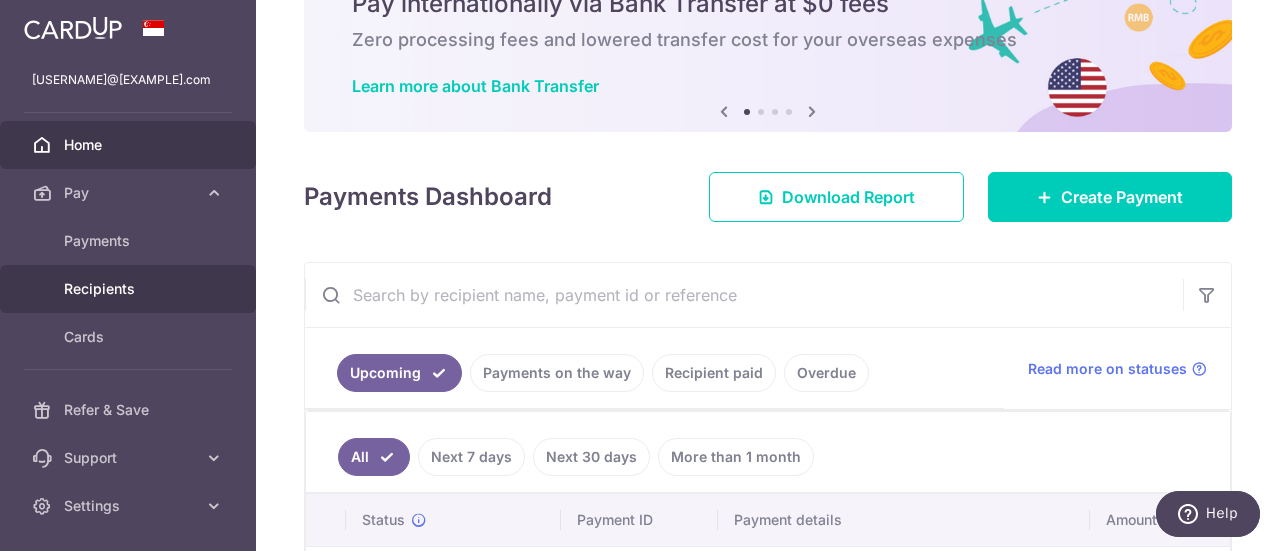 click on "Recipients" at bounding box center (130, 289) 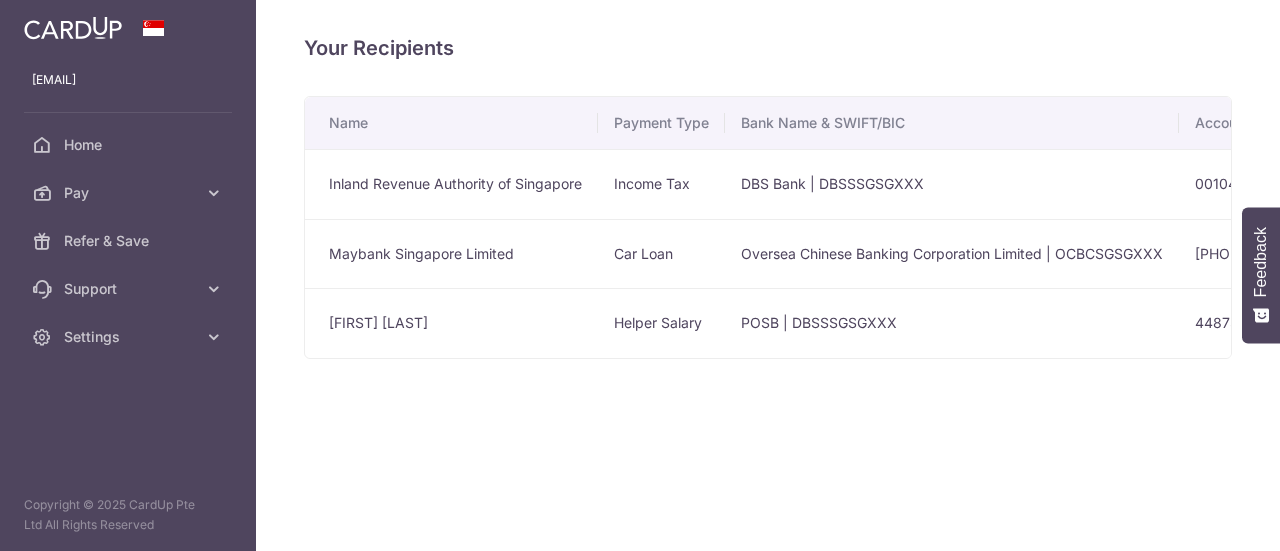 scroll, scrollTop: 0, scrollLeft: 0, axis: both 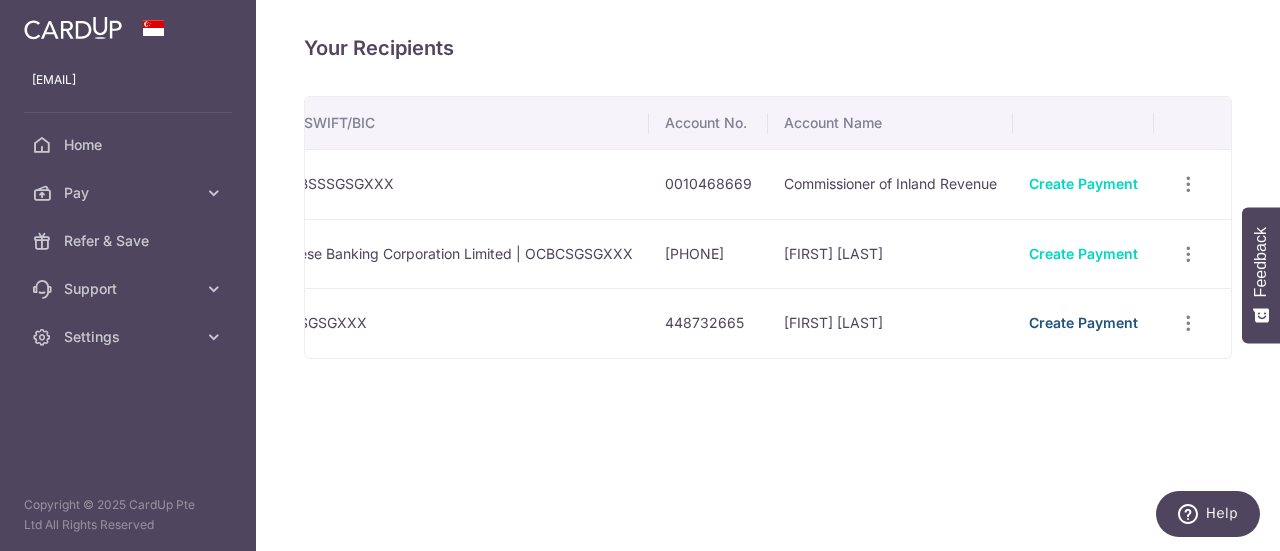 click on "Create Payment" at bounding box center (1083, 322) 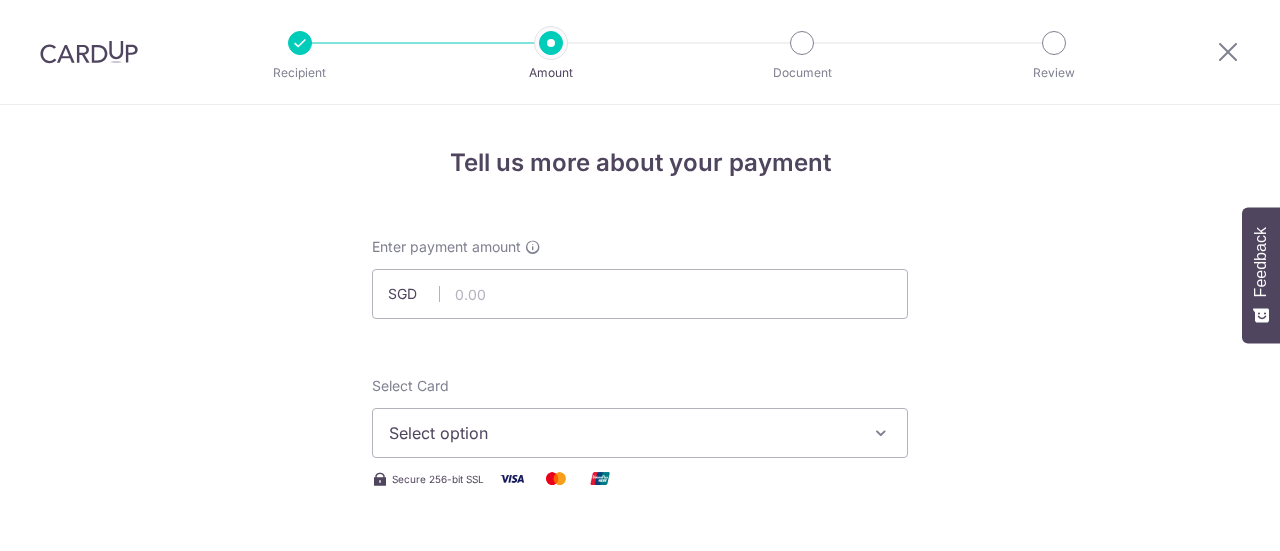 scroll, scrollTop: 0, scrollLeft: 0, axis: both 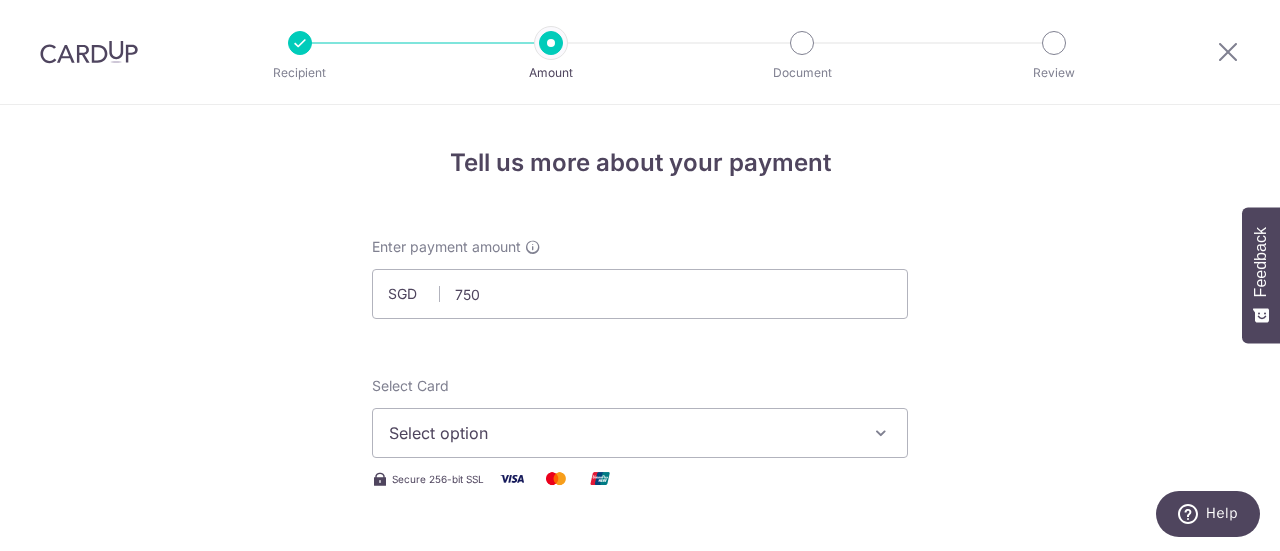 type on "750.00" 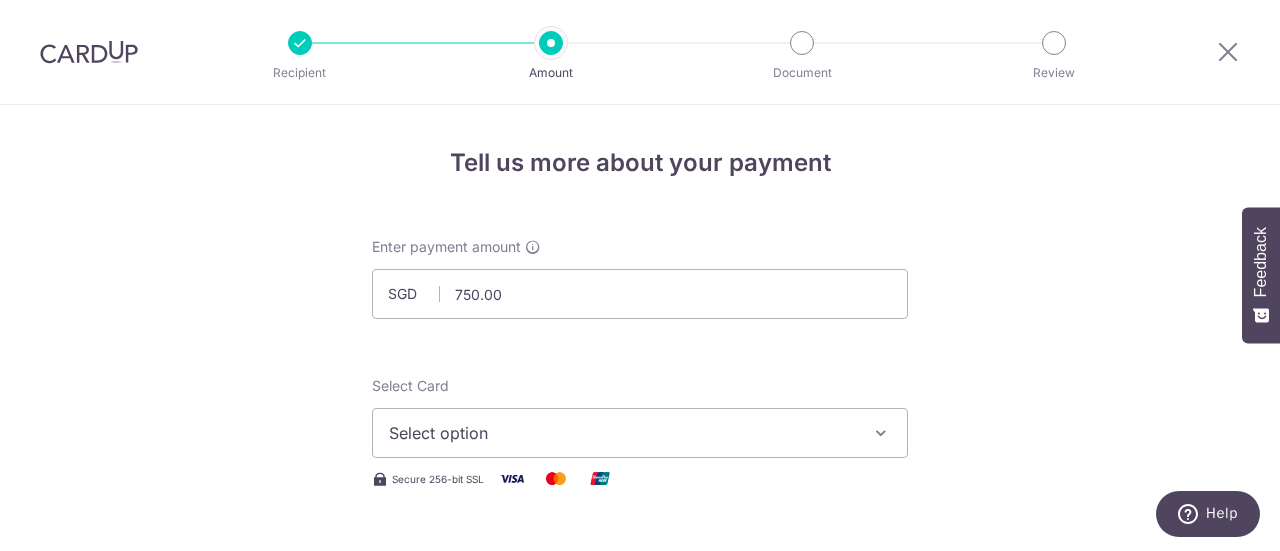 click on "Enter payment amount
SGD
750.00
750.00
Select Card
Select option
Add credit card
Your Cards
**** [CARD_LAST_FOUR]
**** [CARD_LAST_FOUR]
Secure 256-bit SSL
Text
New card details
Card
Secure 256-bit SSL" at bounding box center (640, 1028) 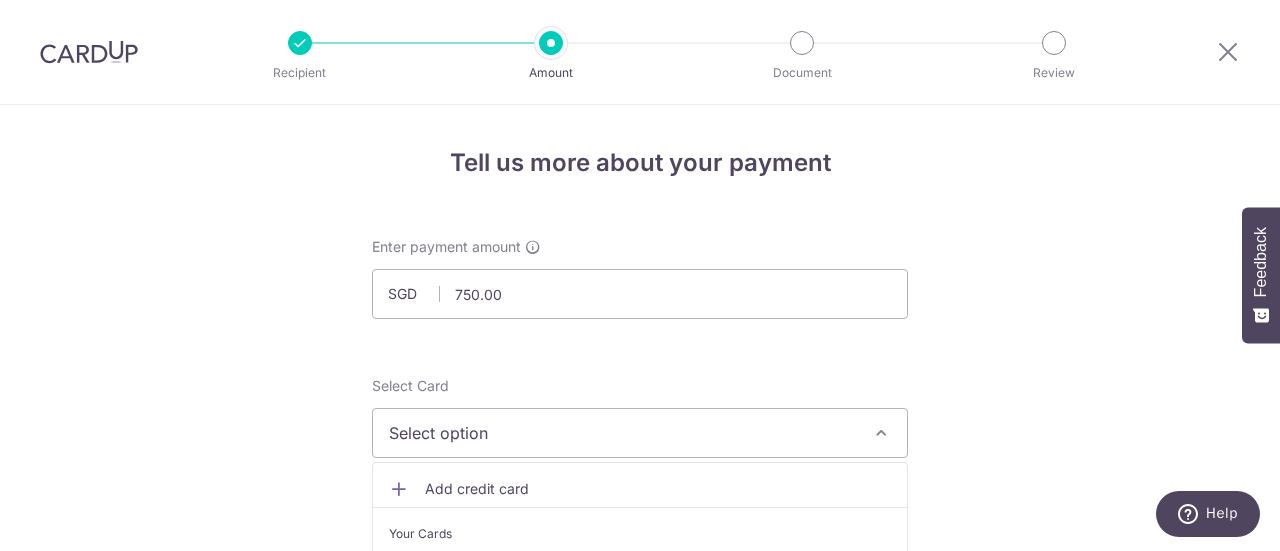 scroll, scrollTop: 100, scrollLeft: 0, axis: vertical 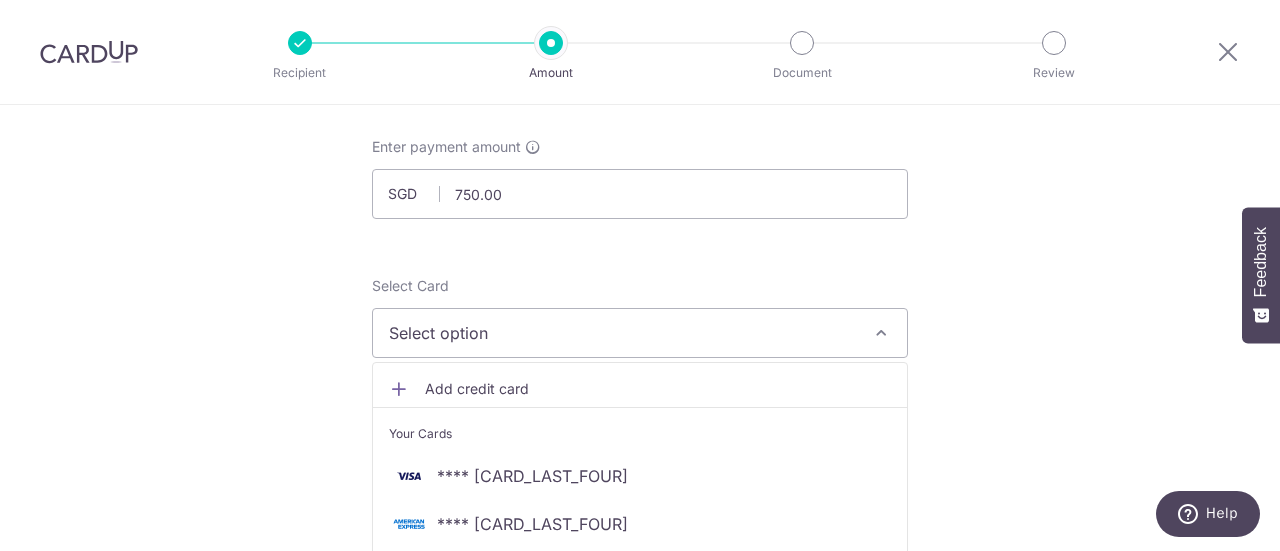 click on "**** [CARD_LAST_FOUR]" at bounding box center (640, 524) 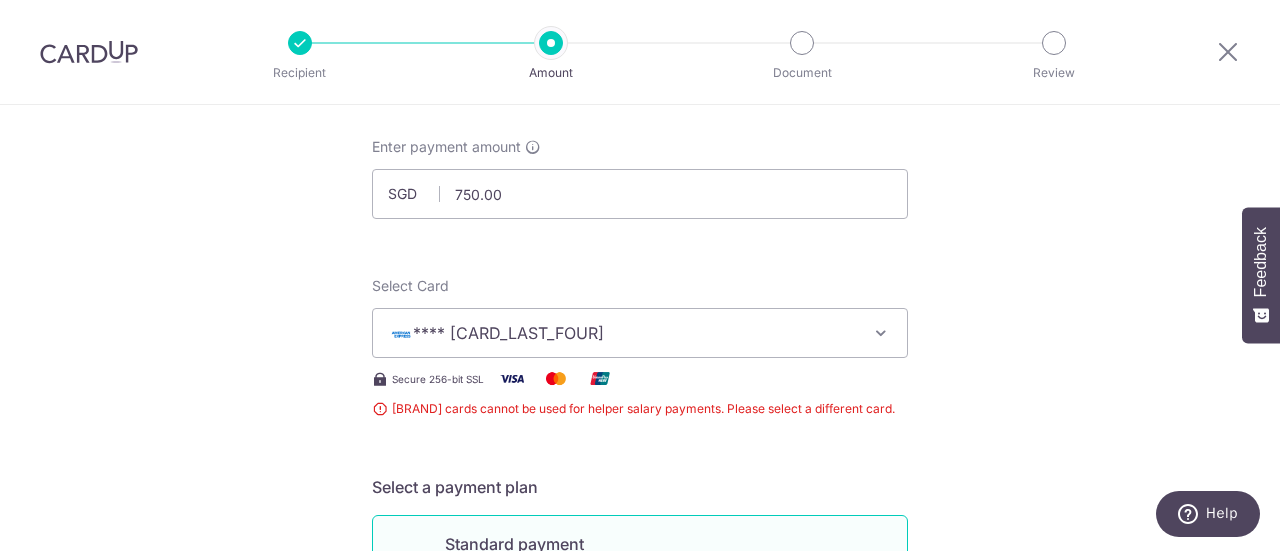 click at bounding box center (881, 333) 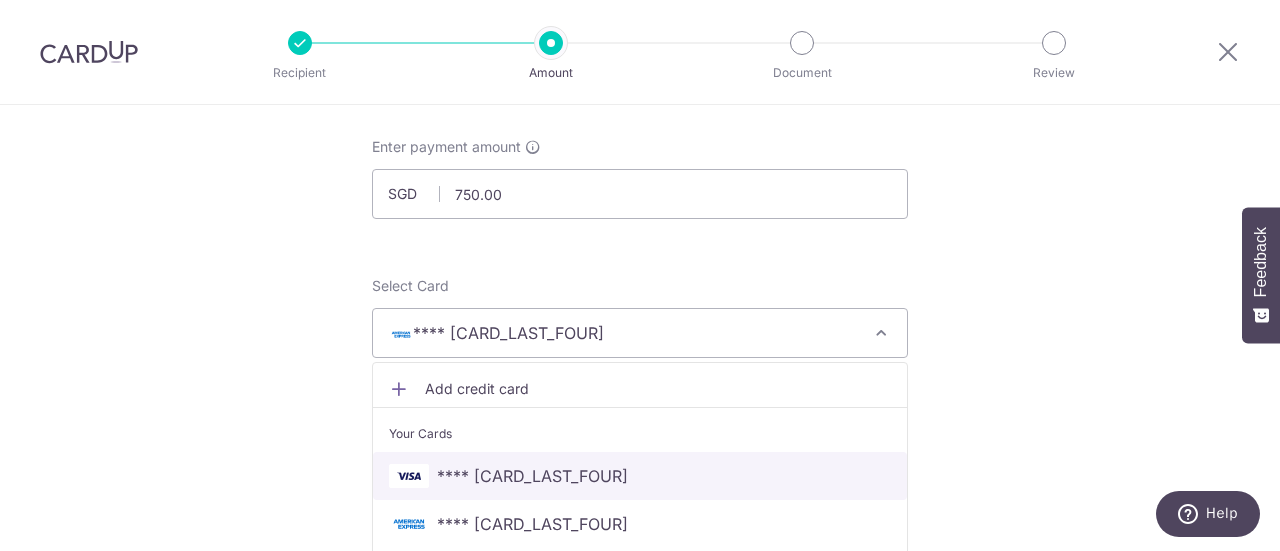 click on "**** 5684" at bounding box center (640, 476) 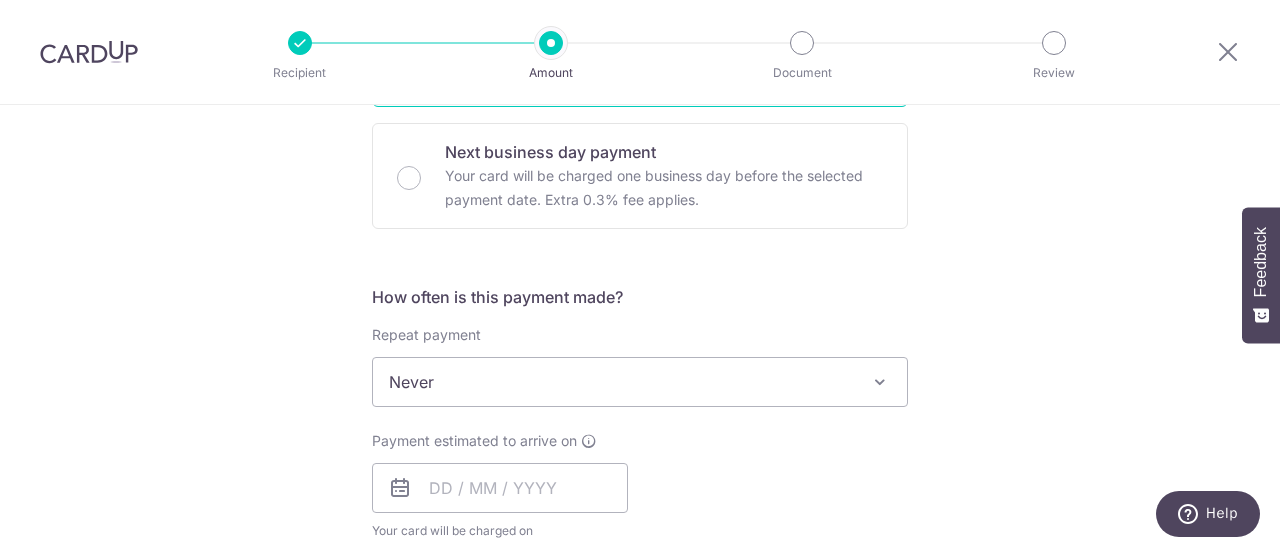 scroll, scrollTop: 600, scrollLeft: 0, axis: vertical 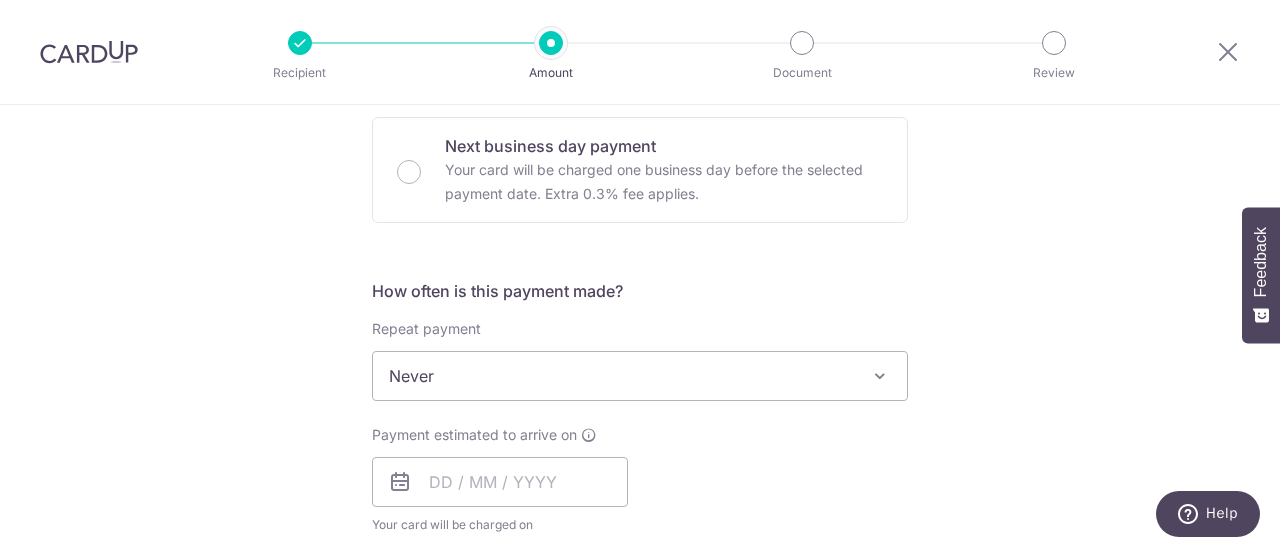 click at bounding box center [880, 376] 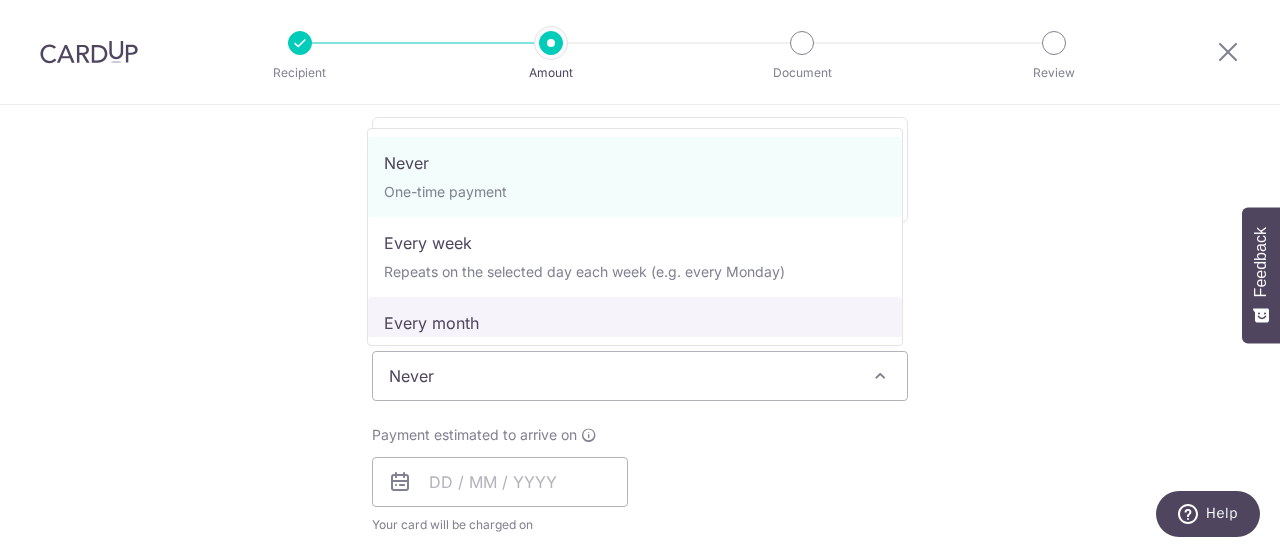 select on "3" 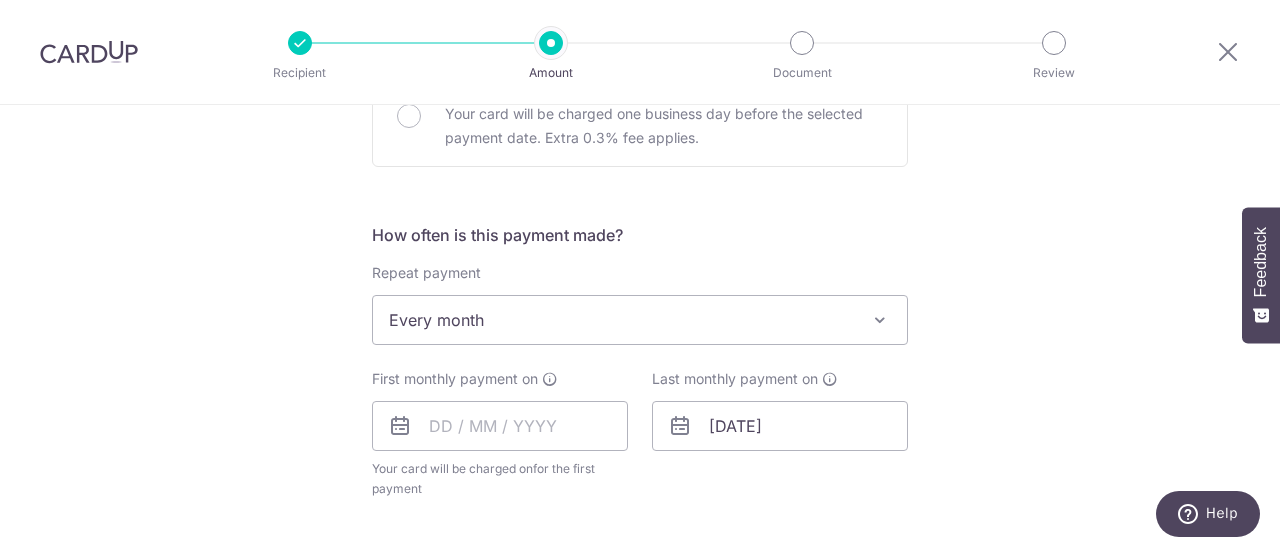 scroll, scrollTop: 700, scrollLeft: 0, axis: vertical 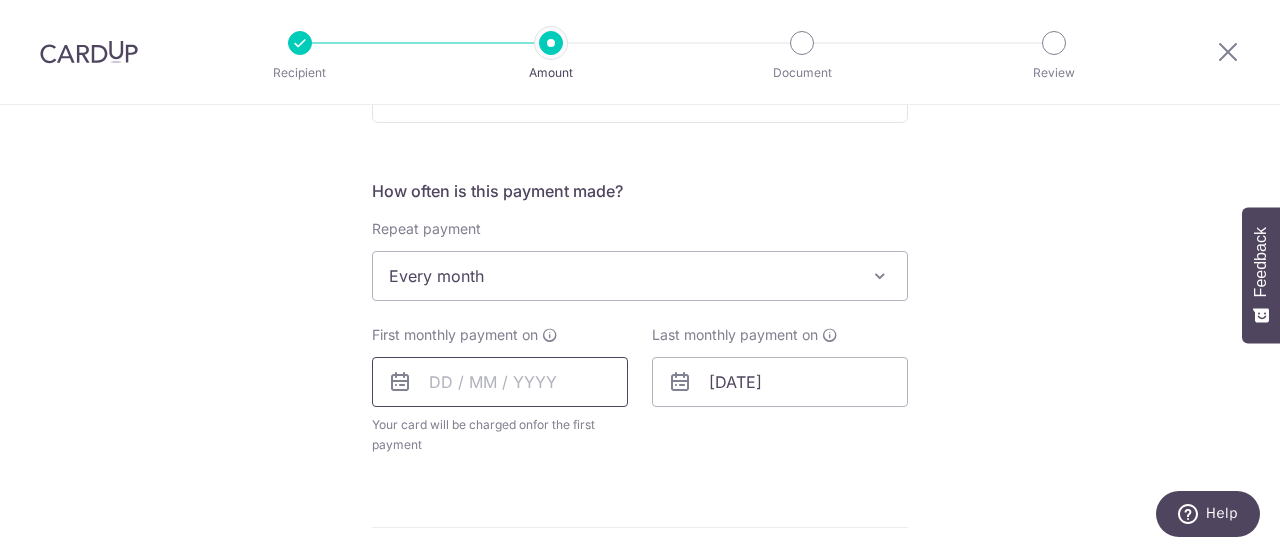 click at bounding box center [500, 382] 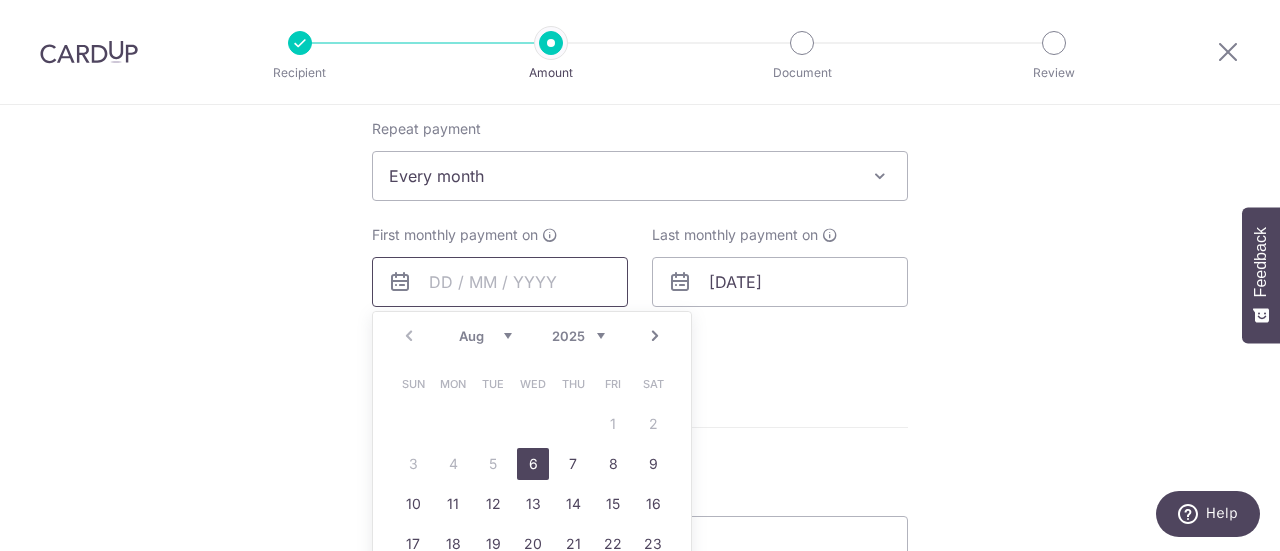 scroll, scrollTop: 900, scrollLeft: 0, axis: vertical 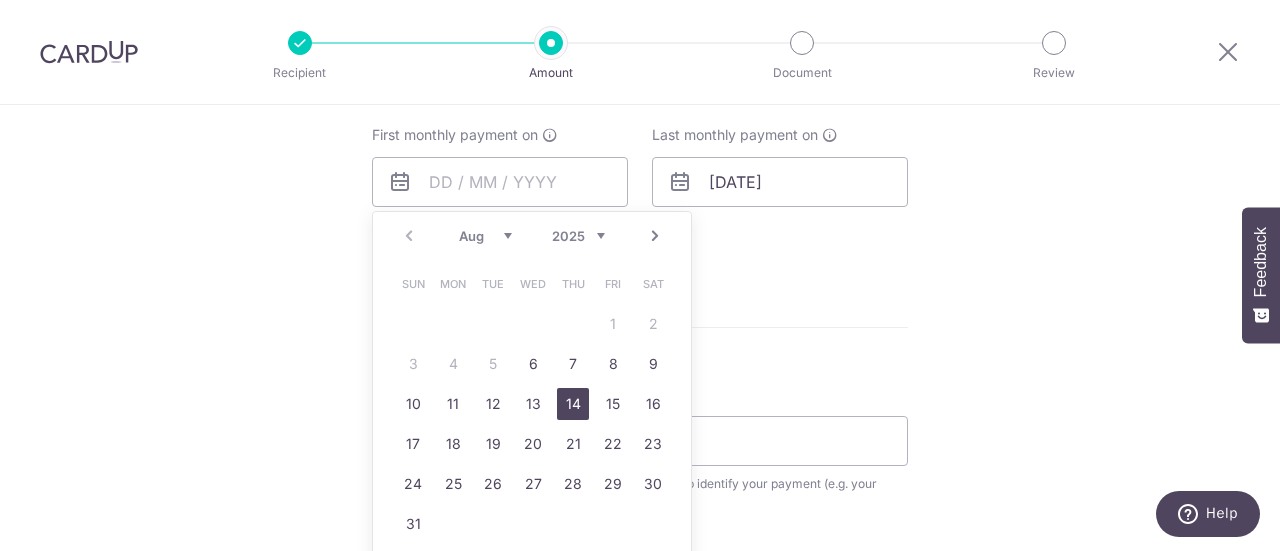 click on "14" at bounding box center (573, 404) 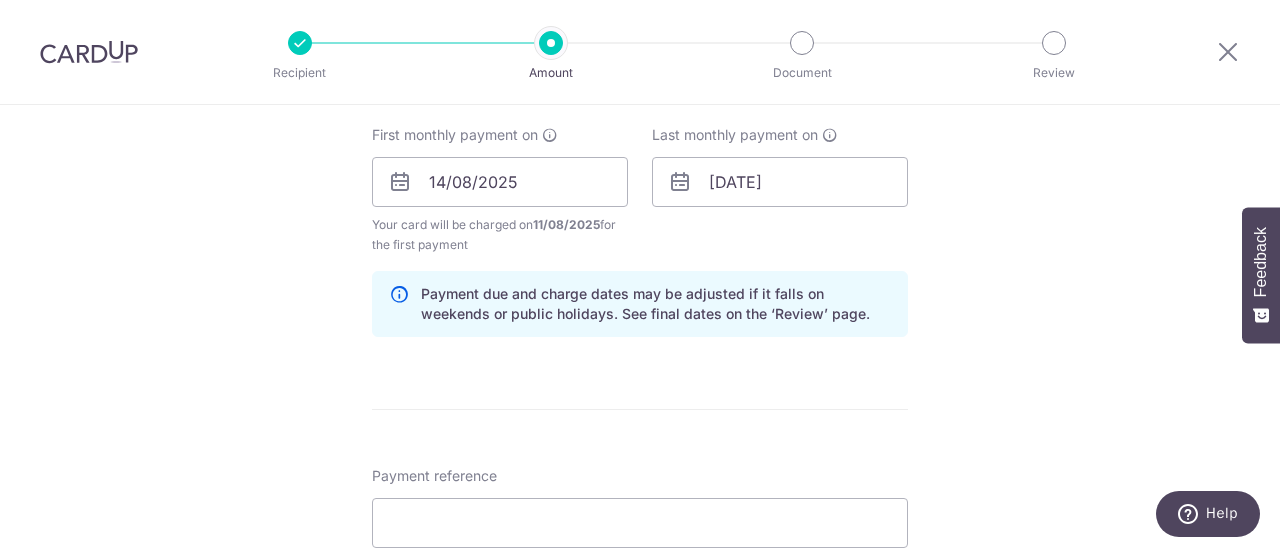 scroll, scrollTop: 1000, scrollLeft: 0, axis: vertical 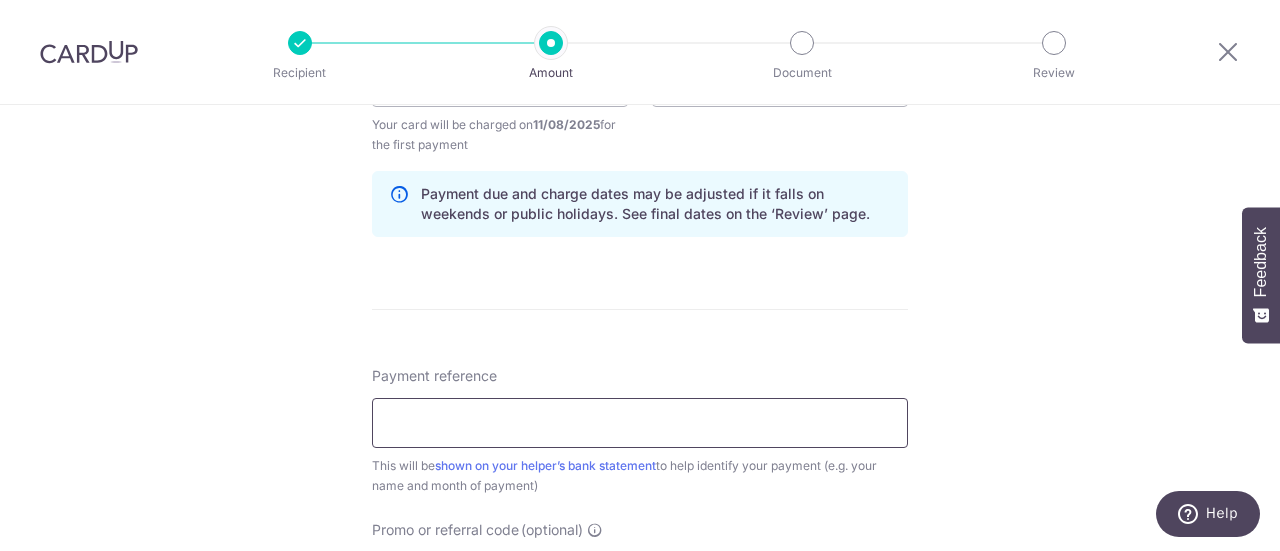 click on "Payment reference" at bounding box center (640, 423) 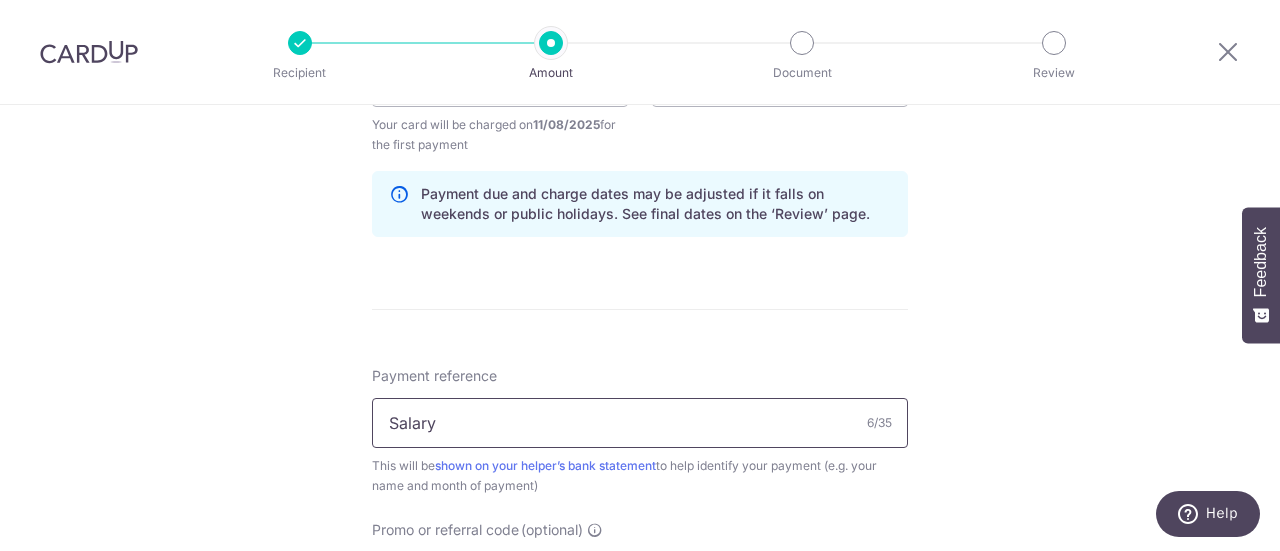 type on "Salary" 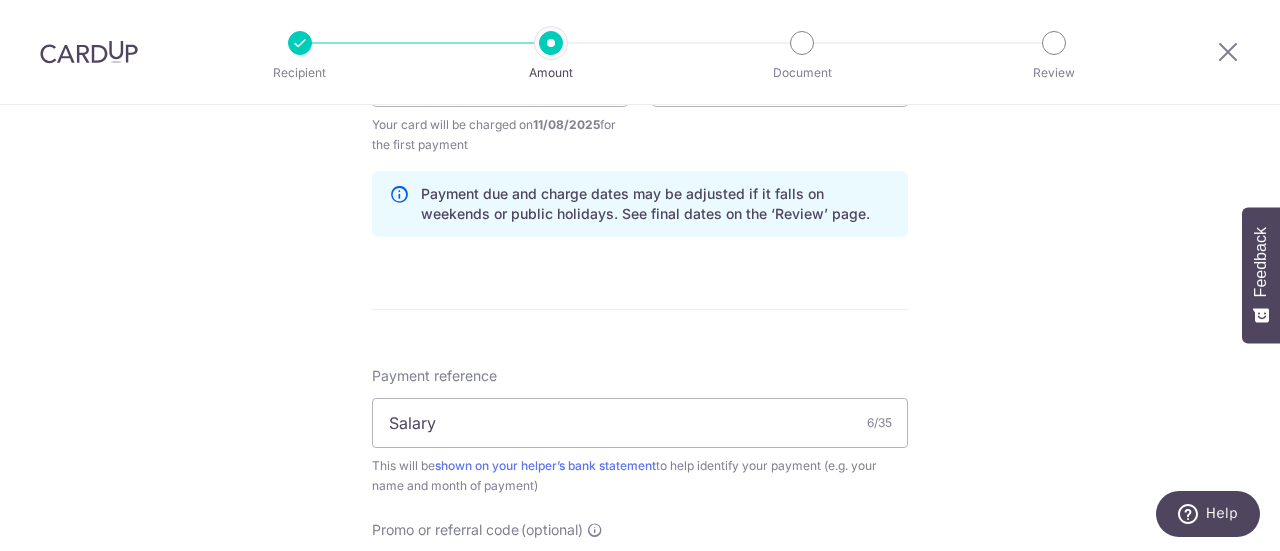 click on "Enter payment amount
SGD
750.00
750.00
Select Card
**** 5684
Add credit card
Your Cards
**** 5684
**** 4008
Secure 256-bit SSL
Text
New card details
Card
Secure 256-bit SSL" at bounding box center [640, 79] 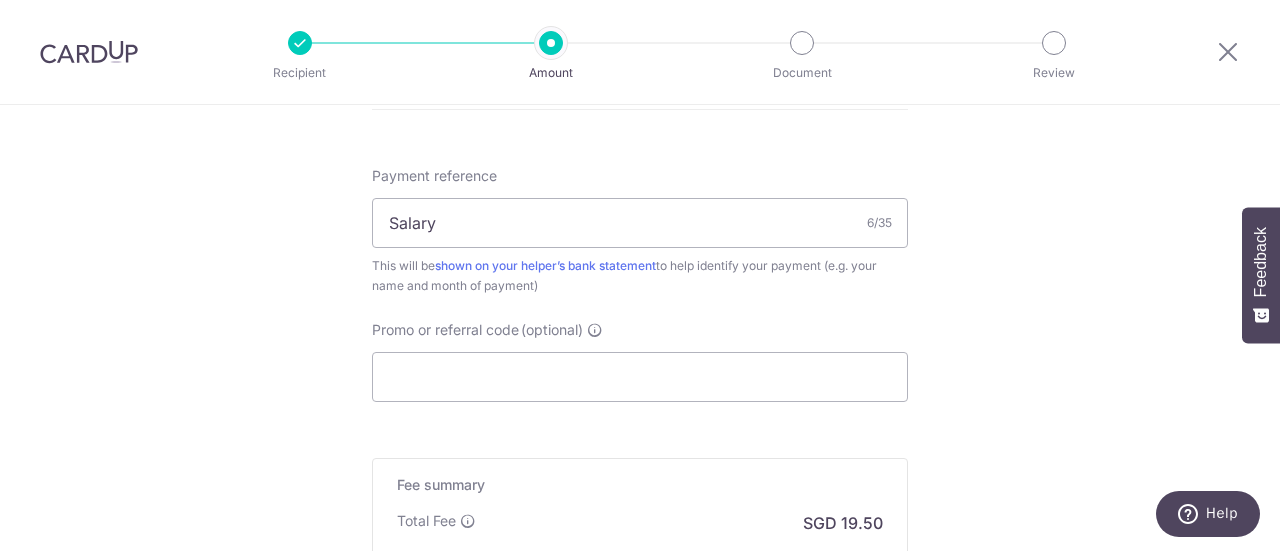 scroll, scrollTop: 1400, scrollLeft: 0, axis: vertical 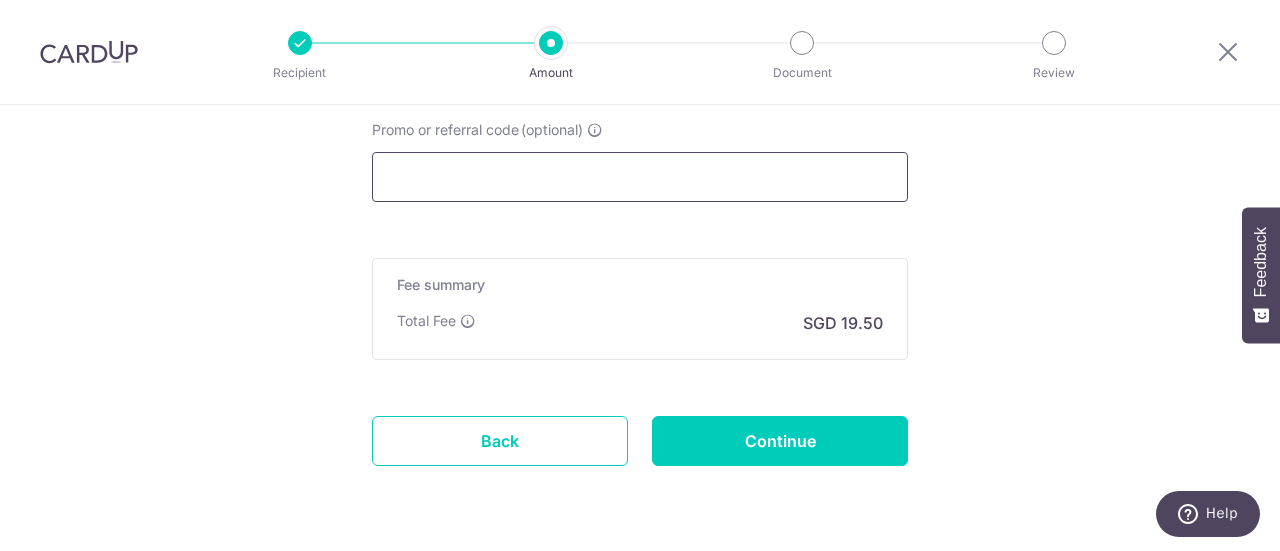 click on "Promo or referral code
(optional)" at bounding box center [640, 177] 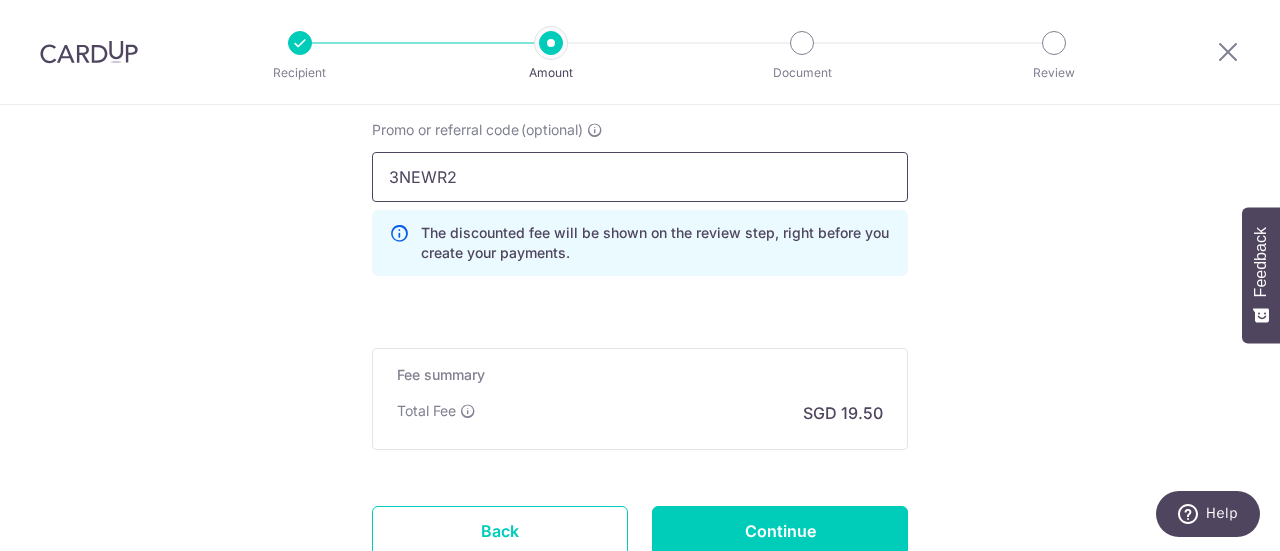 type on "3NEWR2" 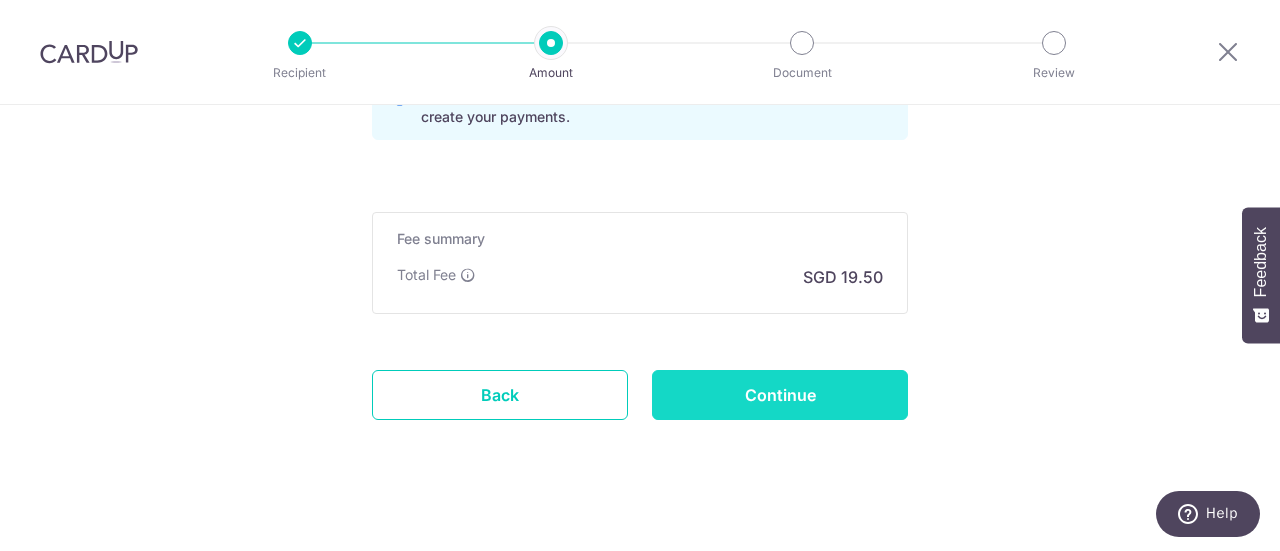 scroll, scrollTop: 1549, scrollLeft: 0, axis: vertical 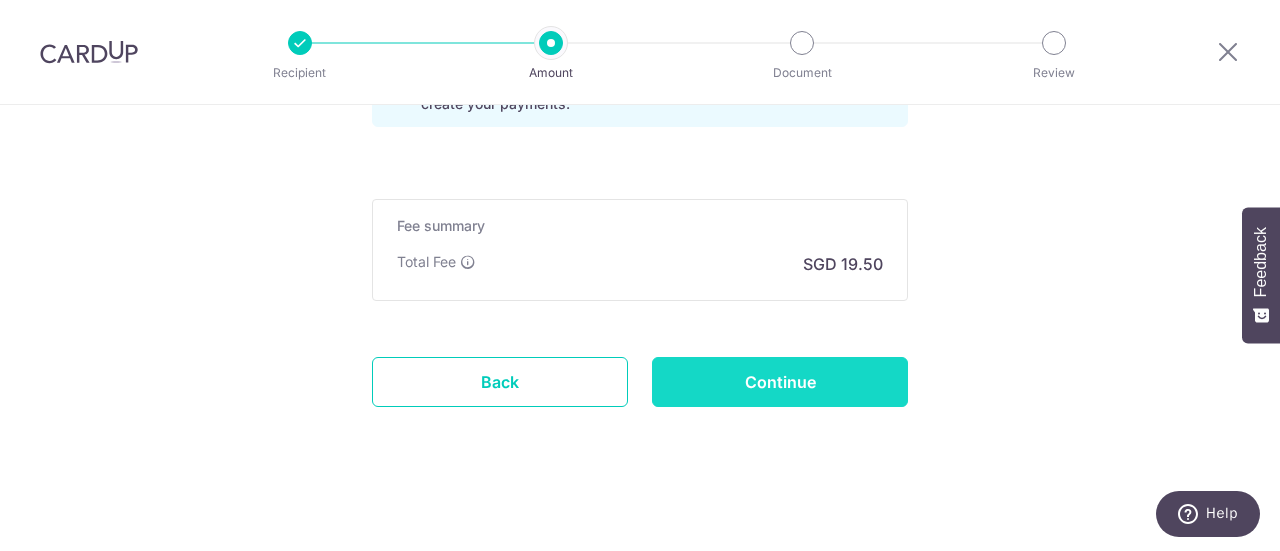 click on "Continue" at bounding box center [780, 382] 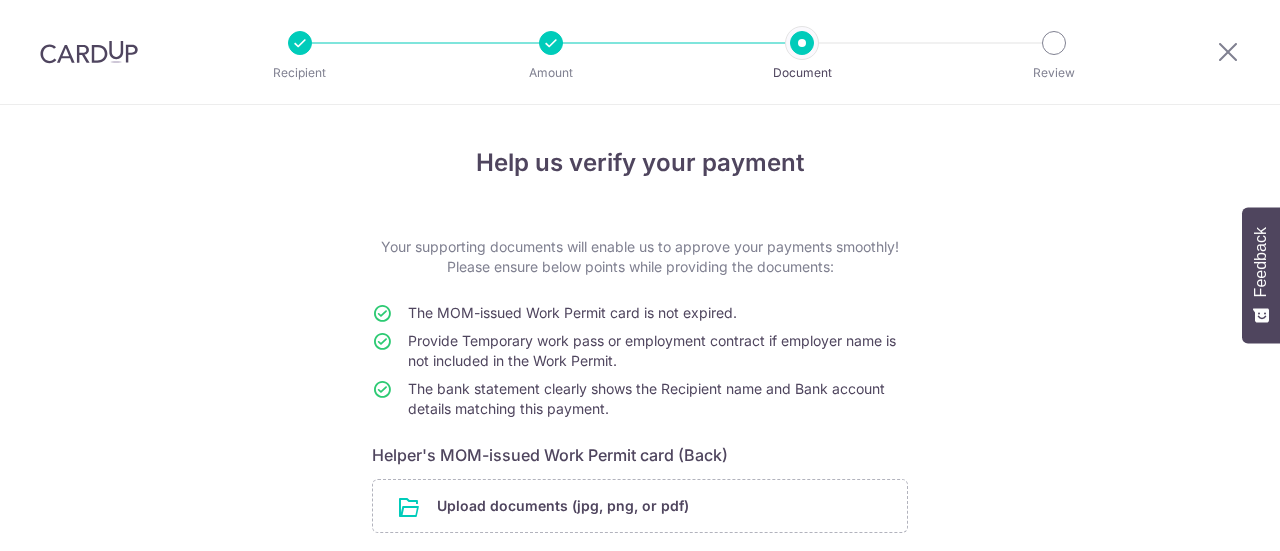 scroll, scrollTop: 0, scrollLeft: 0, axis: both 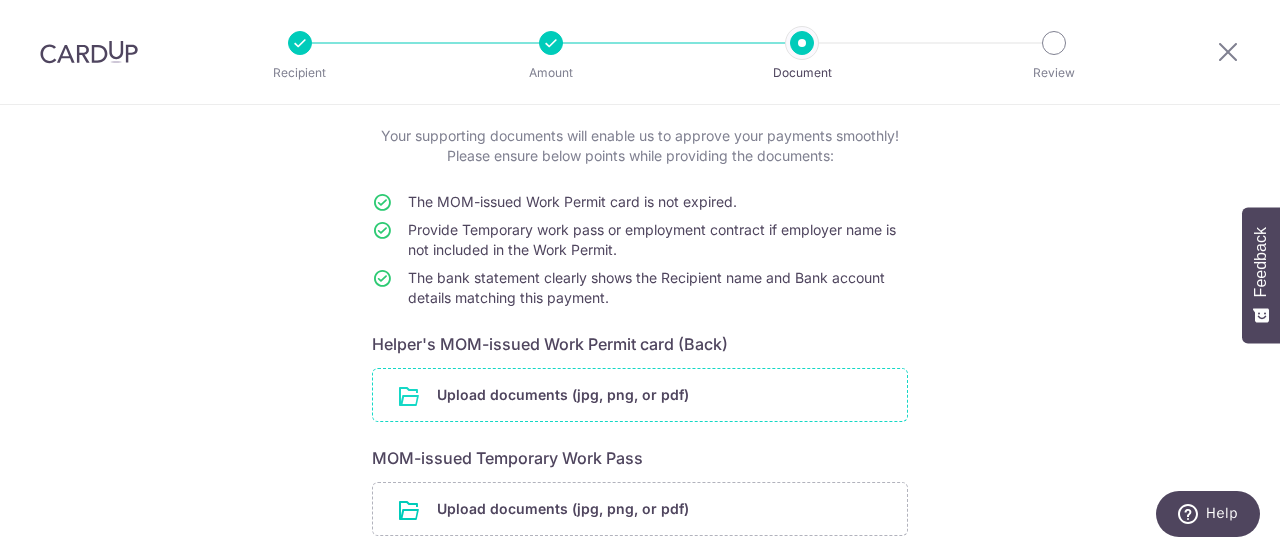 click at bounding box center [640, 395] 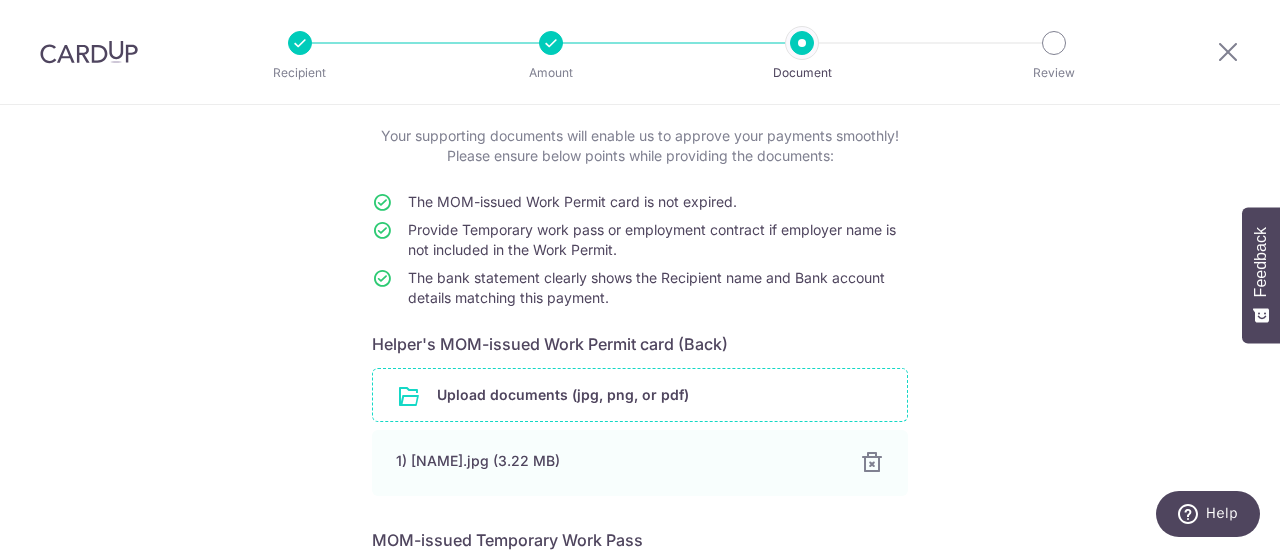 scroll, scrollTop: 411, scrollLeft: 0, axis: vertical 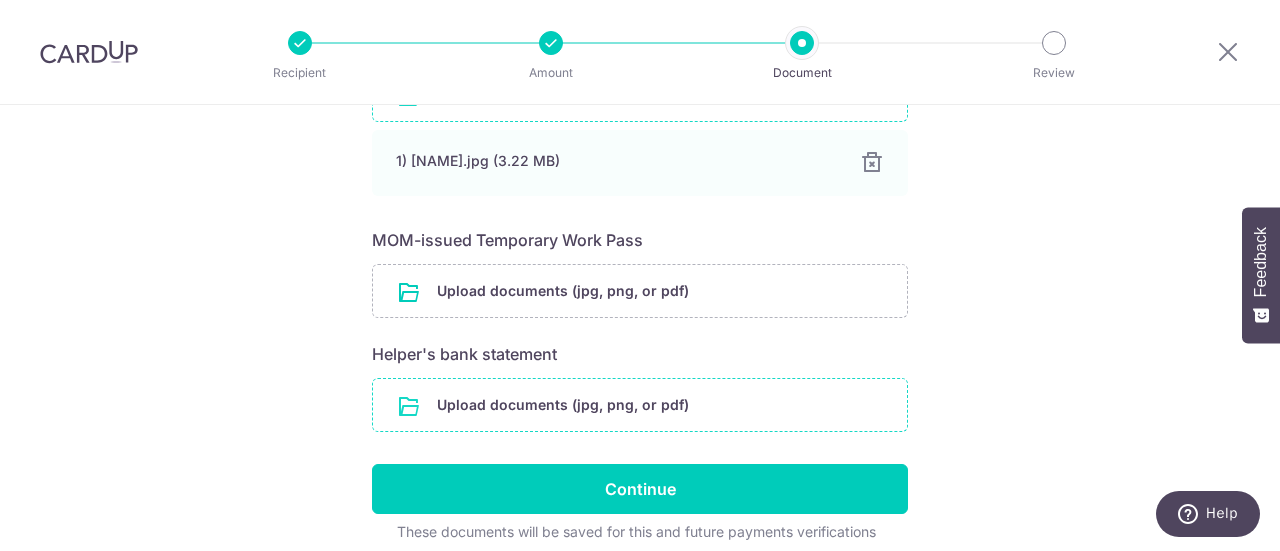 click at bounding box center (640, 405) 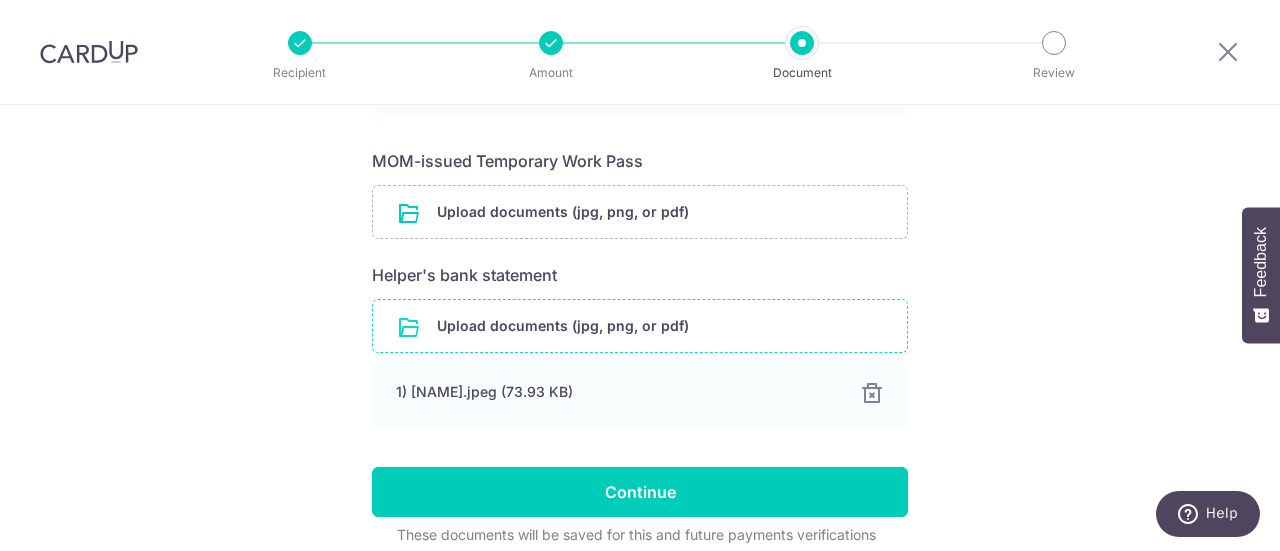 scroll, scrollTop: 574, scrollLeft: 0, axis: vertical 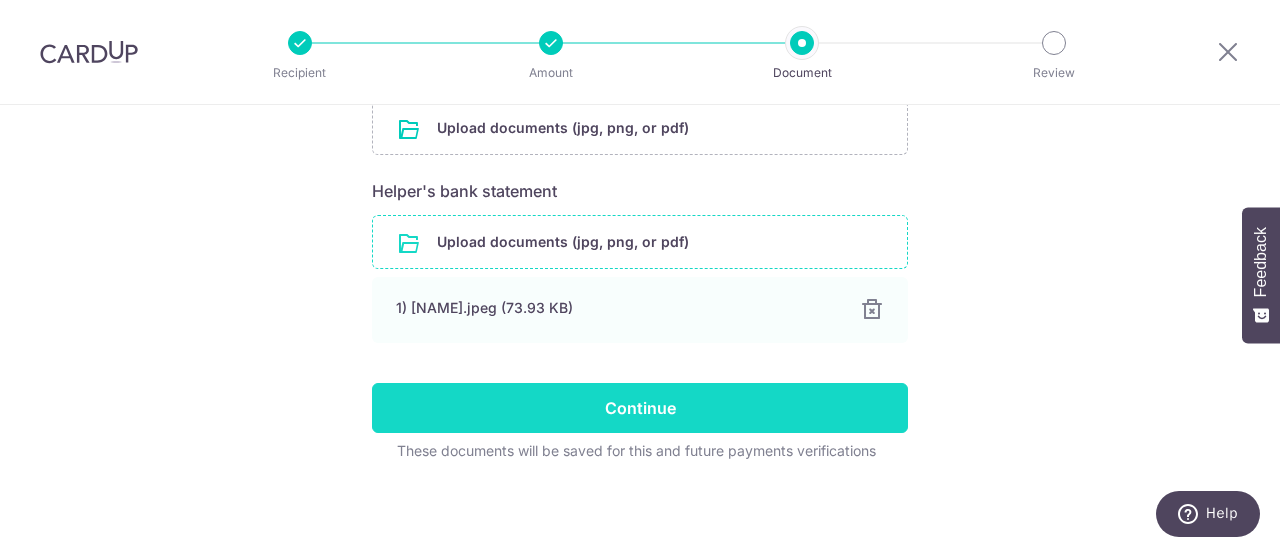 click on "Continue" at bounding box center (640, 408) 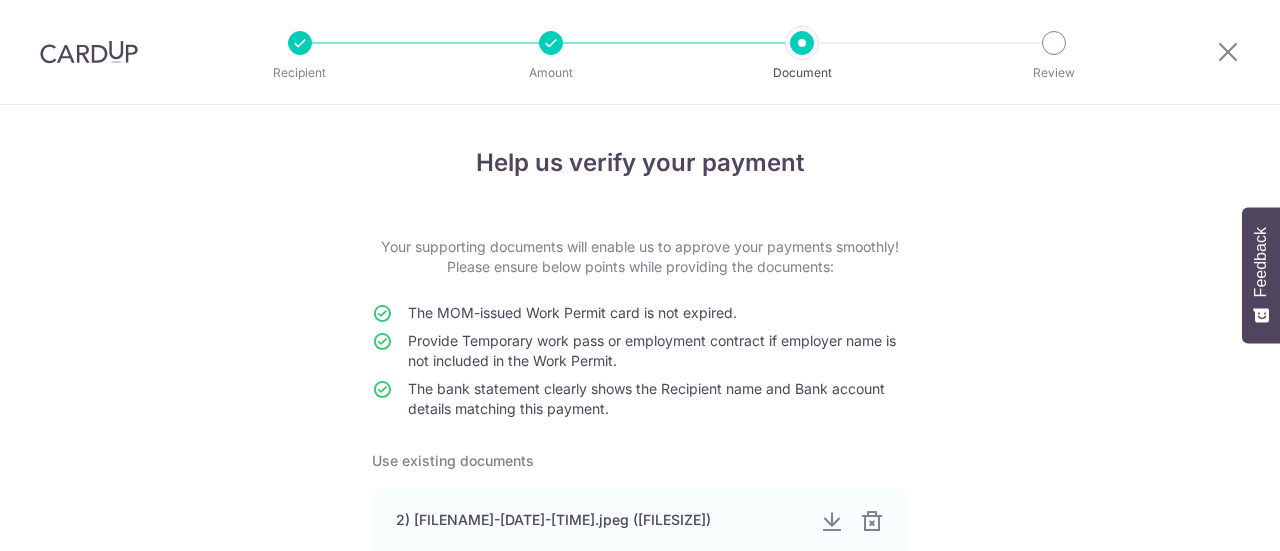 scroll, scrollTop: 0, scrollLeft: 0, axis: both 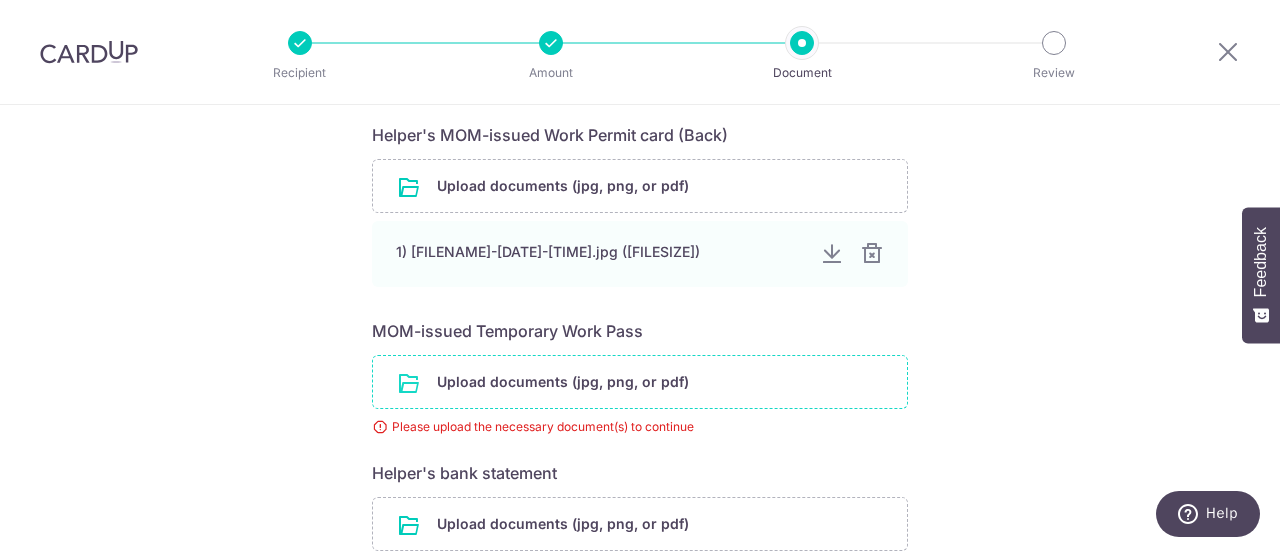 click at bounding box center (640, 382) 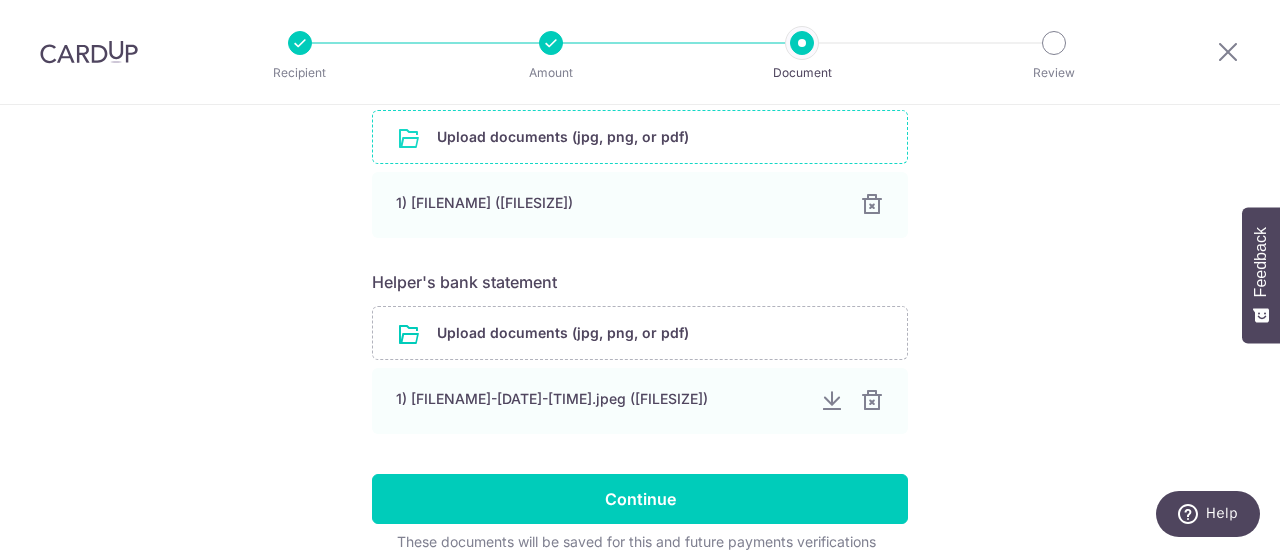 scroll, scrollTop: 959, scrollLeft: 0, axis: vertical 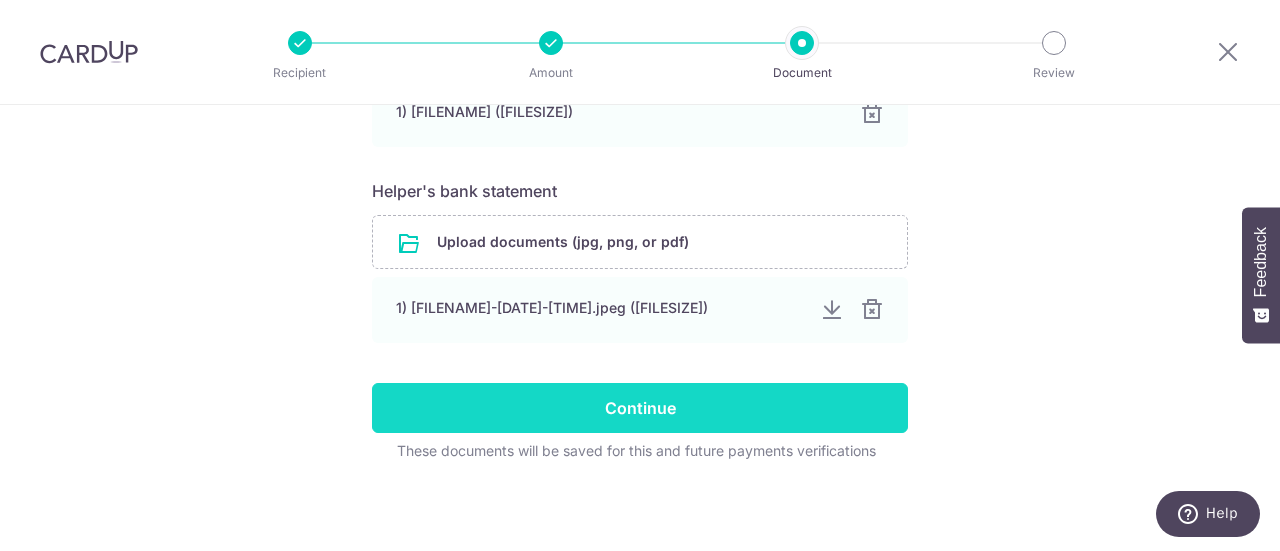 click on "Continue" at bounding box center [640, 408] 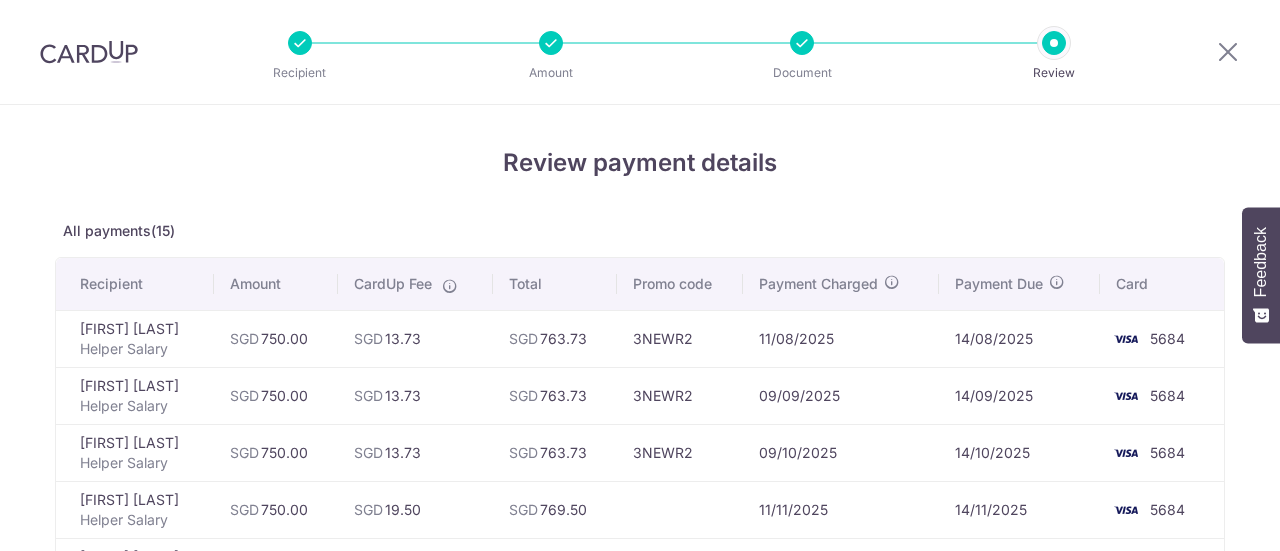 scroll, scrollTop: 0, scrollLeft: 0, axis: both 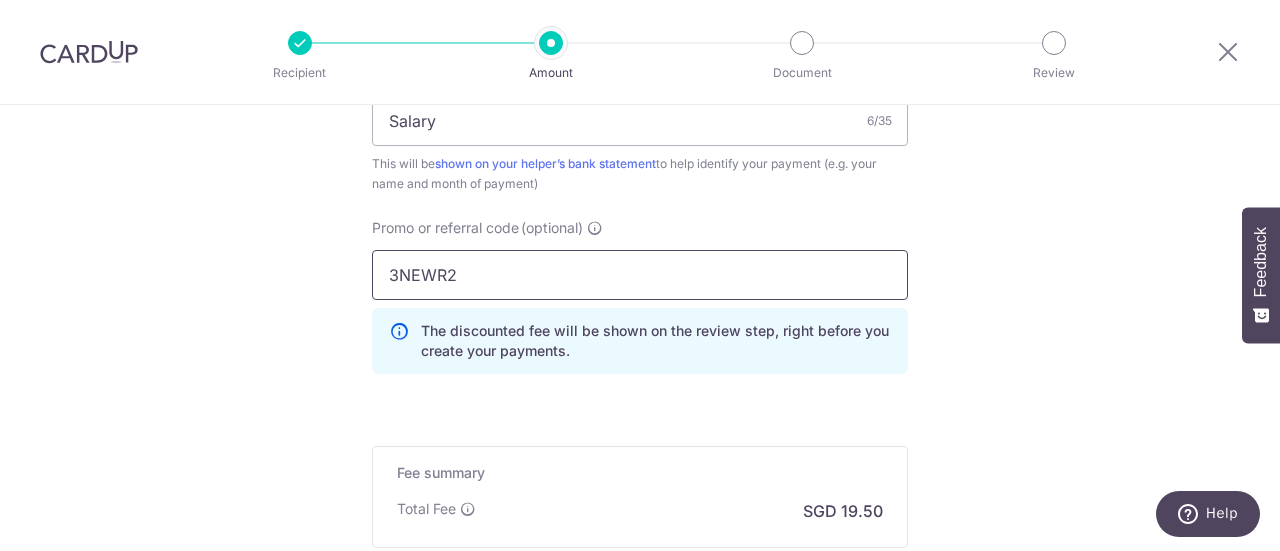 click on "3NEWR2" at bounding box center (640, 275) 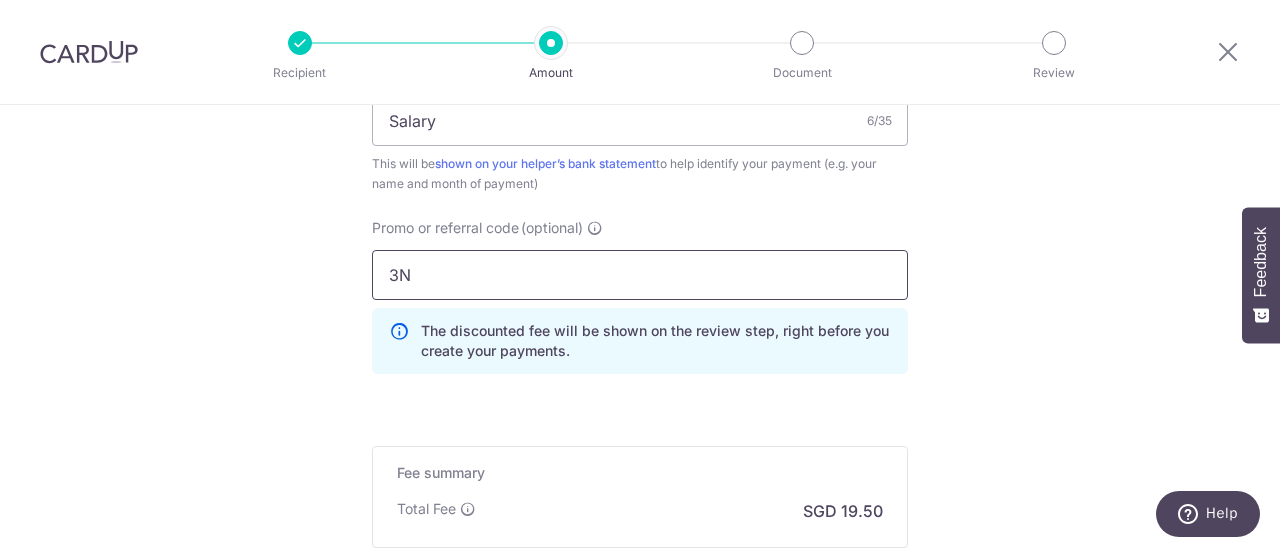type on "3" 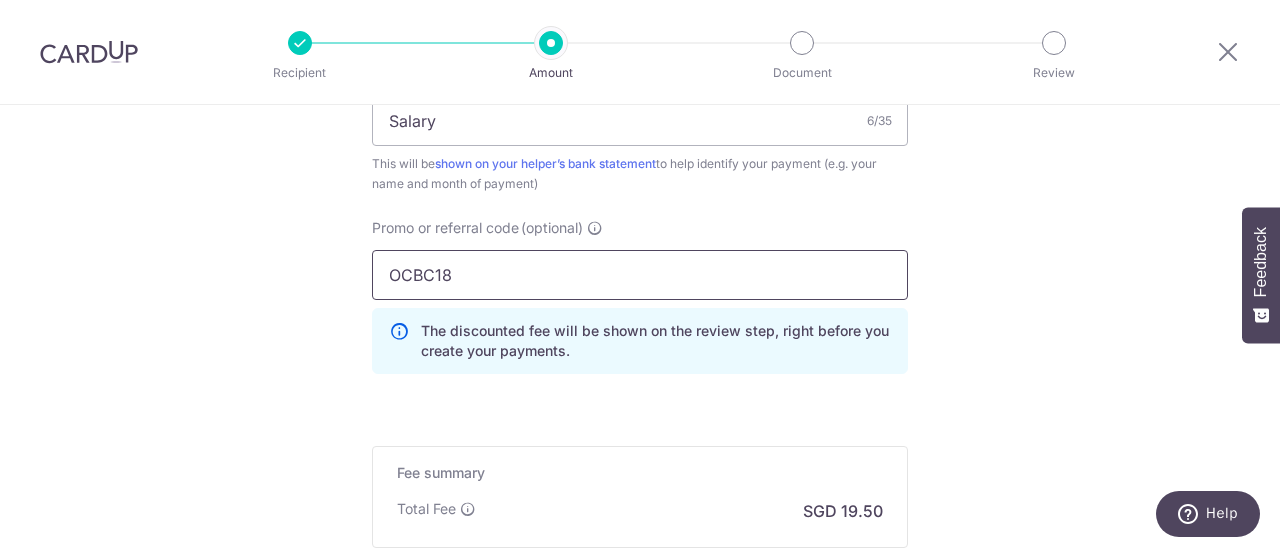 type on "OCBC18" 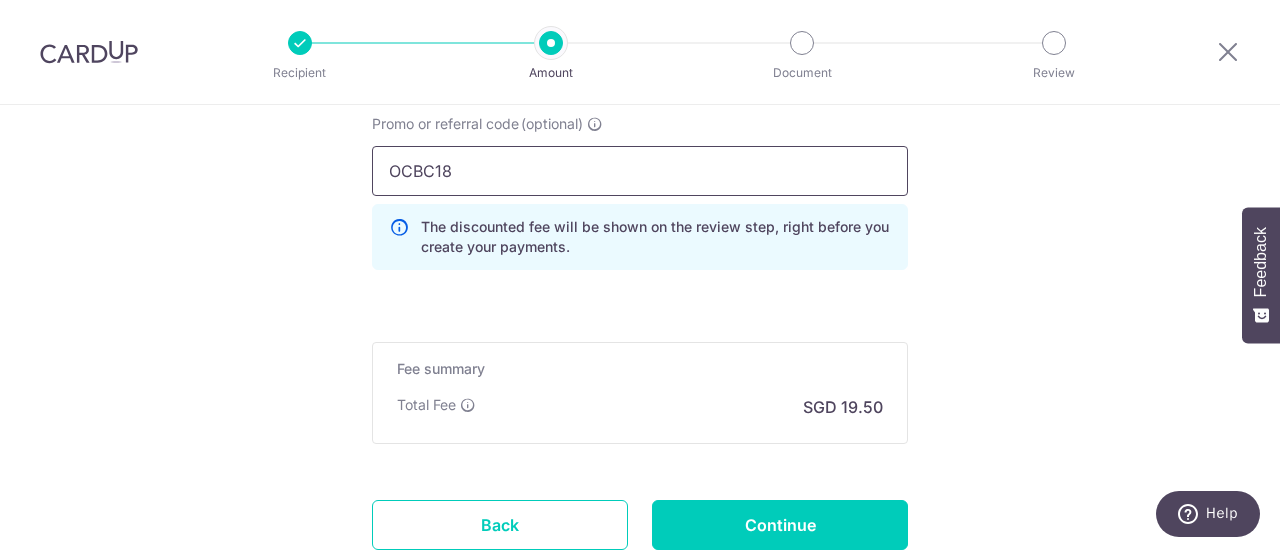 scroll, scrollTop: 1400, scrollLeft: 0, axis: vertical 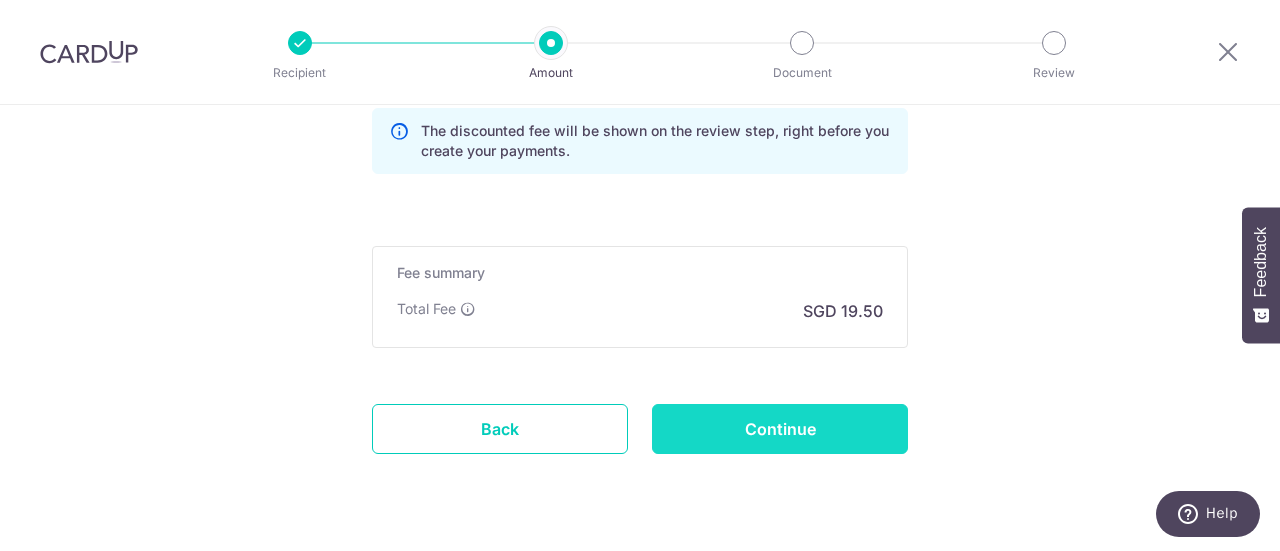 click on "Continue" at bounding box center [780, 429] 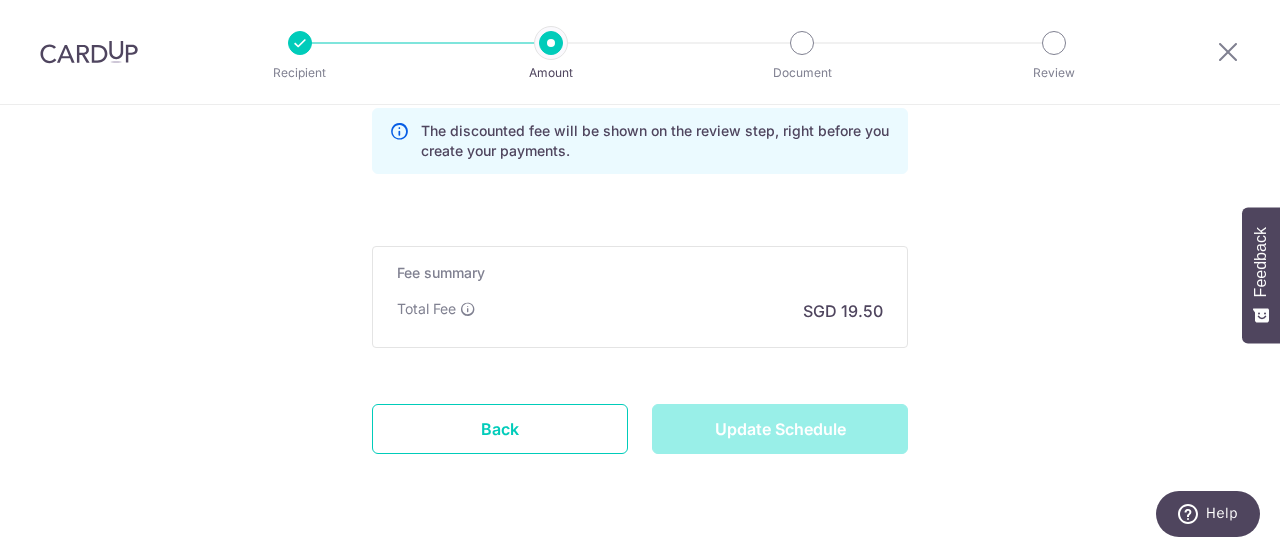 type on "Update Schedule" 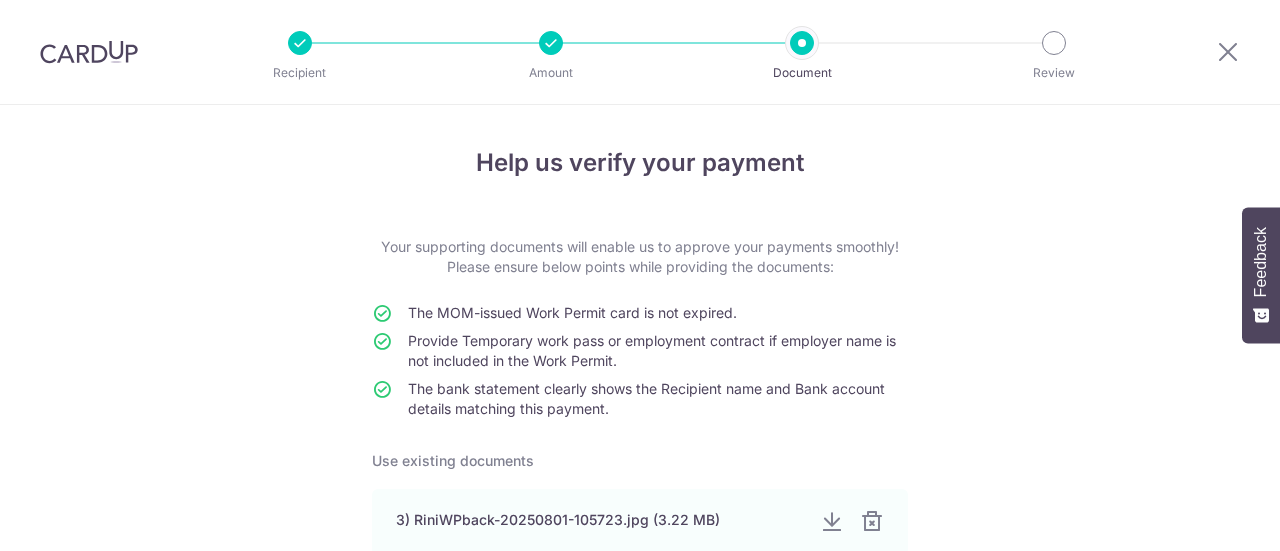 scroll, scrollTop: 0, scrollLeft: 0, axis: both 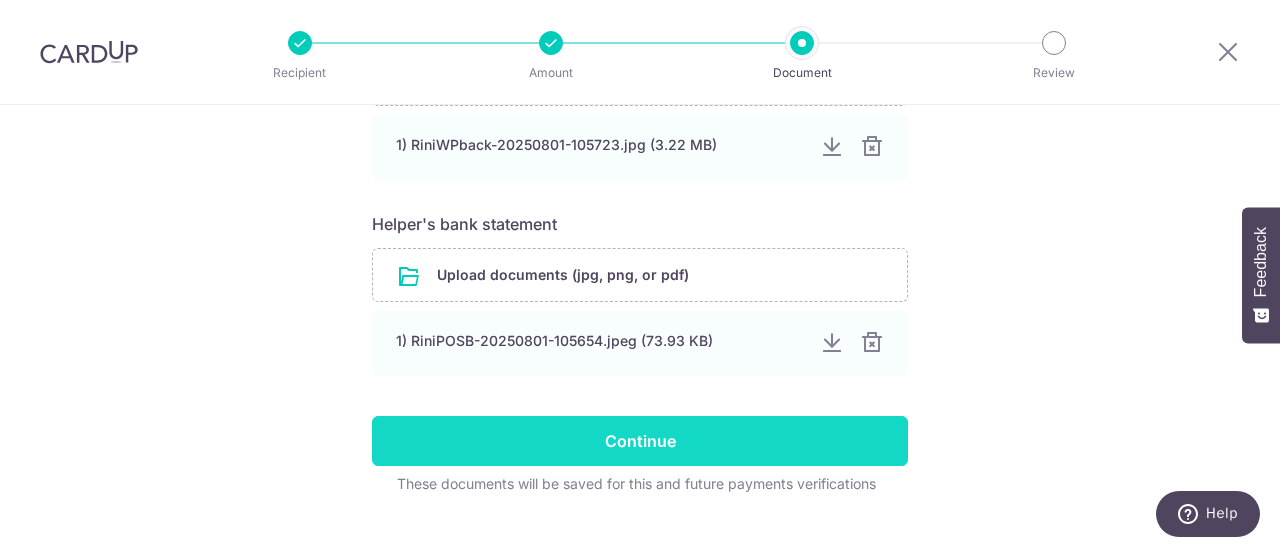 click on "Continue" at bounding box center (640, 441) 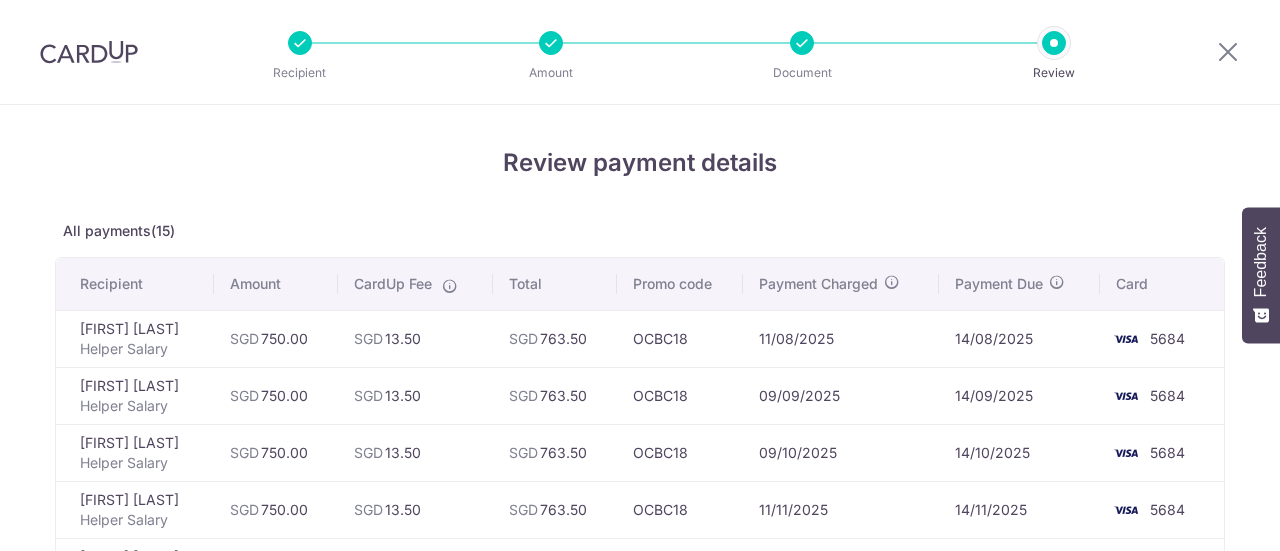 scroll, scrollTop: 0, scrollLeft: 0, axis: both 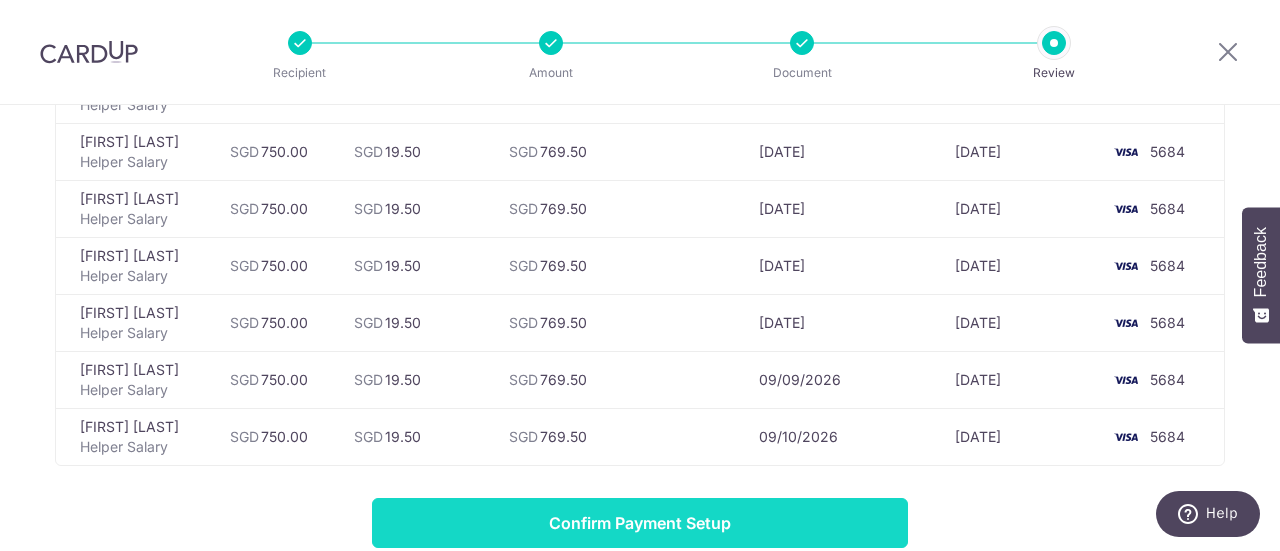 click on "Confirm Payment Setup" at bounding box center (640, 523) 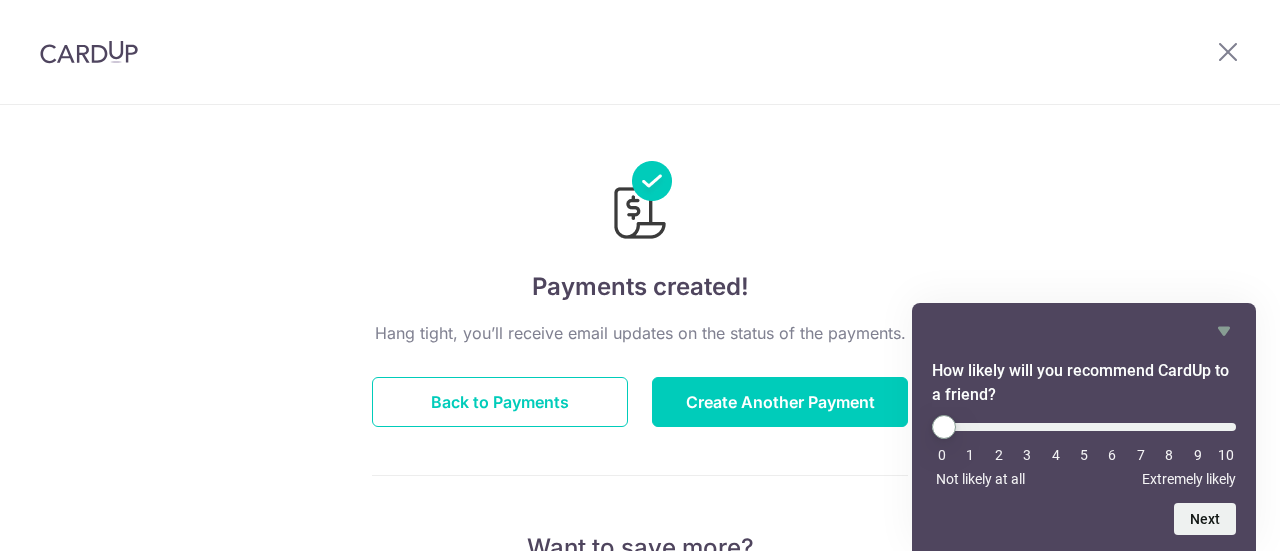 scroll, scrollTop: 0, scrollLeft: 0, axis: both 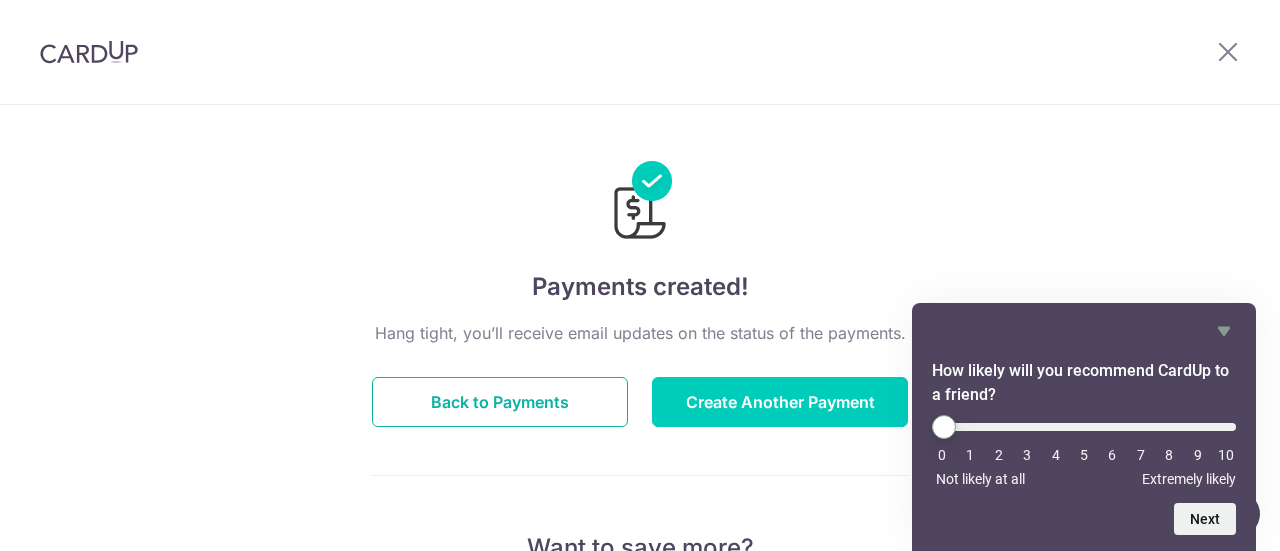click on "Back to Payments" at bounding box center (500, 402) 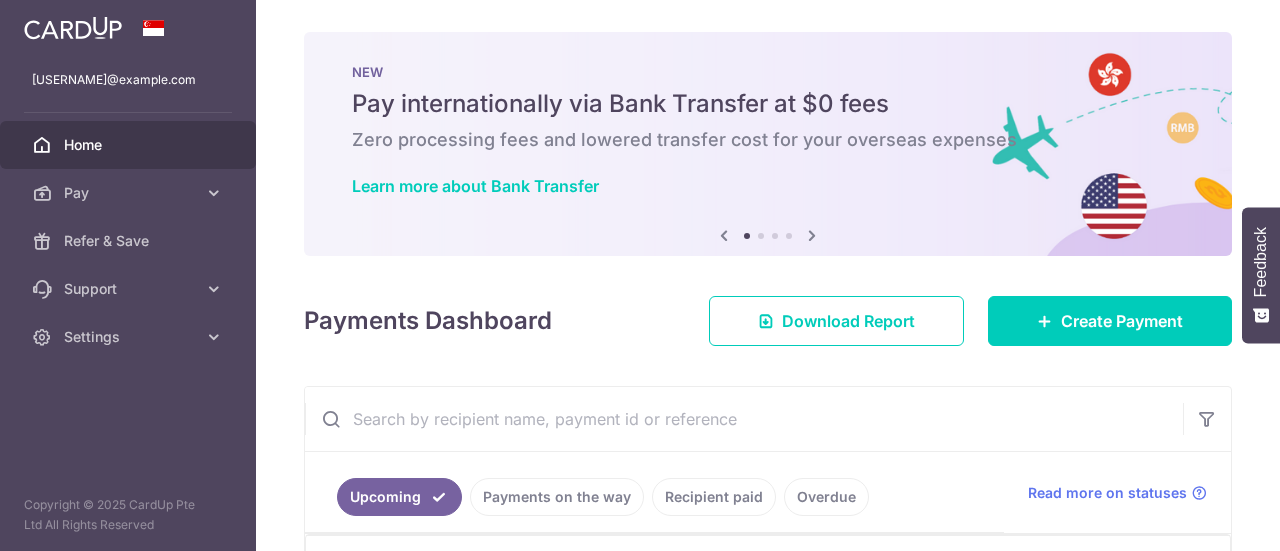 scroll, scrollTop: 0, scrollLeft: 0, axis: both 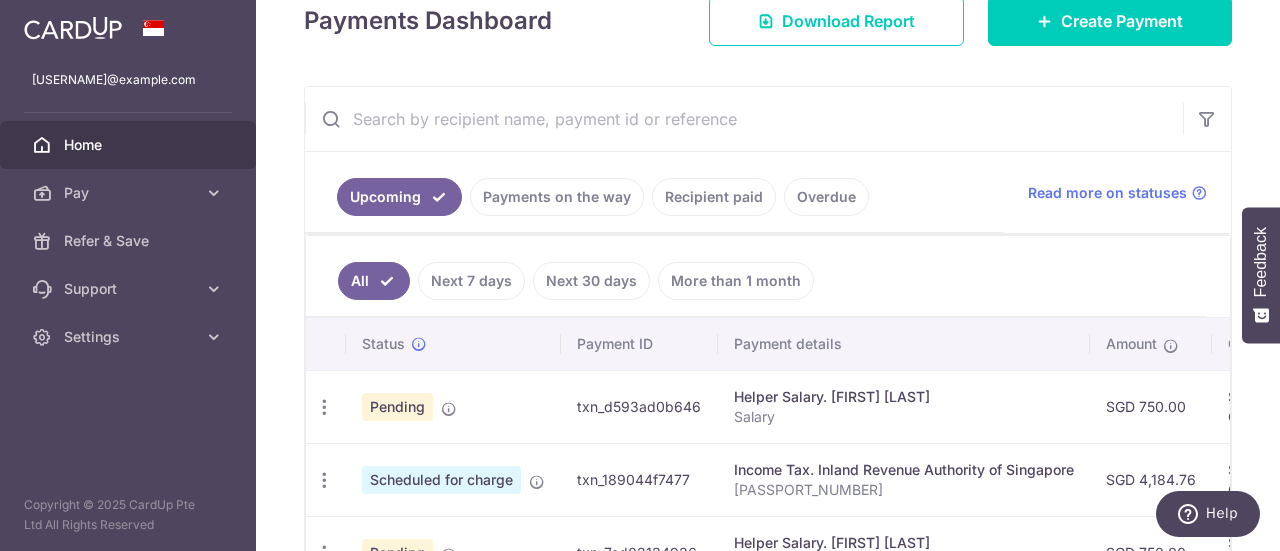 click on "Salary" at bounding box center (904, 417) 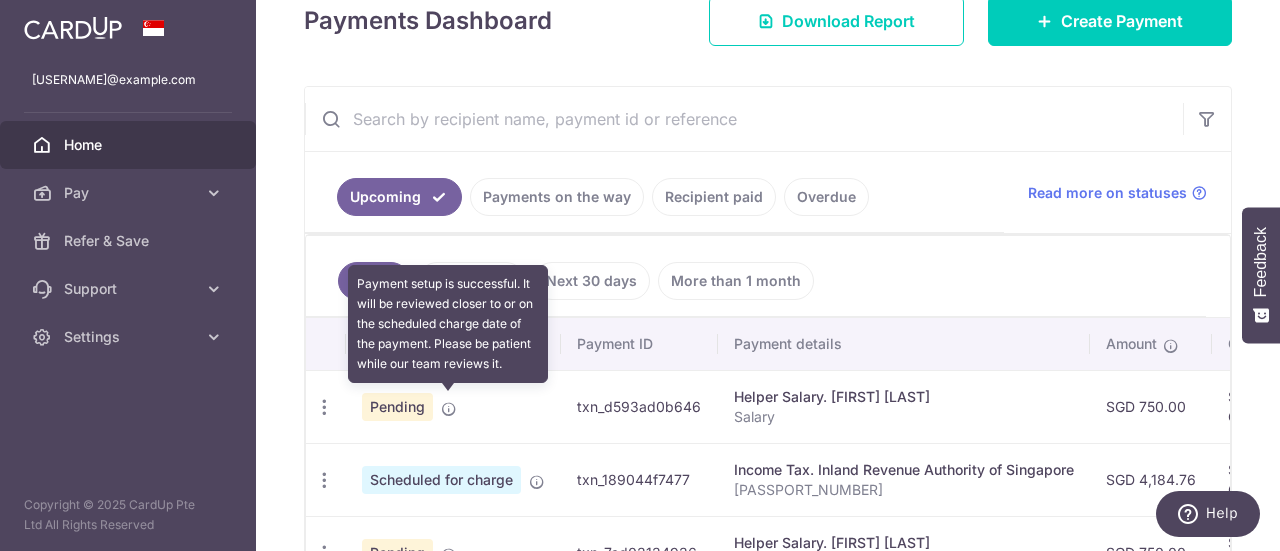 click at bounding box center [449, 409] 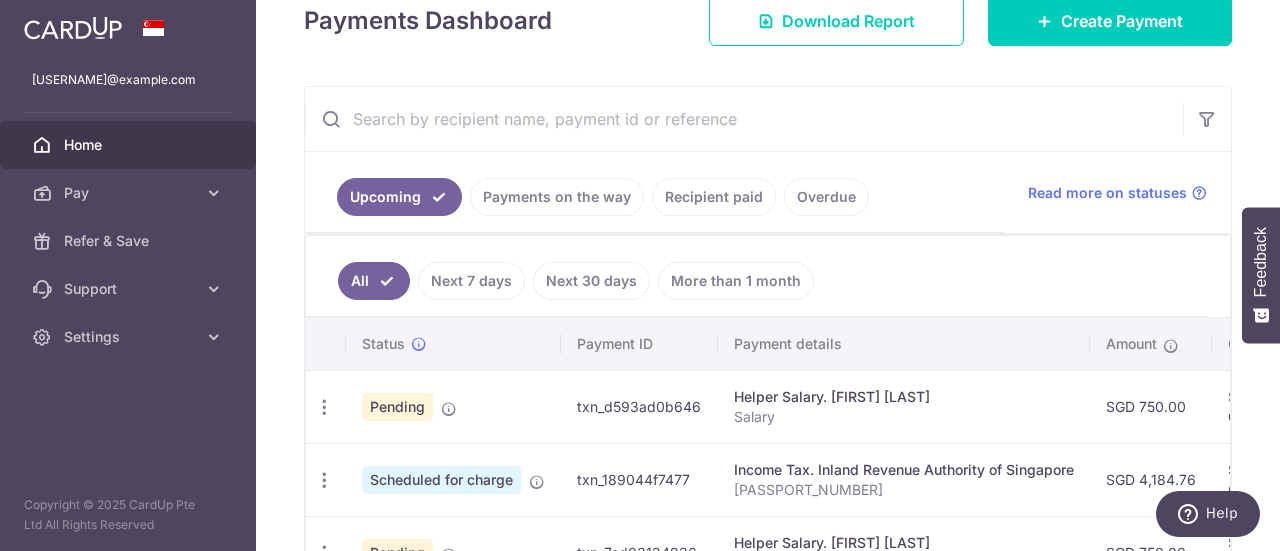 click on "Salary" at bounding box center [904, 417] 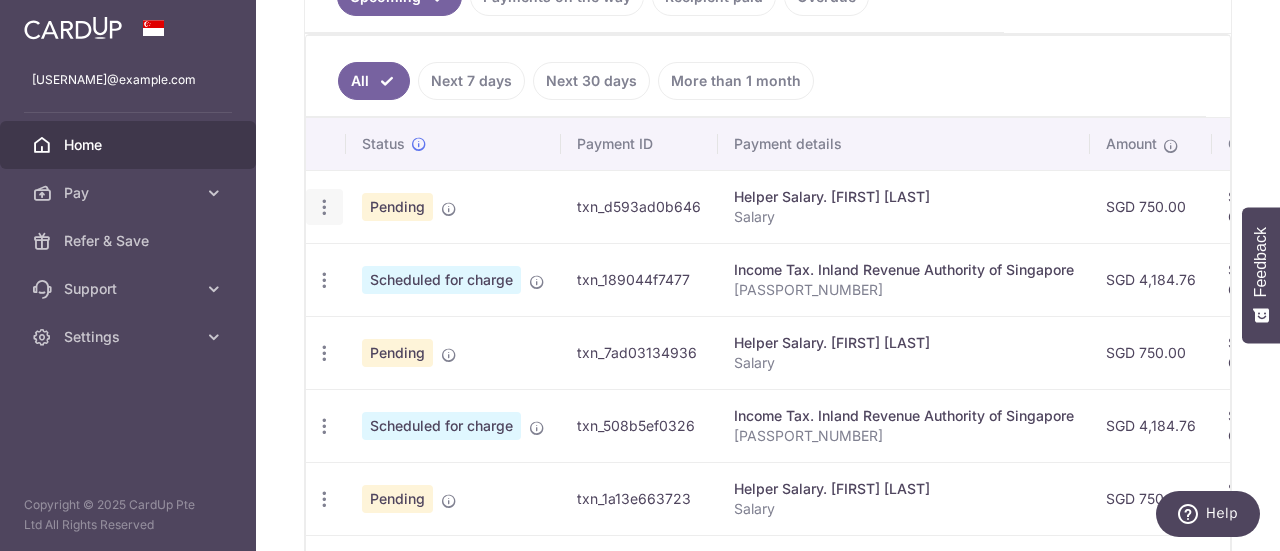 click at bounding box center (324, 207) 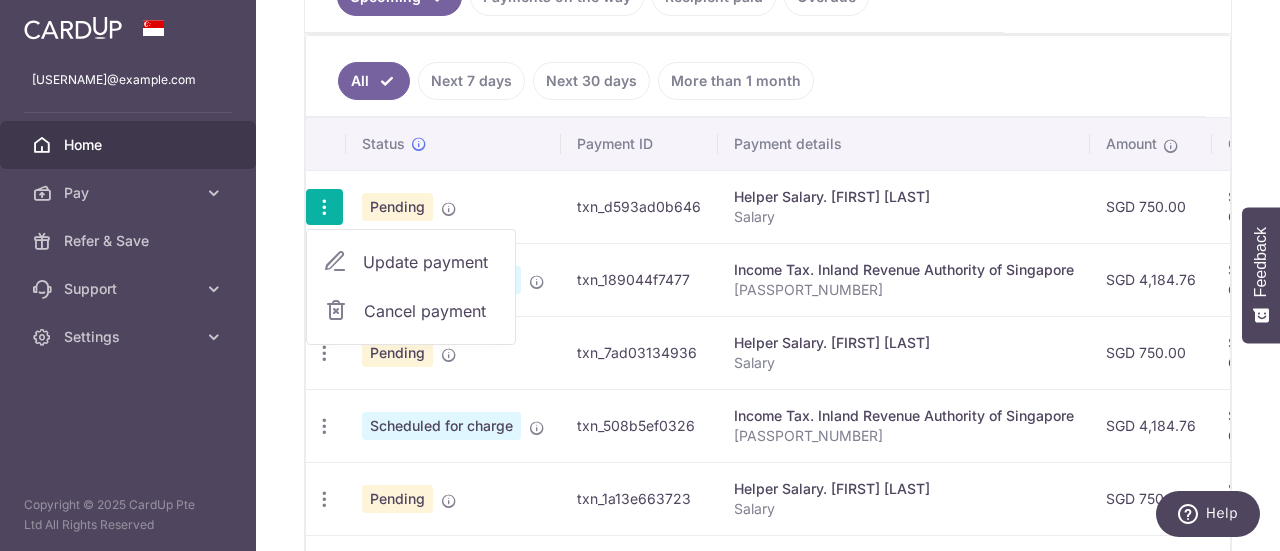 click on "Helper Salary. Rini Januar" at bounding box center (904, 197) 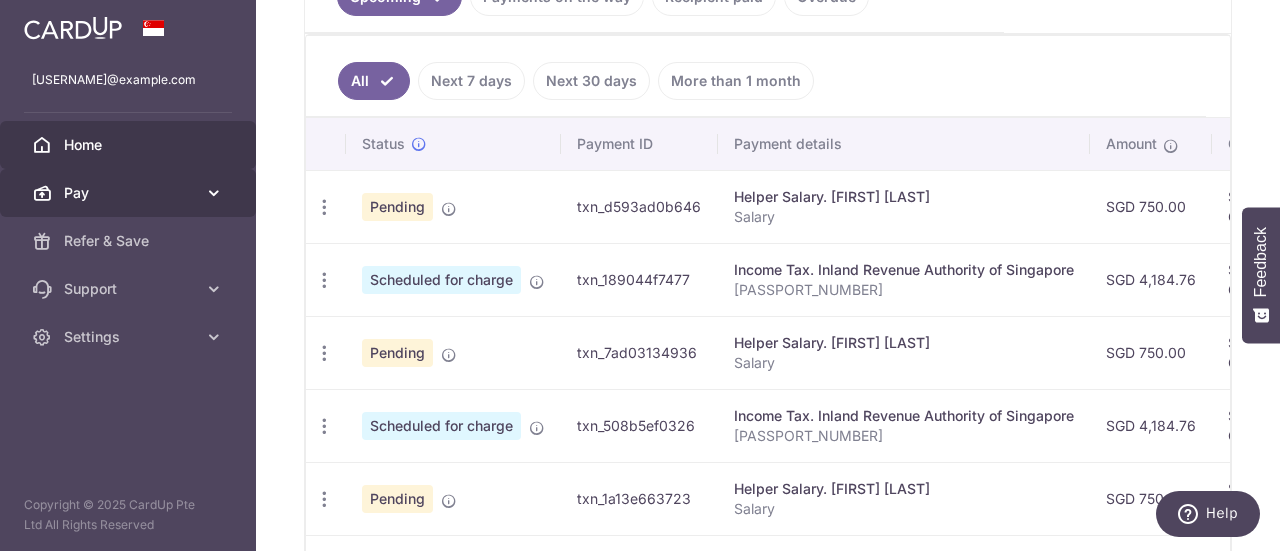 click on "Pay" at bounding box center (130, 193) 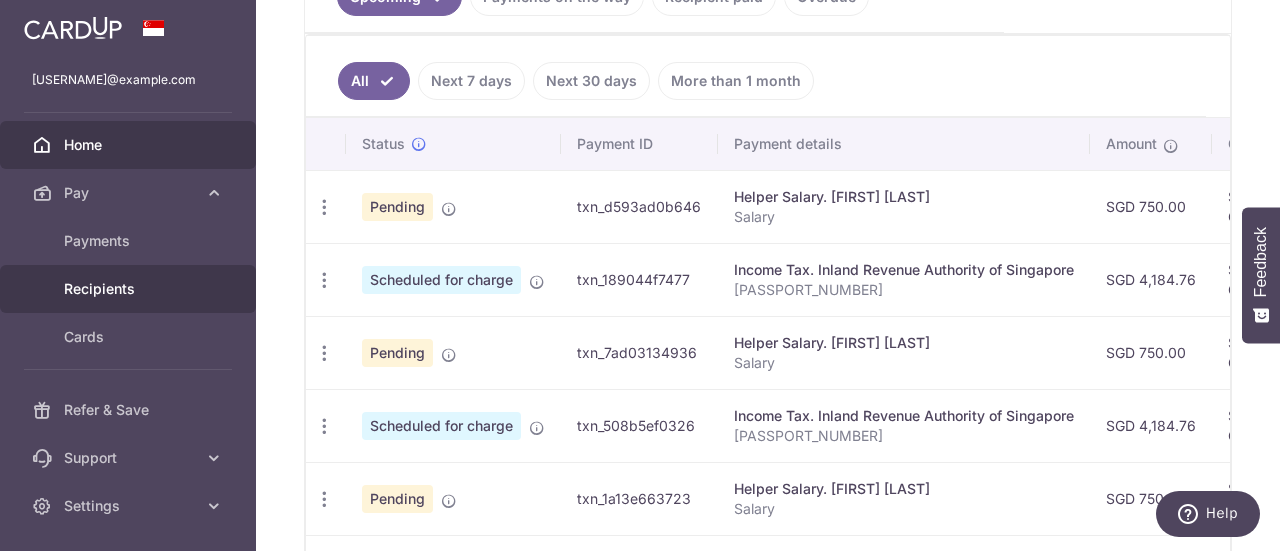 click on "Recipients" at bounding box center (130, 289) 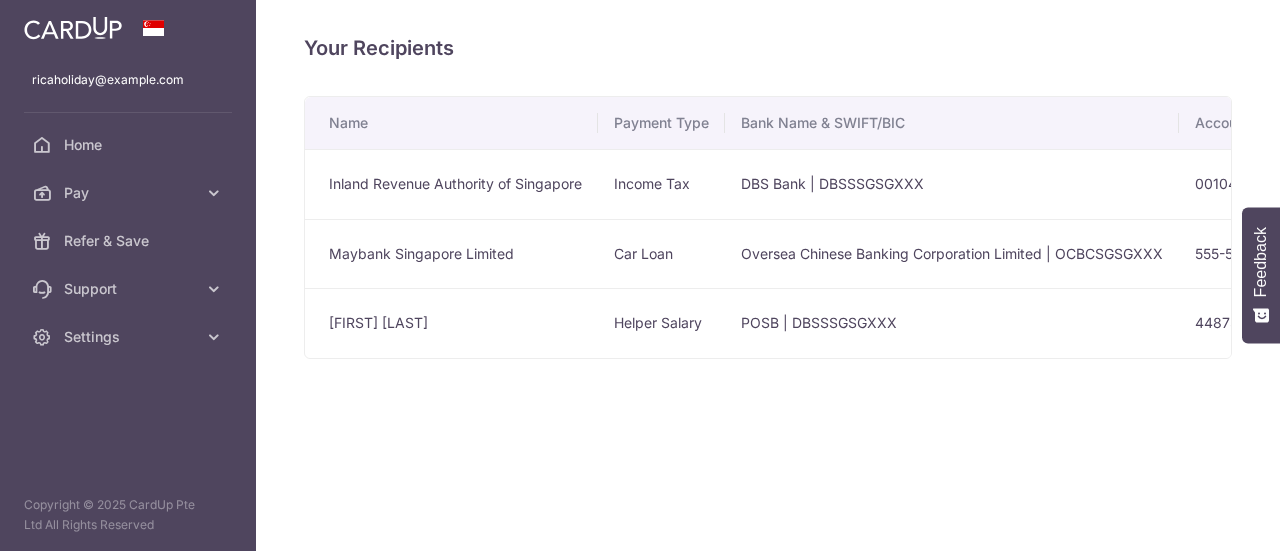 scroll, scrollTop: 0, scrollLeft: 0, axis: both 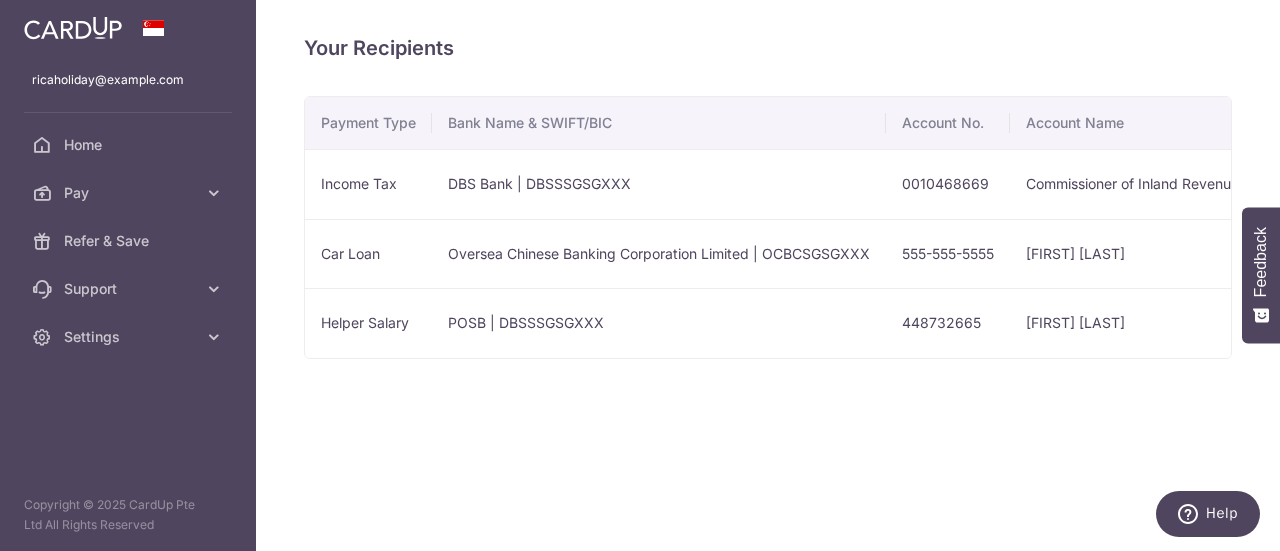 click on "Oversea Chinese Banking Corporation Limited | OCBCSGSGXXX" at bounding box center [659, 254] 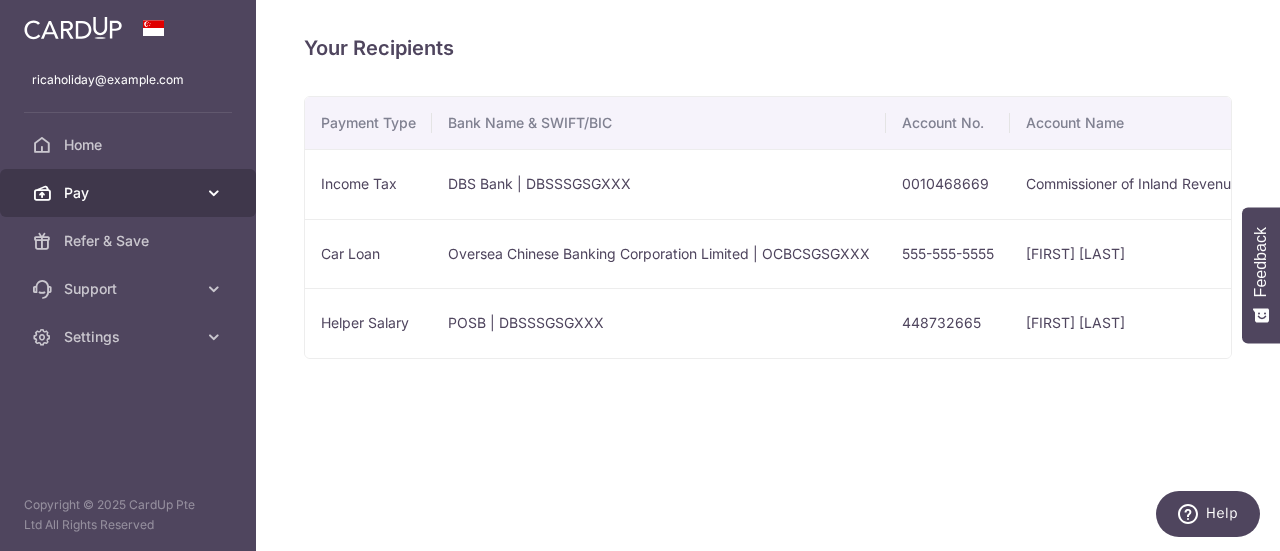 click at bounding box center (214, 193) 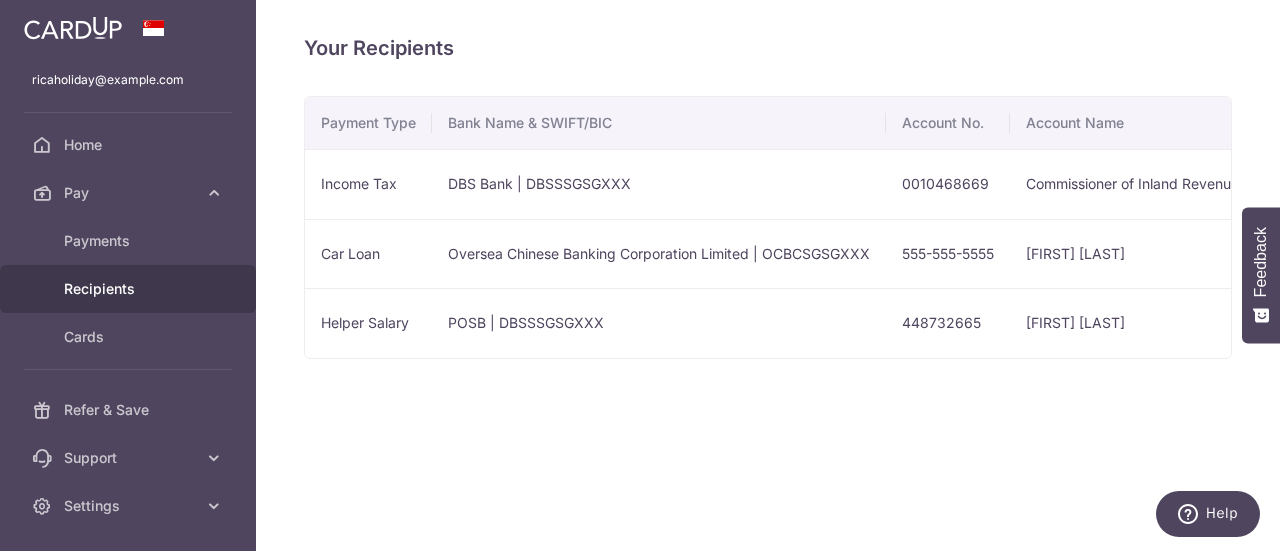 click on "Car Loan" at bounding box center (368, 254) 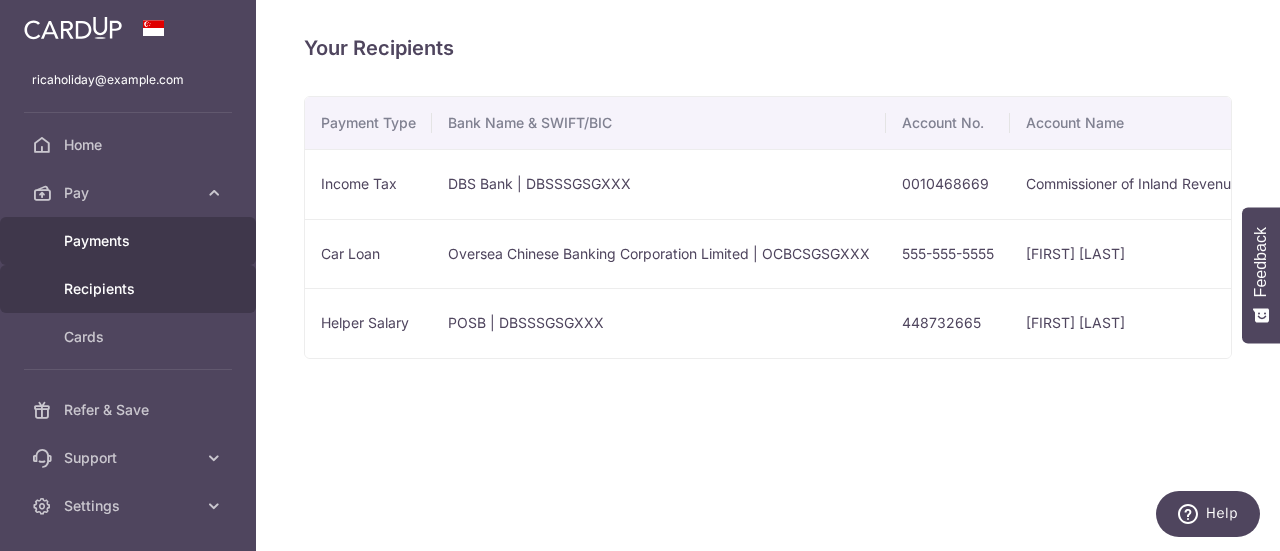 scroll, scrollTop: 58, scrollLeft: 0, axis: vertical 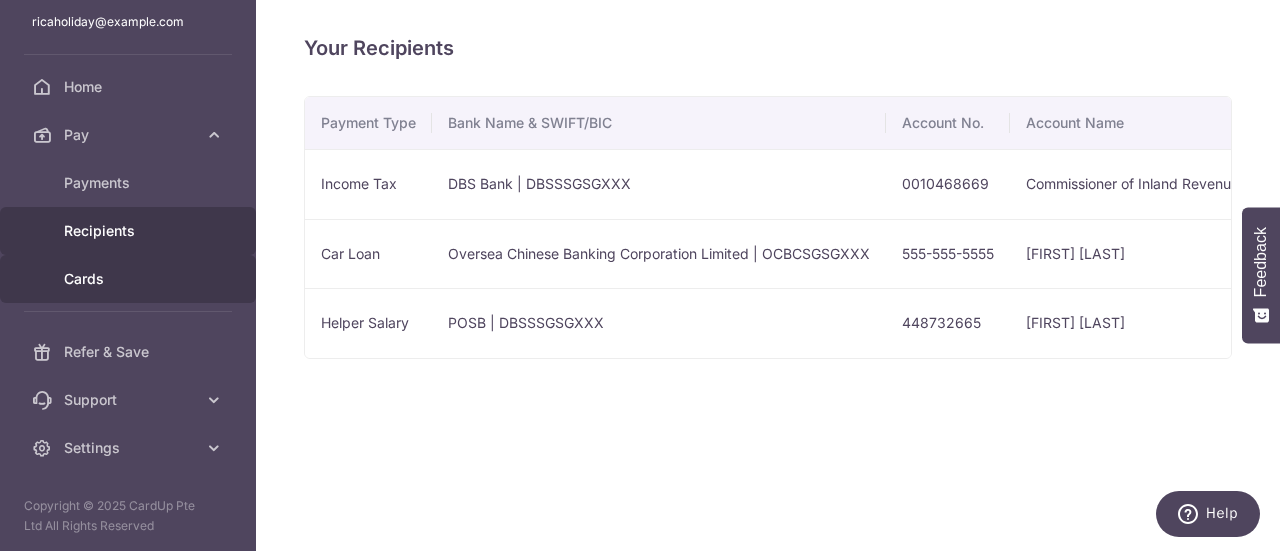 click on "Cards" at bounding box center [130, 279] 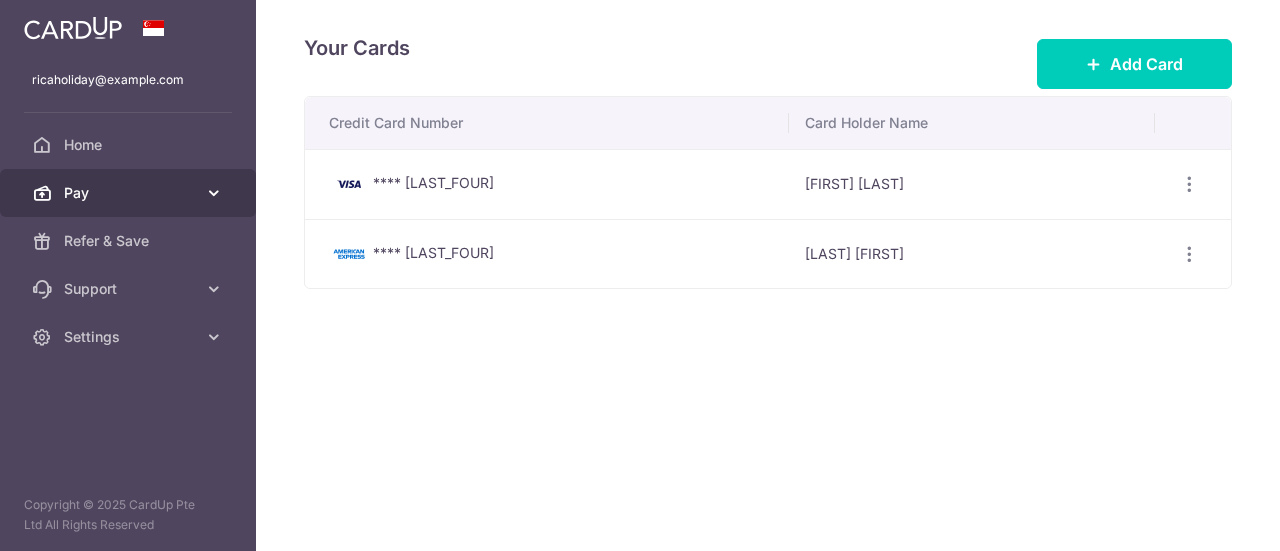click on "Pay" at bounding box center (130, 193) 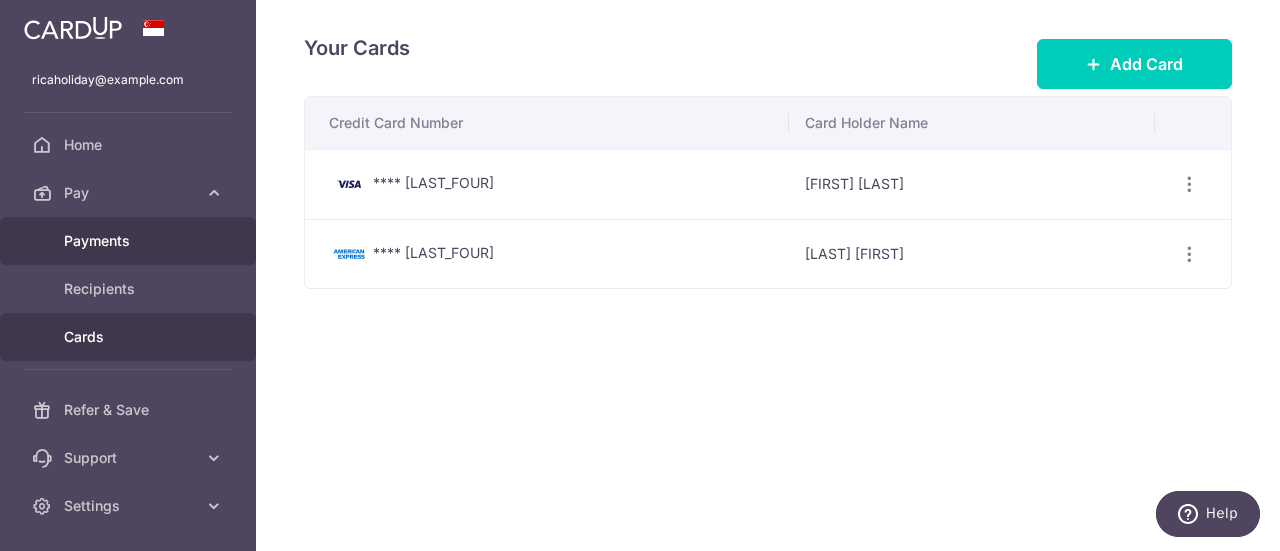 click on "Payments" at bounding box center [130, 241] 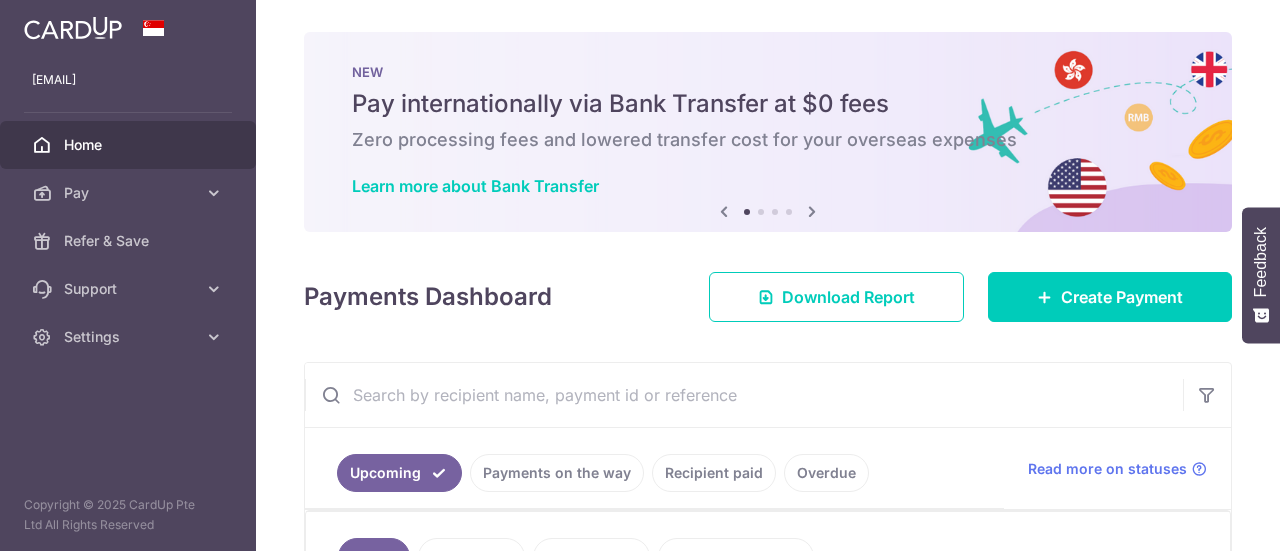 scroll, scrollTop: 0, scrollLeft: 0, axis: both 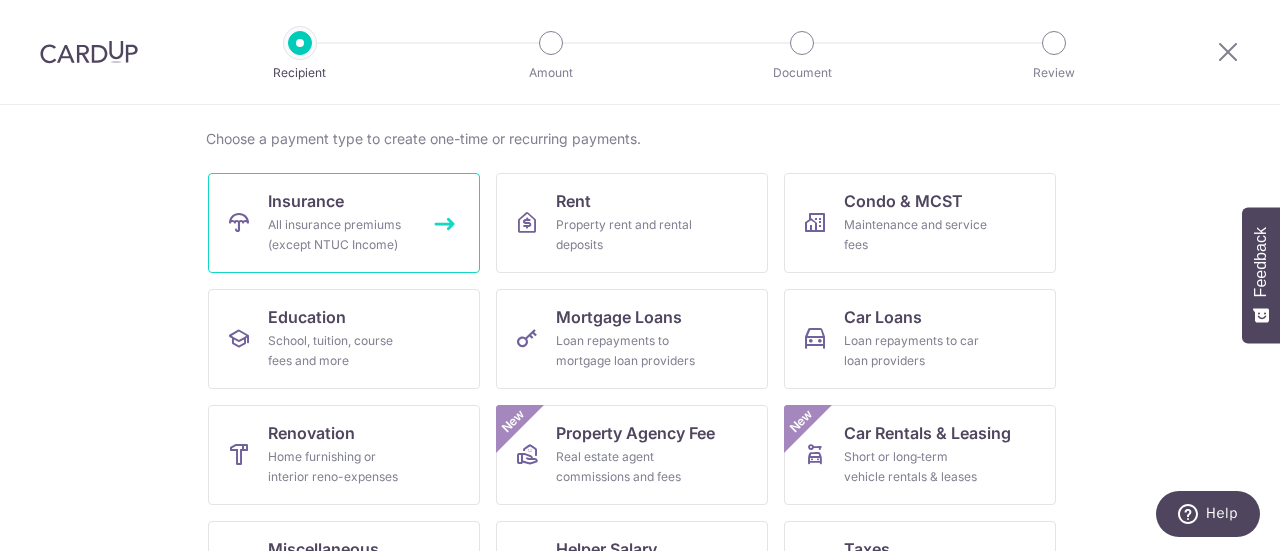 click on "All insurance premiums (except NTUC Income)" at bounding box center (340, 235) 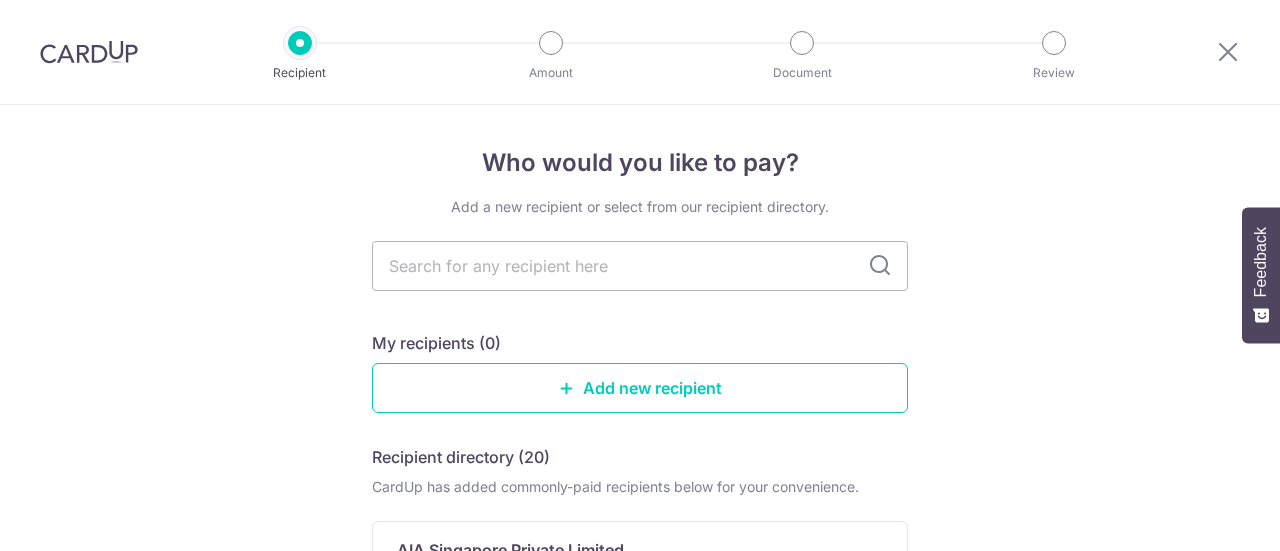 scroll, scrollTop: 0, scrollLeft: 0, axis: both 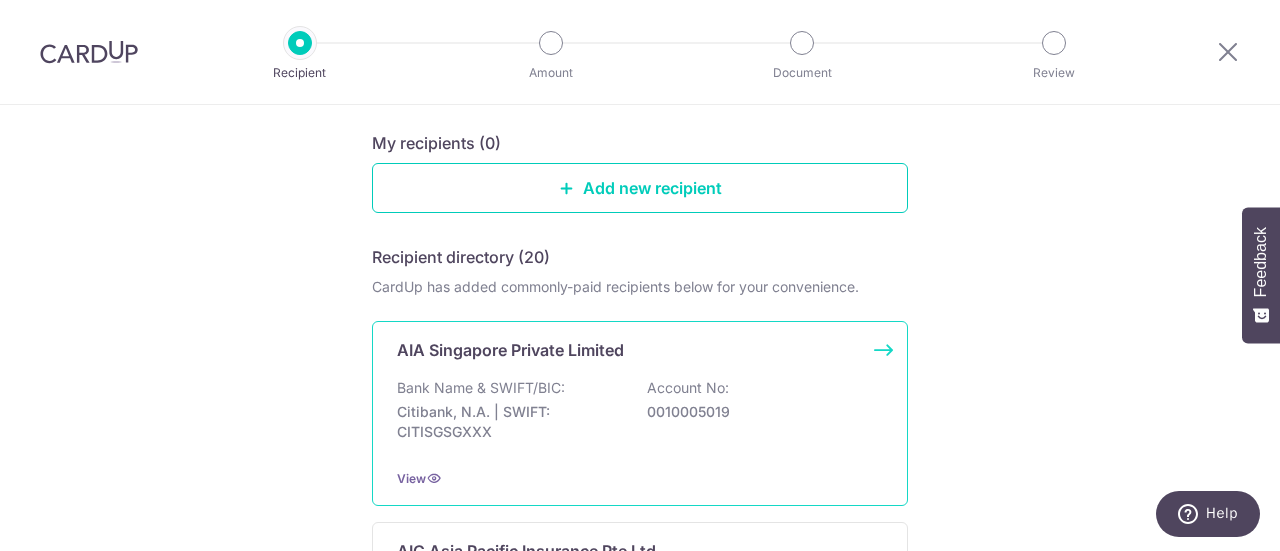 click on "AIA Singapore Private Limited
Bank Name & SWIFT/BIC:
Citibank, N.A. | SWIFT: CITISGSGXXX
Account No:
0010005019
View" at bounding box center [640, 413] 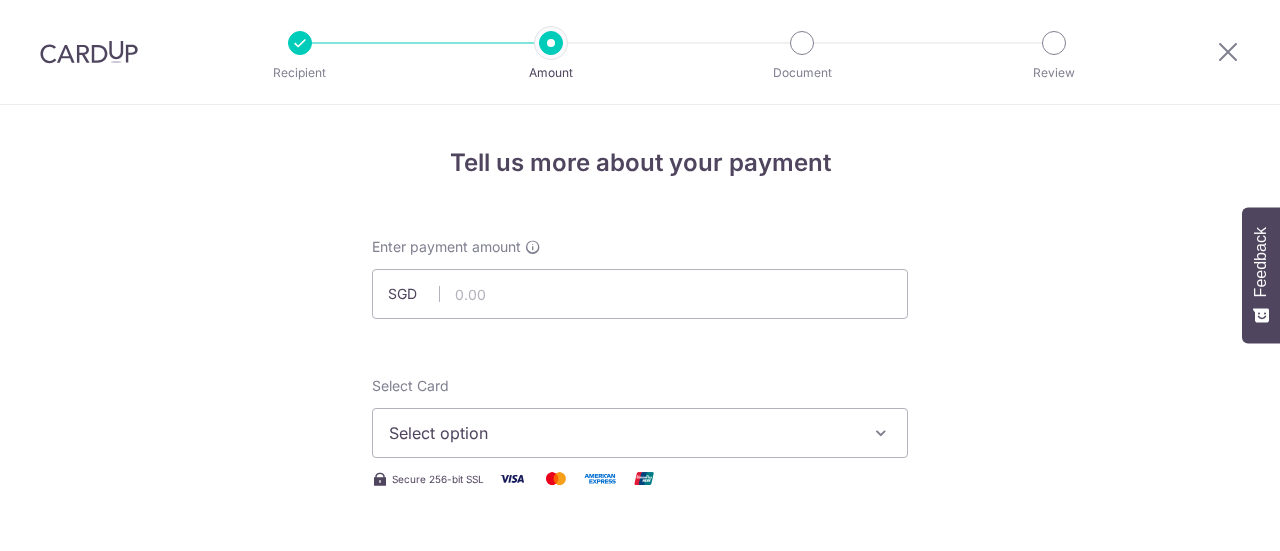 scroll, scrollTop: 0, scrollLeft: 0, axis: both 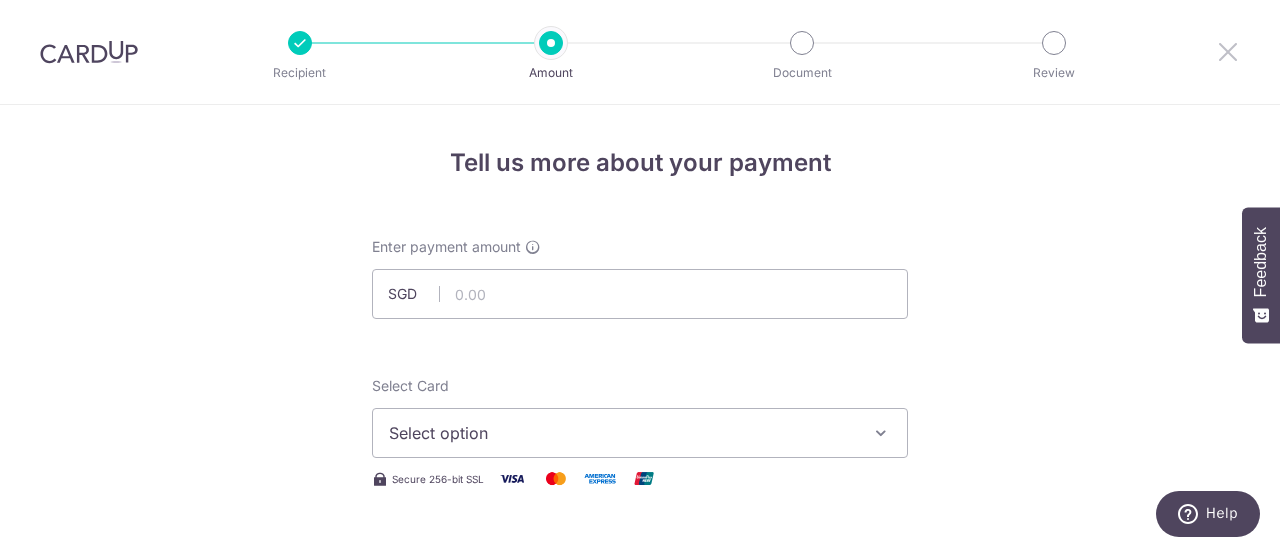 click at bounding box center [1228, 51] 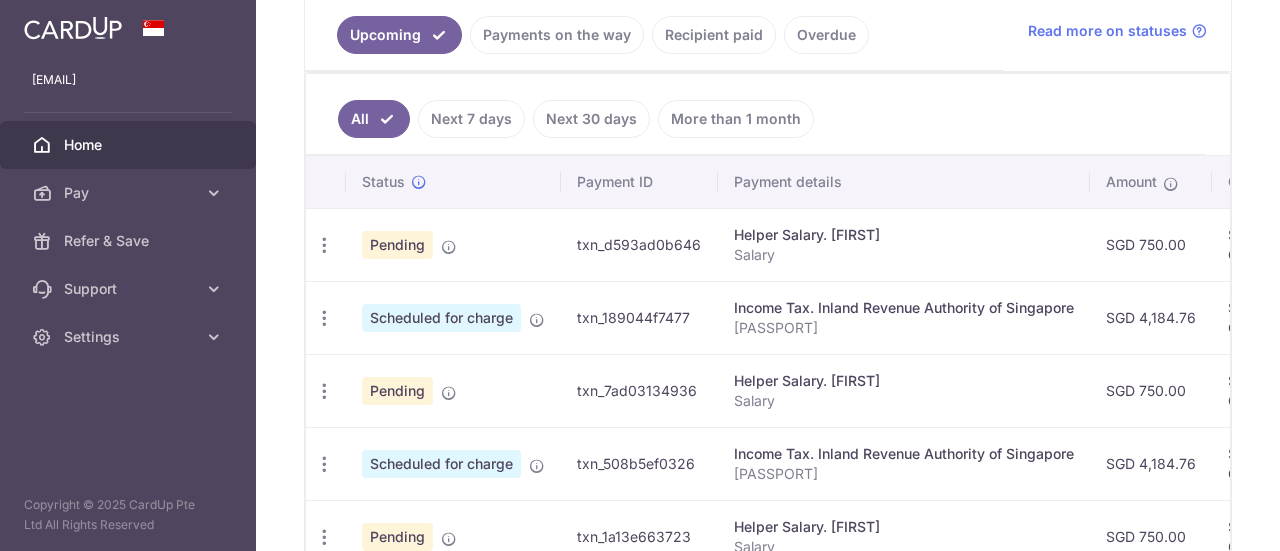 scroll, scrollTop: 500, scrollLeft: 0, axis: vertical 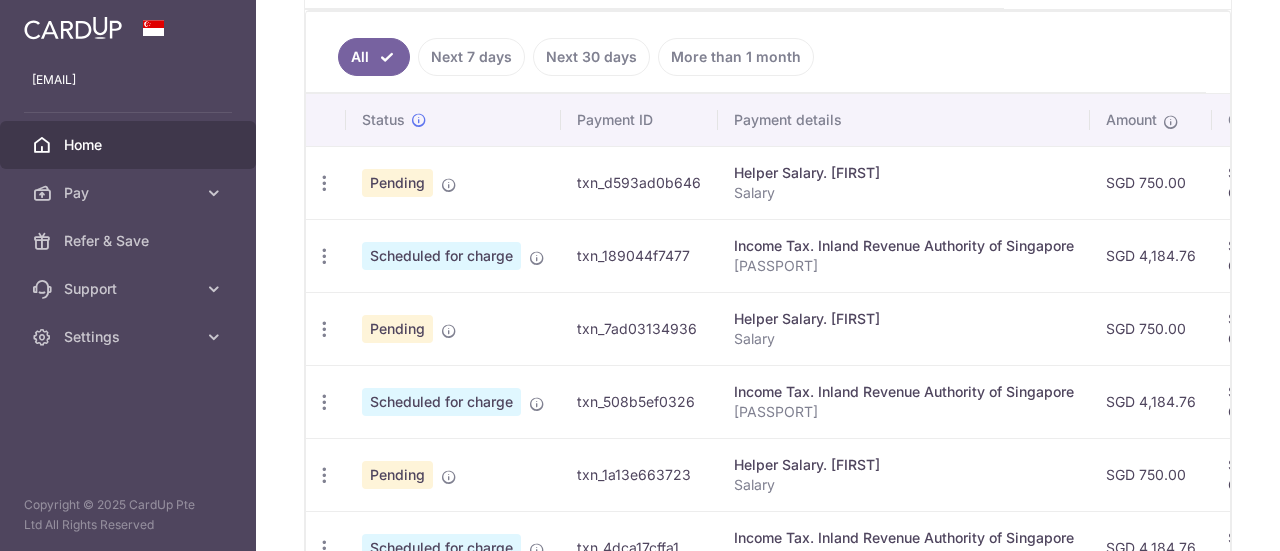 click on "[PASSPORT]" at bounding box center [904, 266] 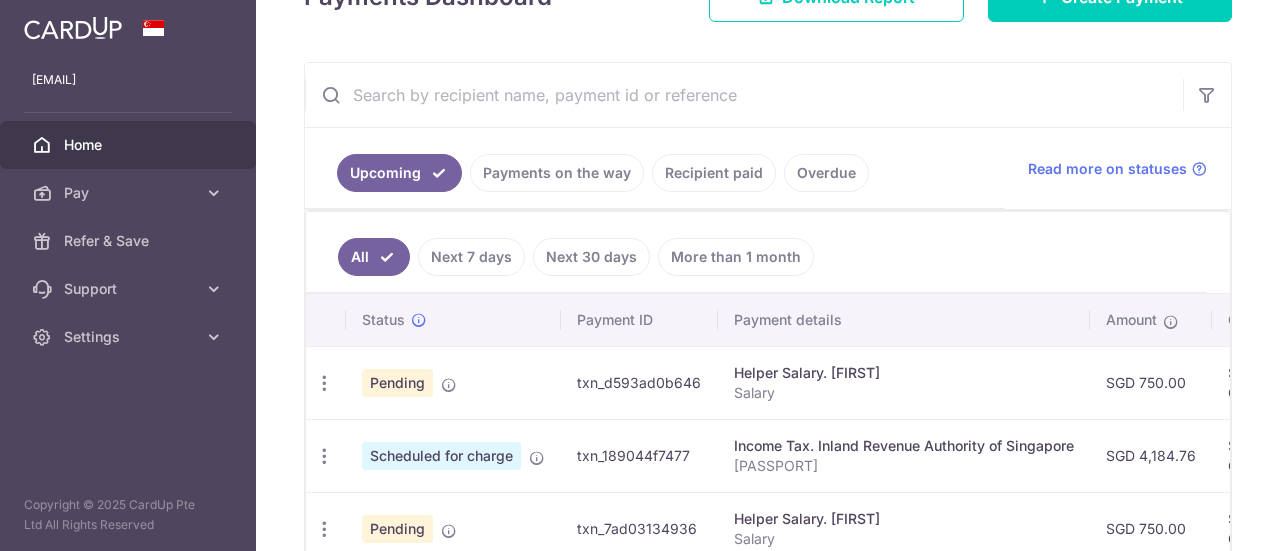 click on "Recipient paid" at bounding box center (714, 173) 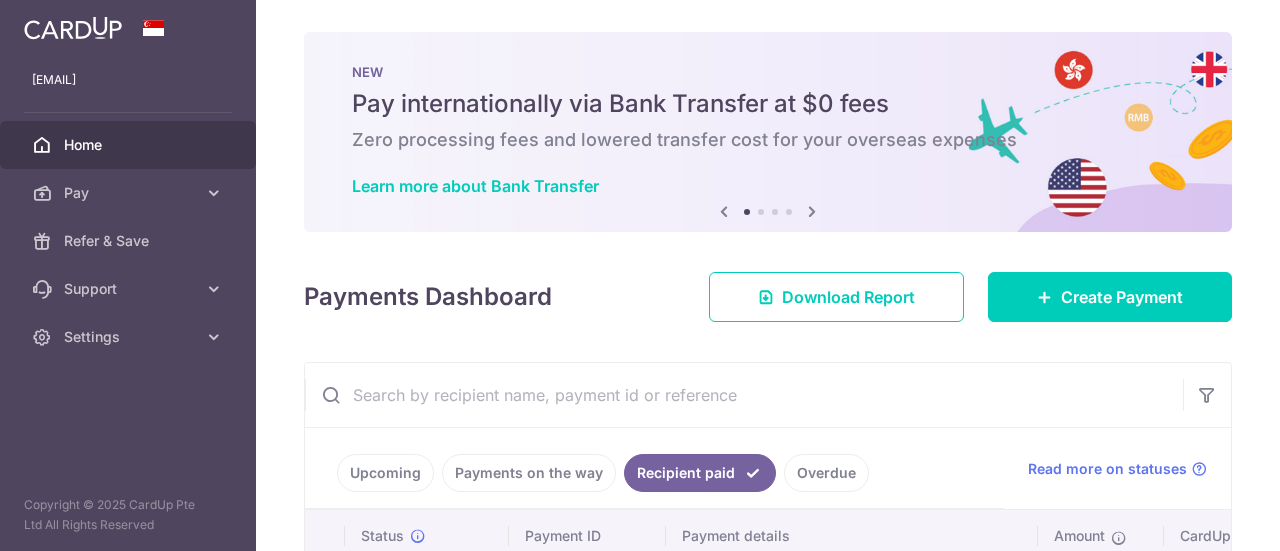 scroll, scrollTop: 300, scrollLeft: 0, axis: vertical 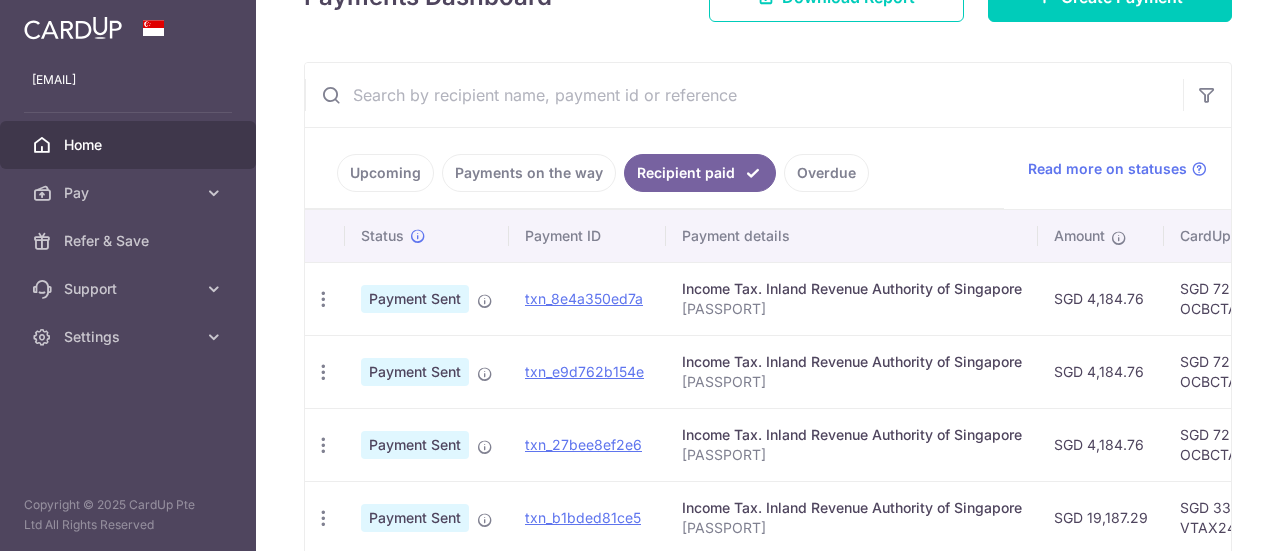 click on "[PASSPORT]" at bounding box center [852, 309] 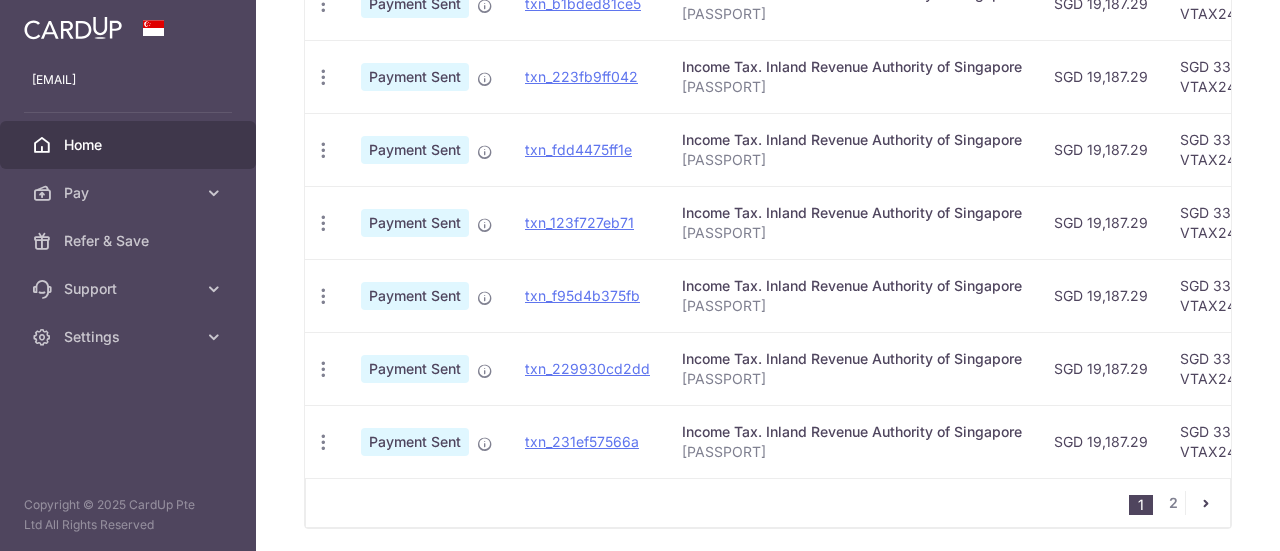 scroll, scrollTop: 888, scrollLeft: 0, axis: vertical 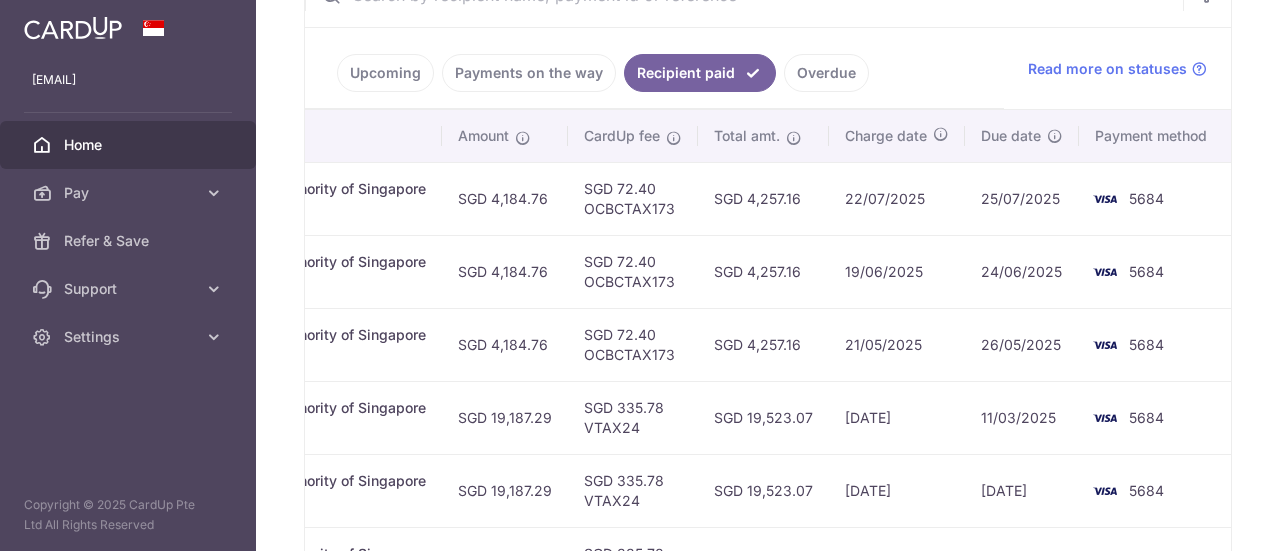 click on "Upcoming" at bounding box center (385, 73) 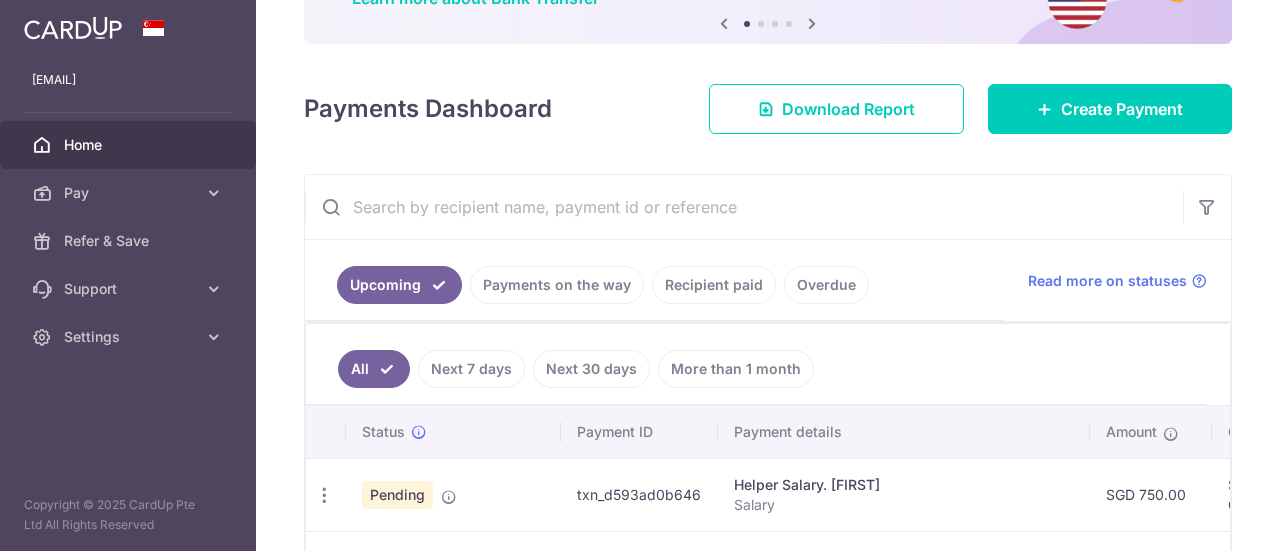 scroll, scrollTop: 400, scrollLeft: 0, axis: vertical 